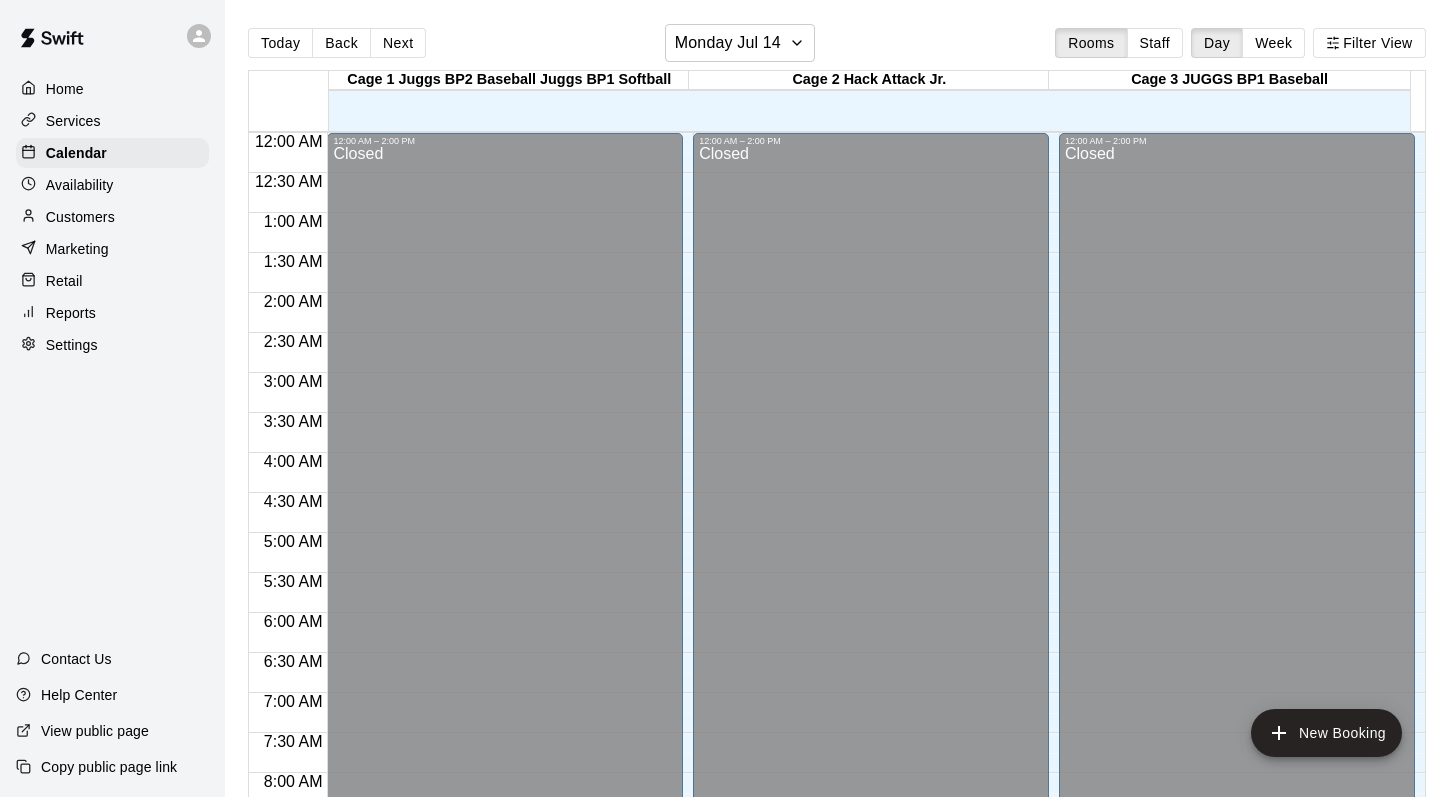 scroll, scrollTop: 0, scrollLeft: 0, axis: both 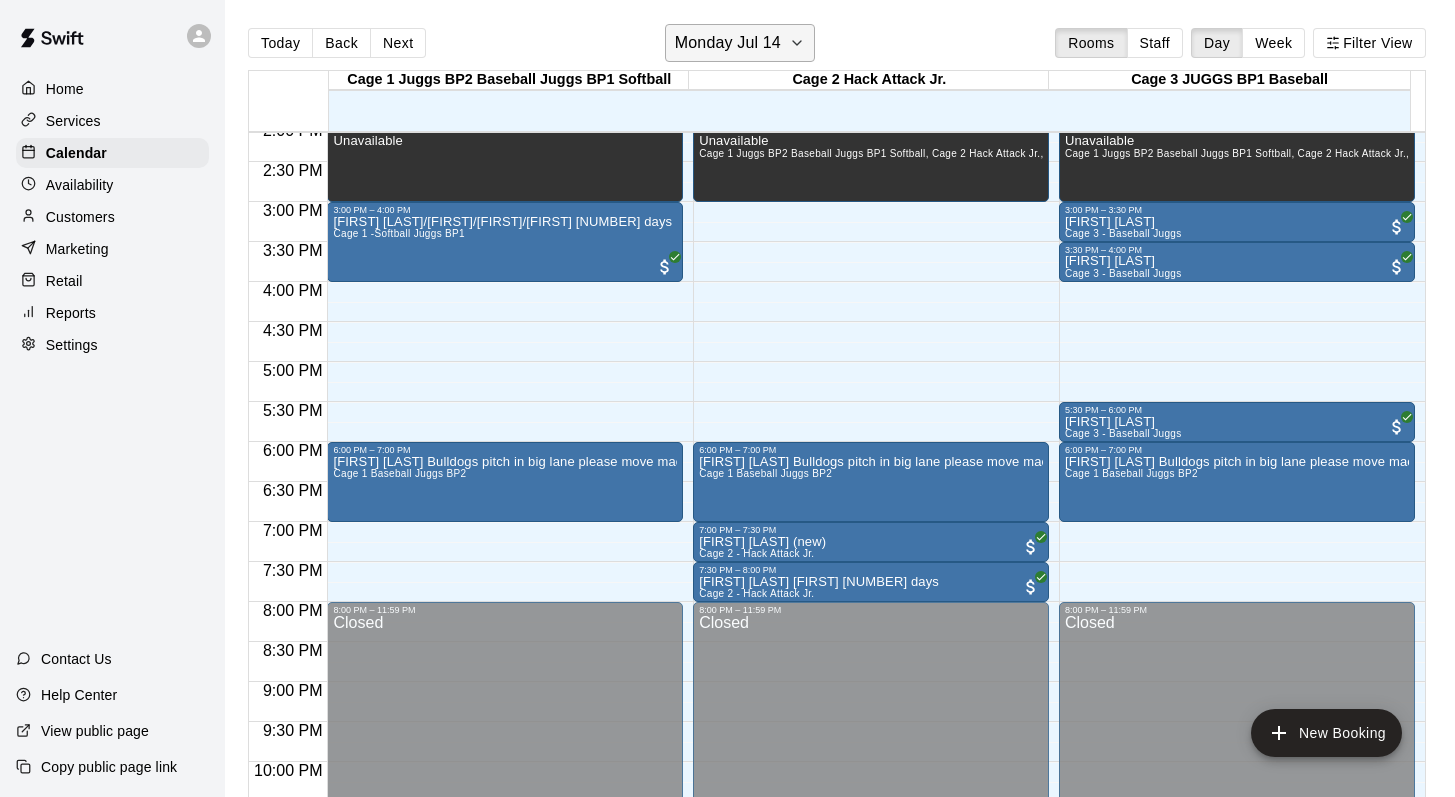 click 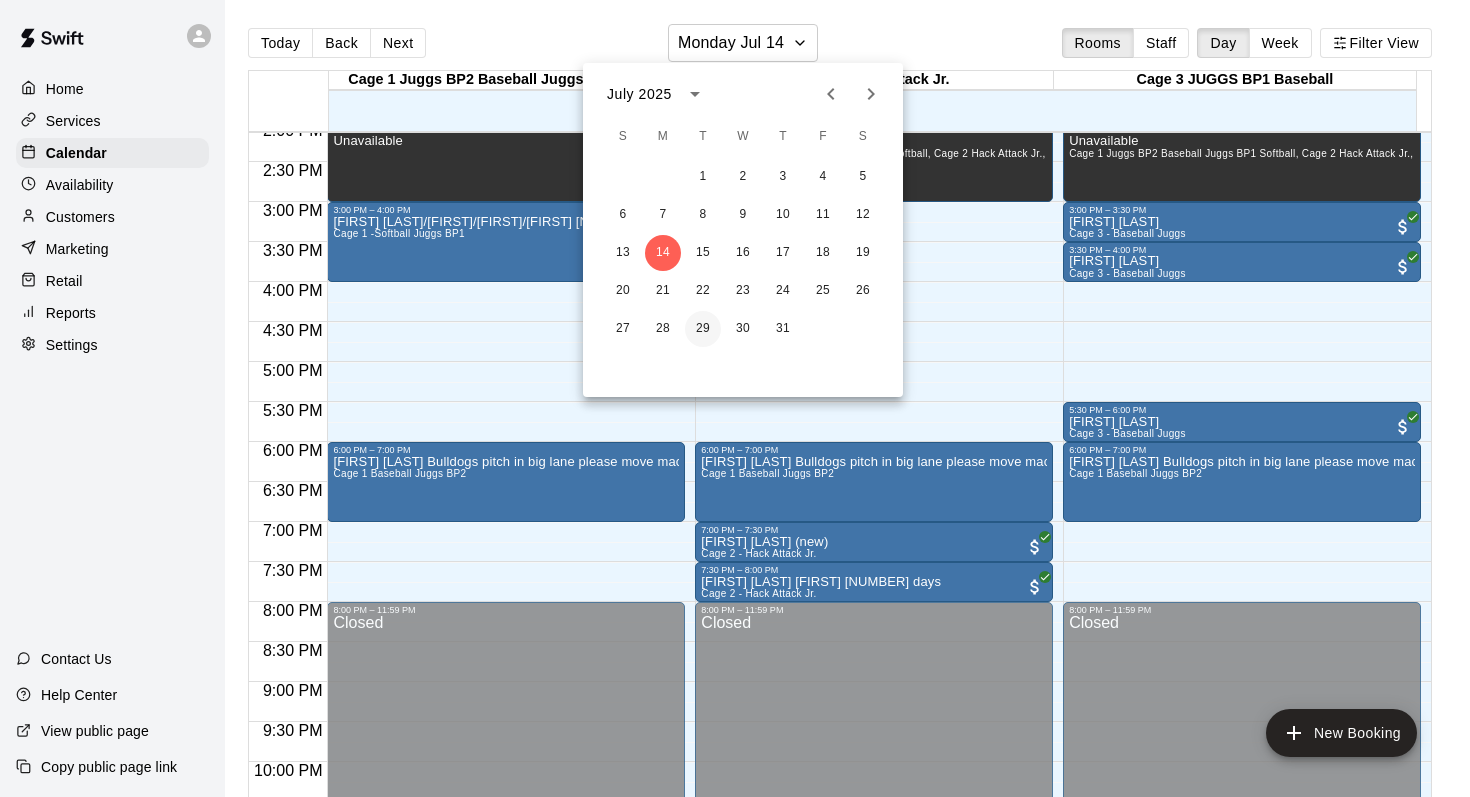 click on "29" at bounding box center [703, 329] 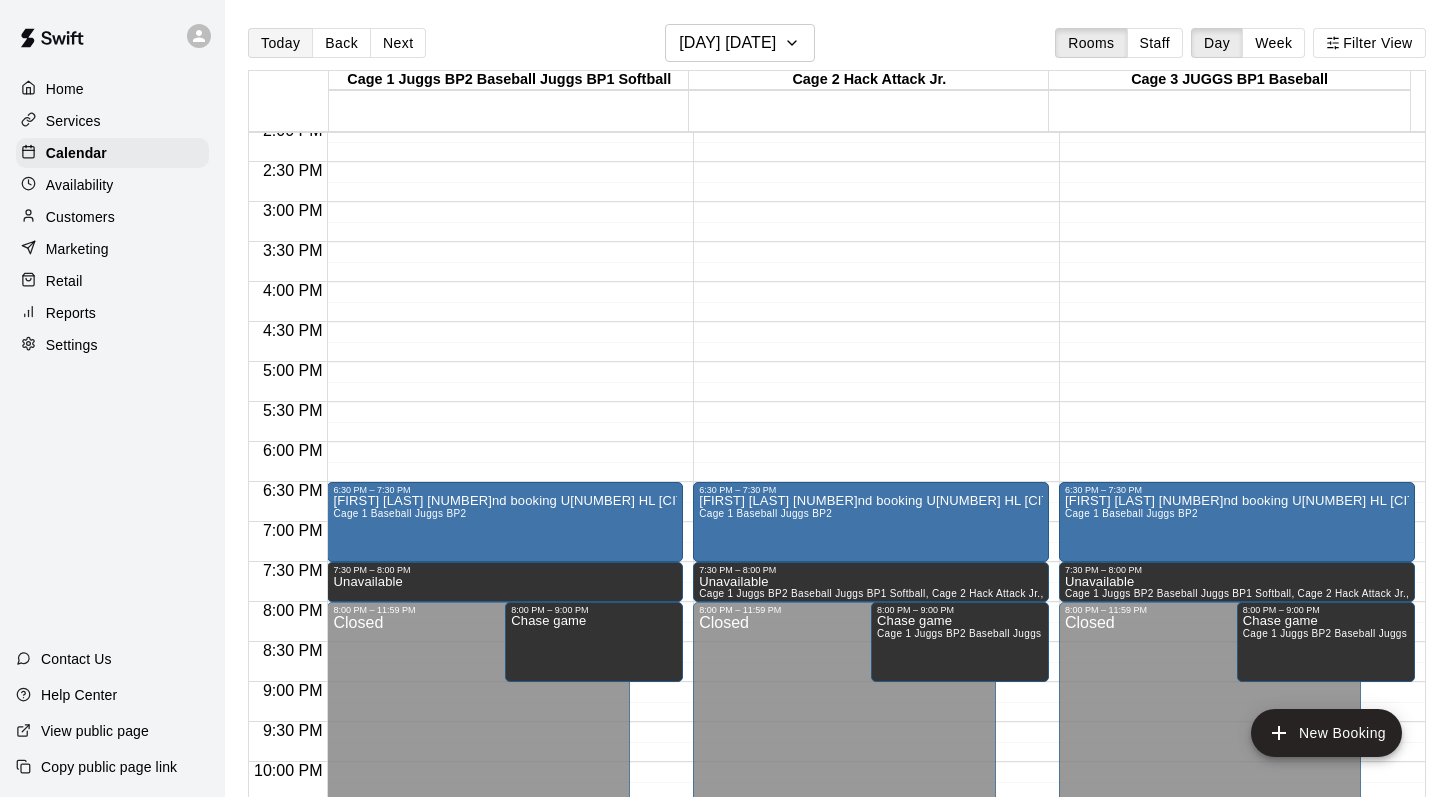 click on "Today" at bounding box center (280, 43) 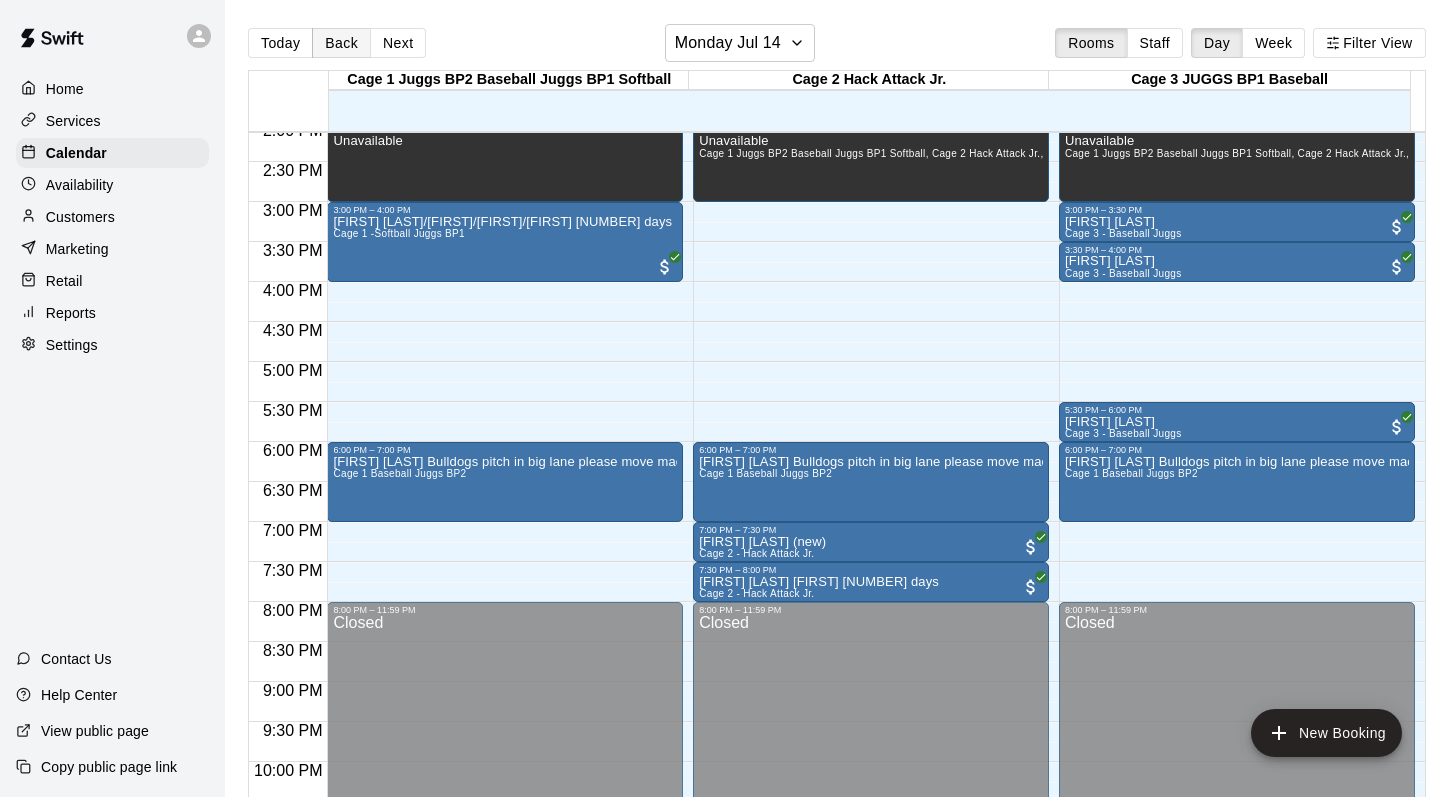 click on "Back" at bounding box center [341, 43] 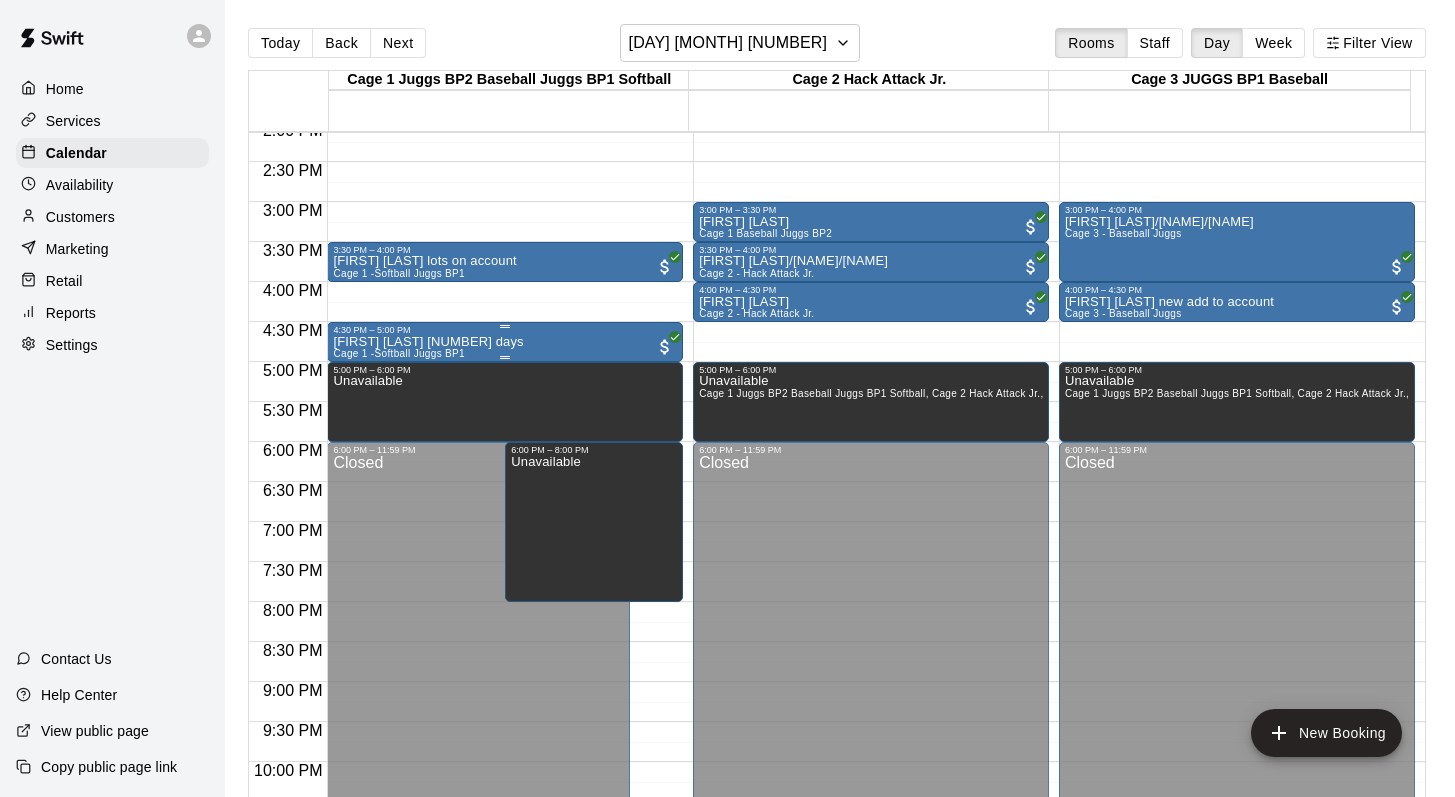 scroll, scrollTop: 964, scrollLeft: 0, axis: vertical 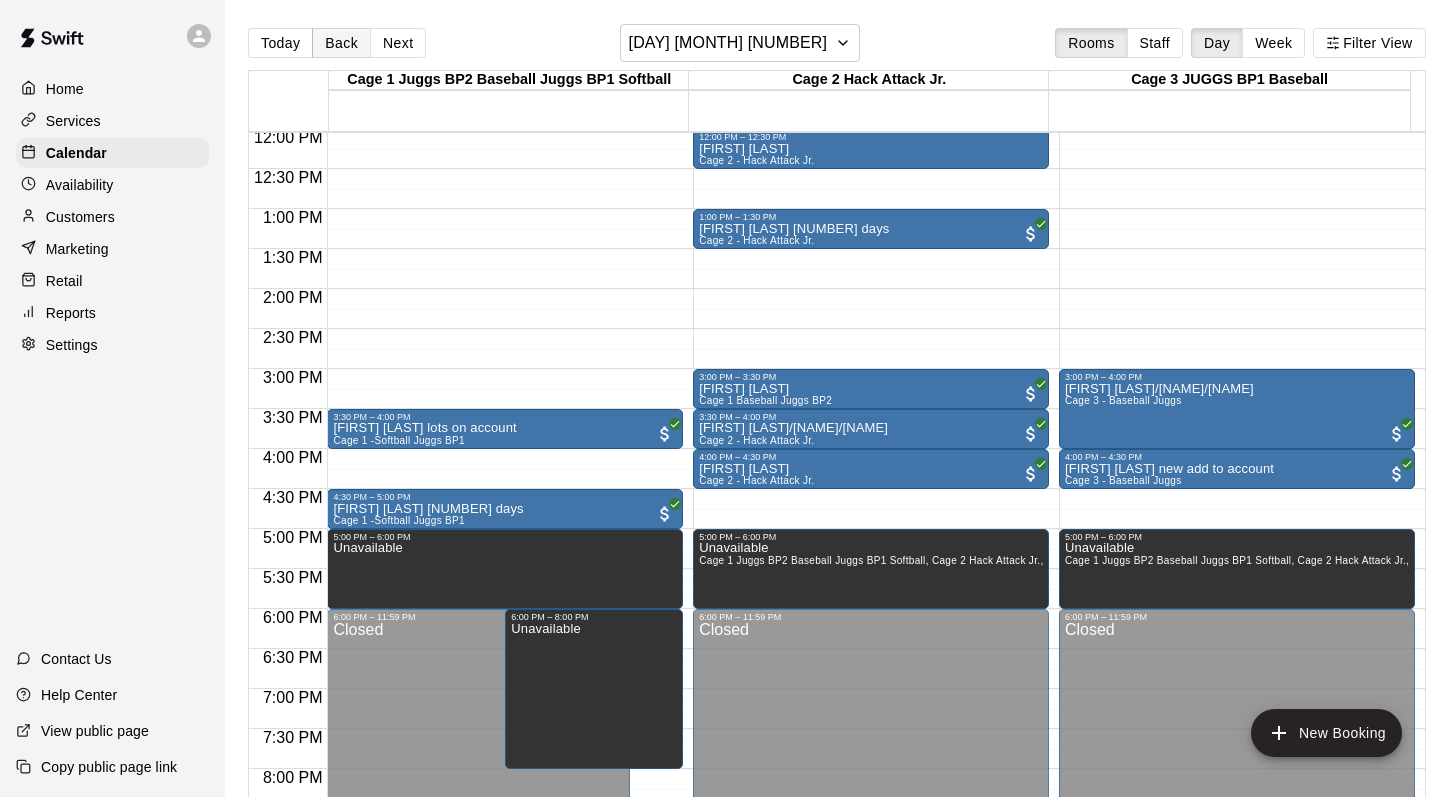 click on "Back" at bounding box center (341, 43) 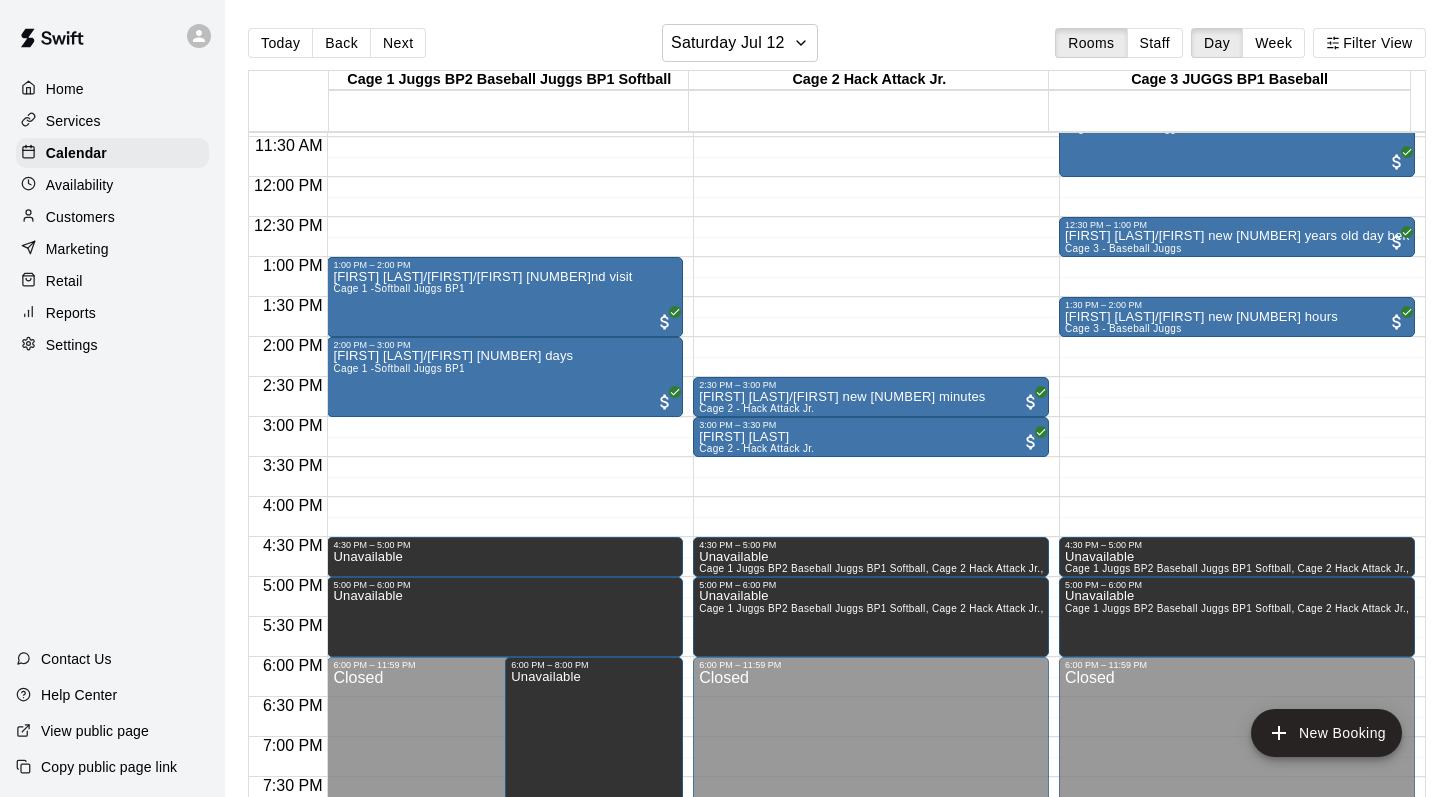 click on "2:00 PM – 3:00 PM" at bounding box center [505, 345] 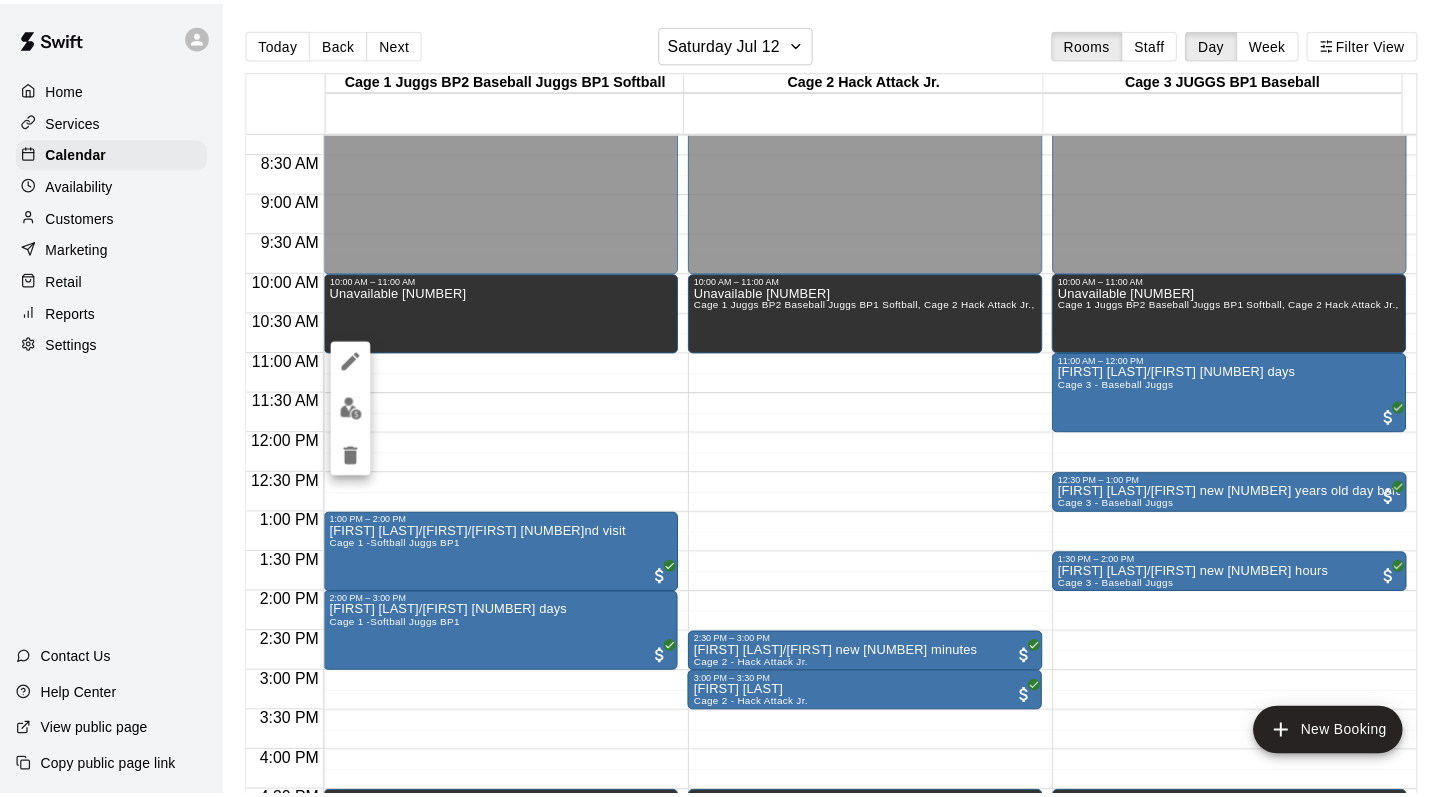 scroll, scrollTop: 641, scrollLeft: 0, axis: vertical 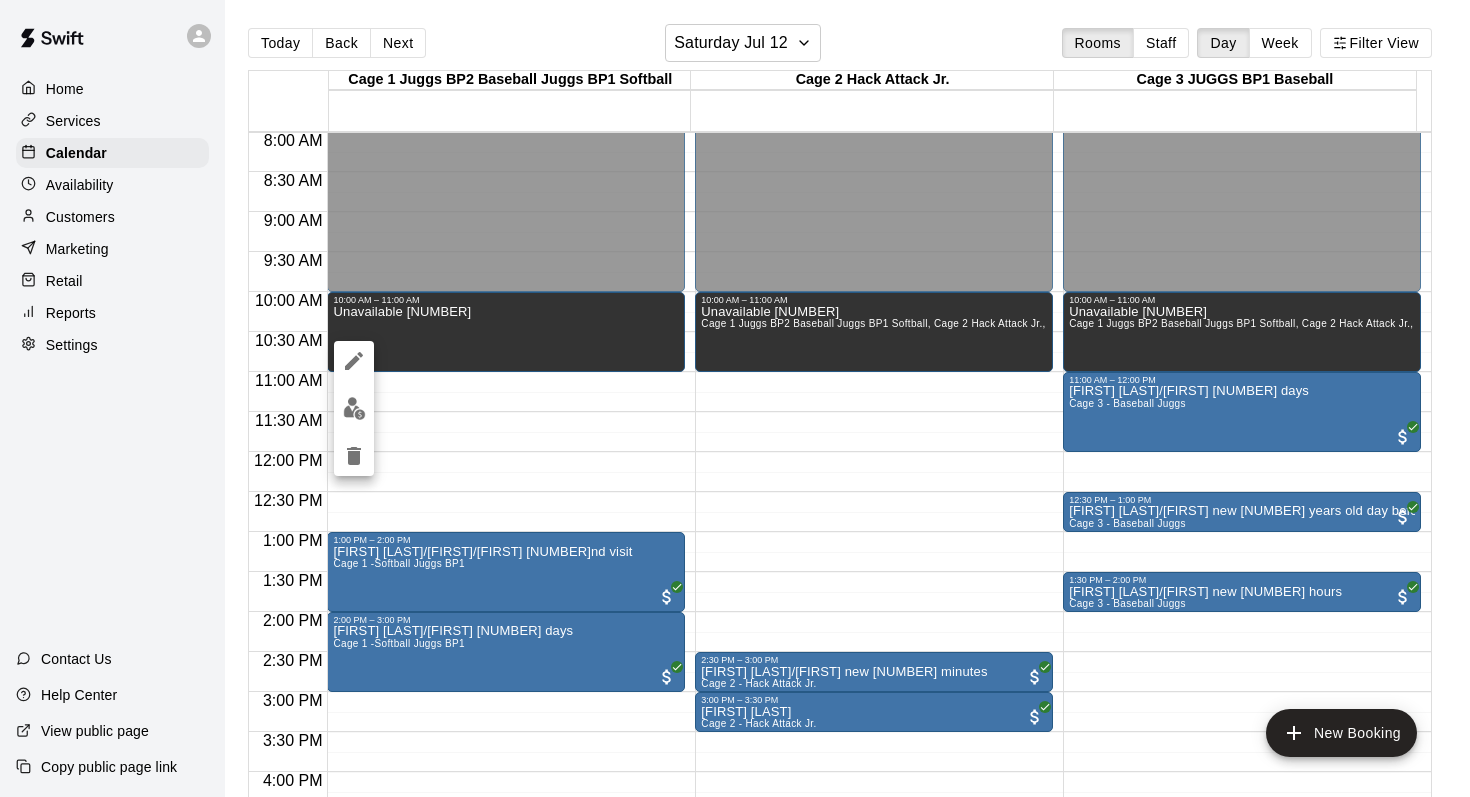 click at bounding box center [735, 398] 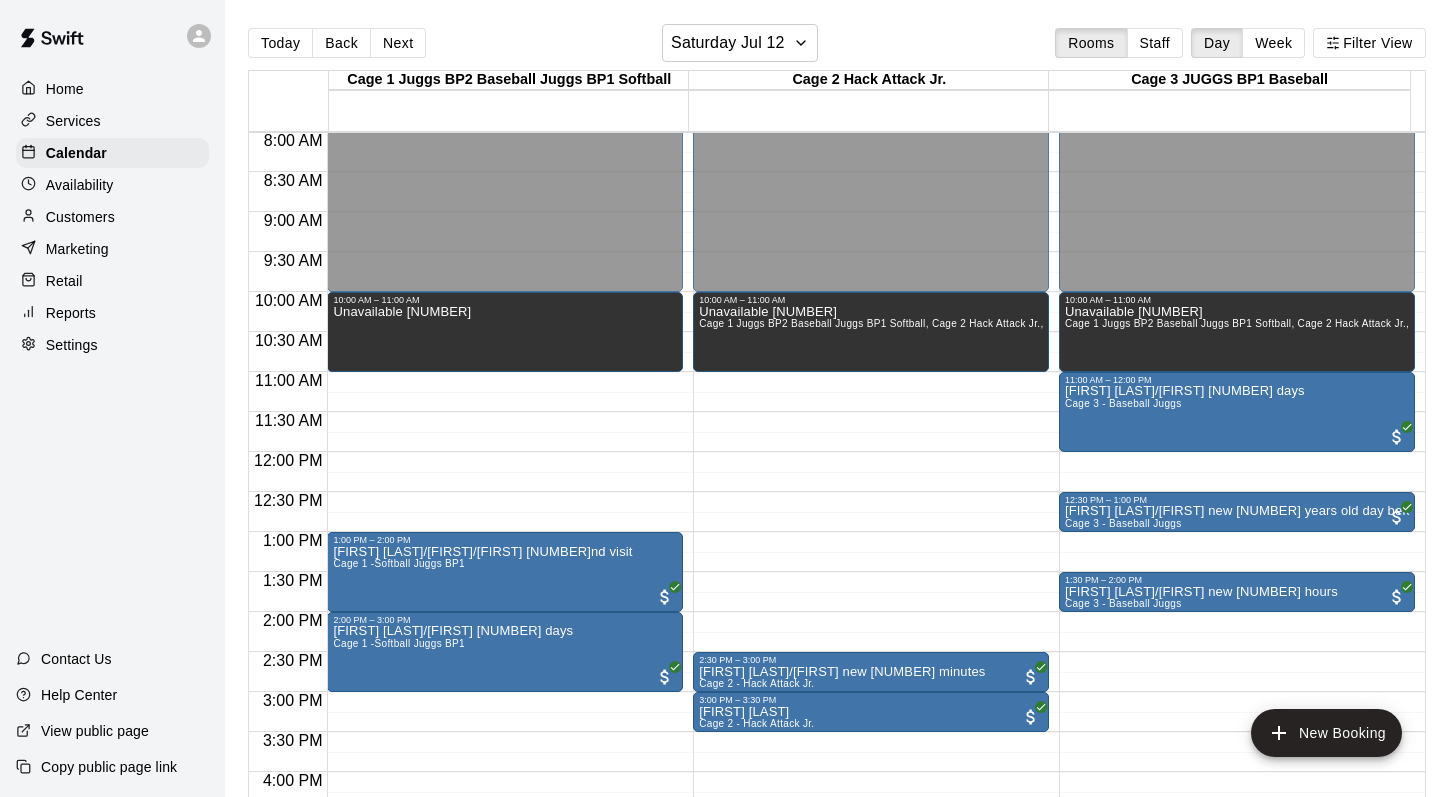 scroll, scrollTop: 32, scrollLeft: 0, axis: vertical 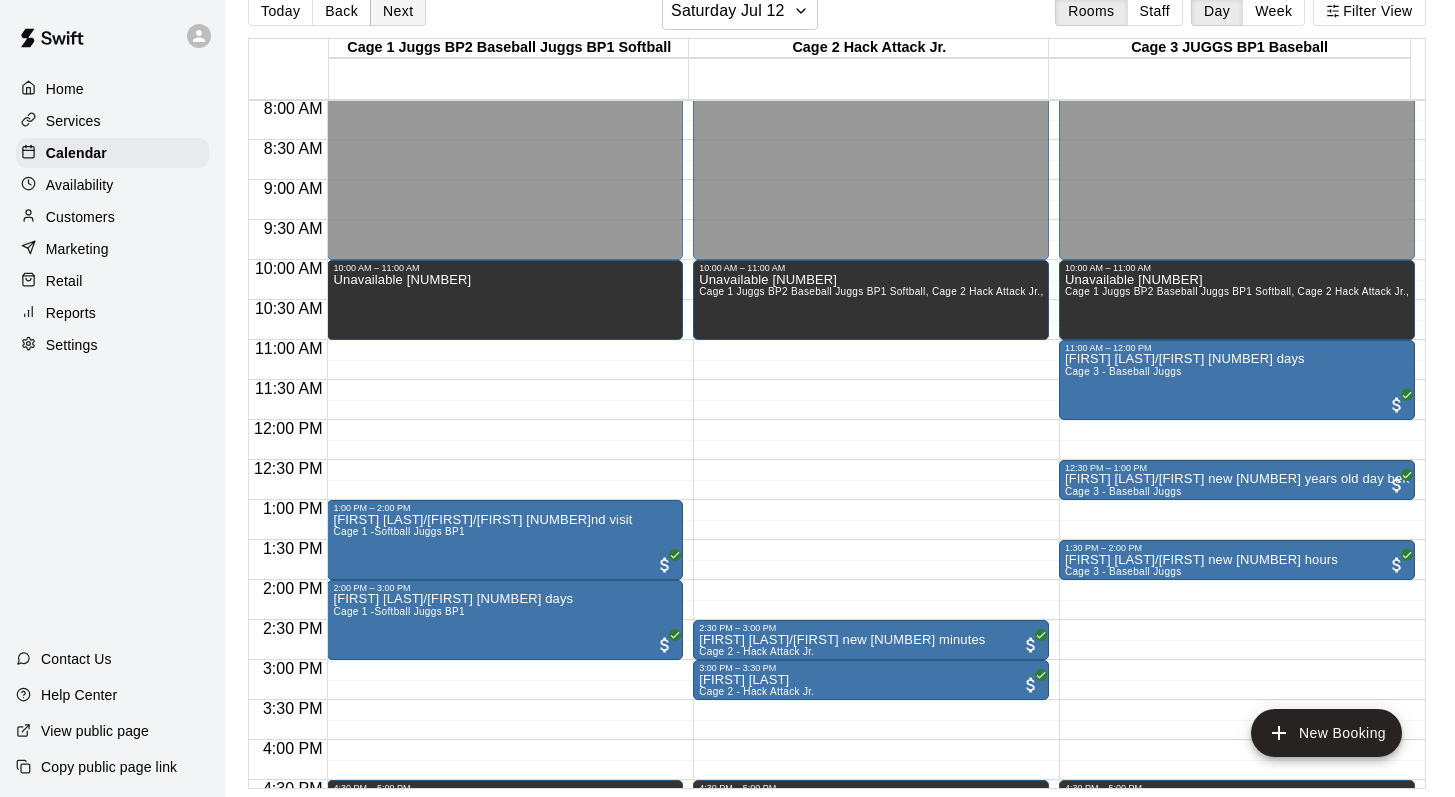 click on "Next" at bounding box center (398, 11) 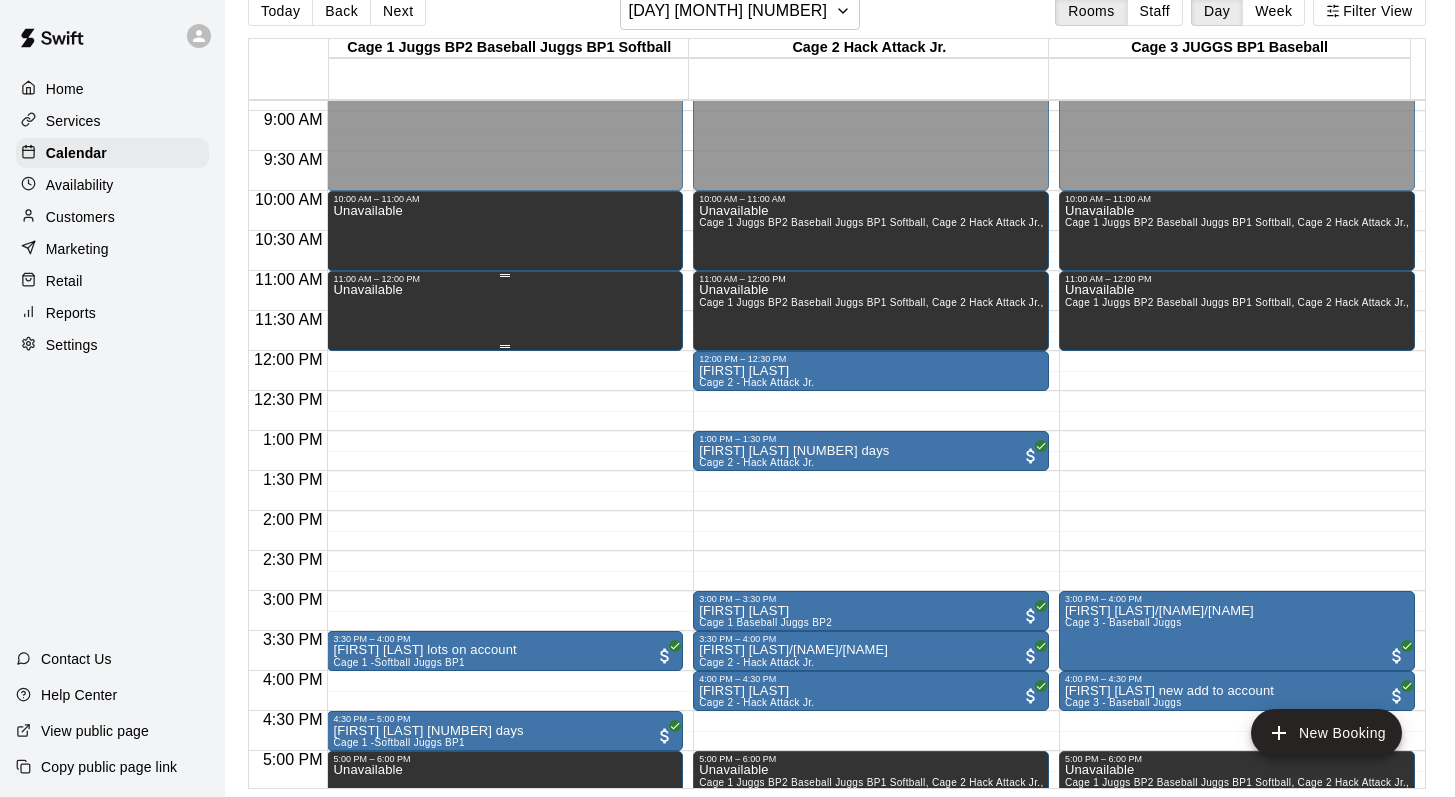 scroll, scrollTop: 794, scrollLeft: 0, axis: vertical 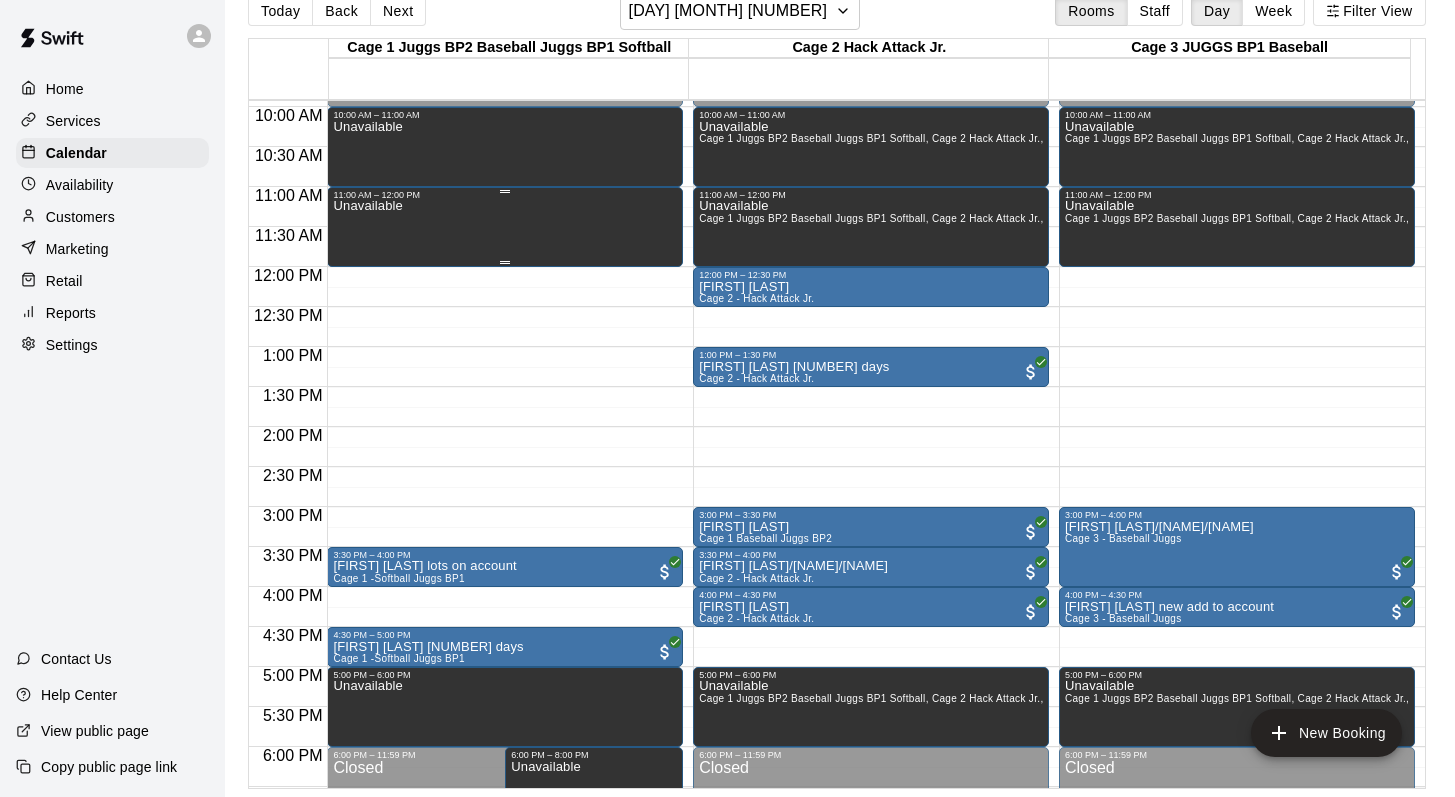 click on "Unavailable" at bounding box center [505, 598] 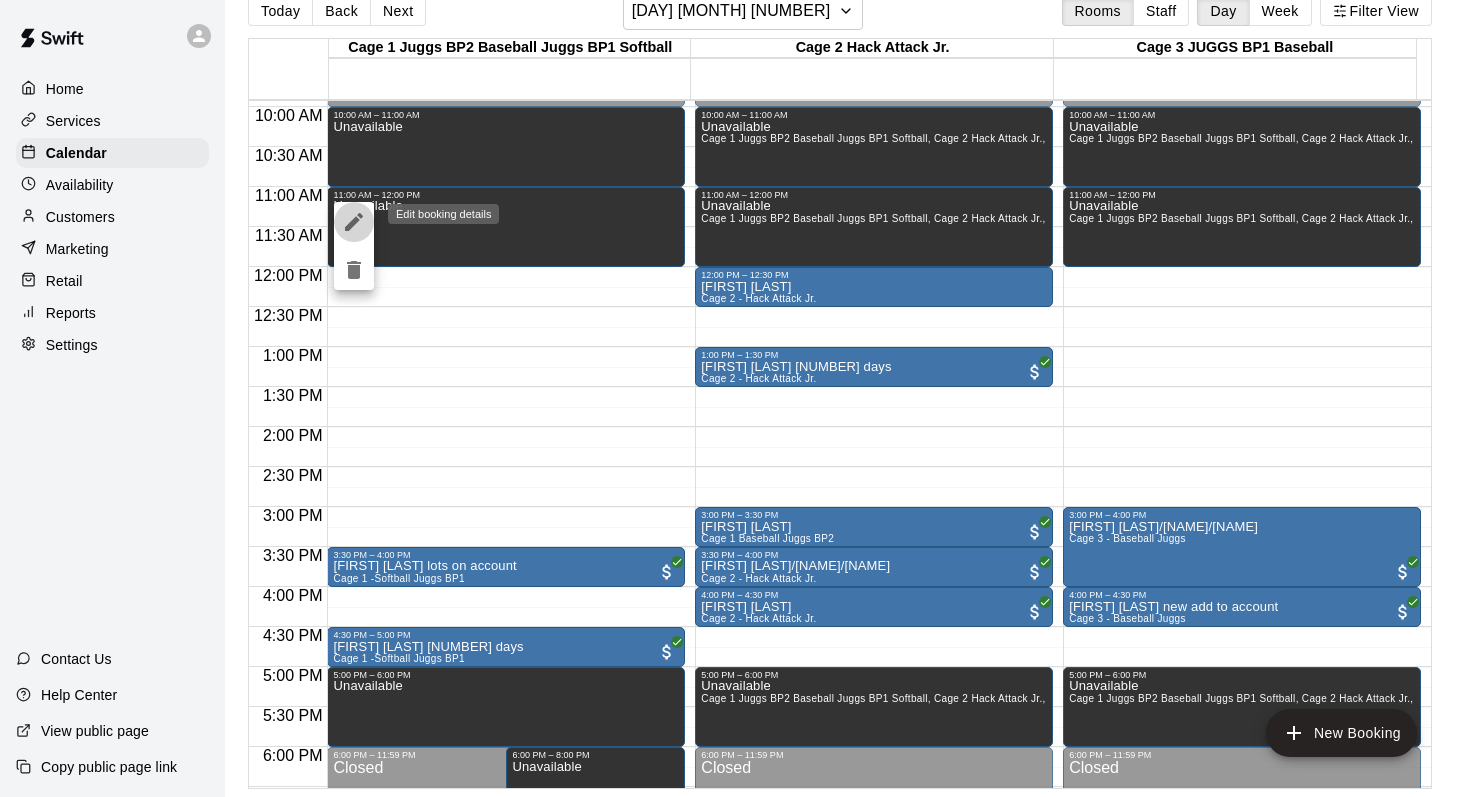 click 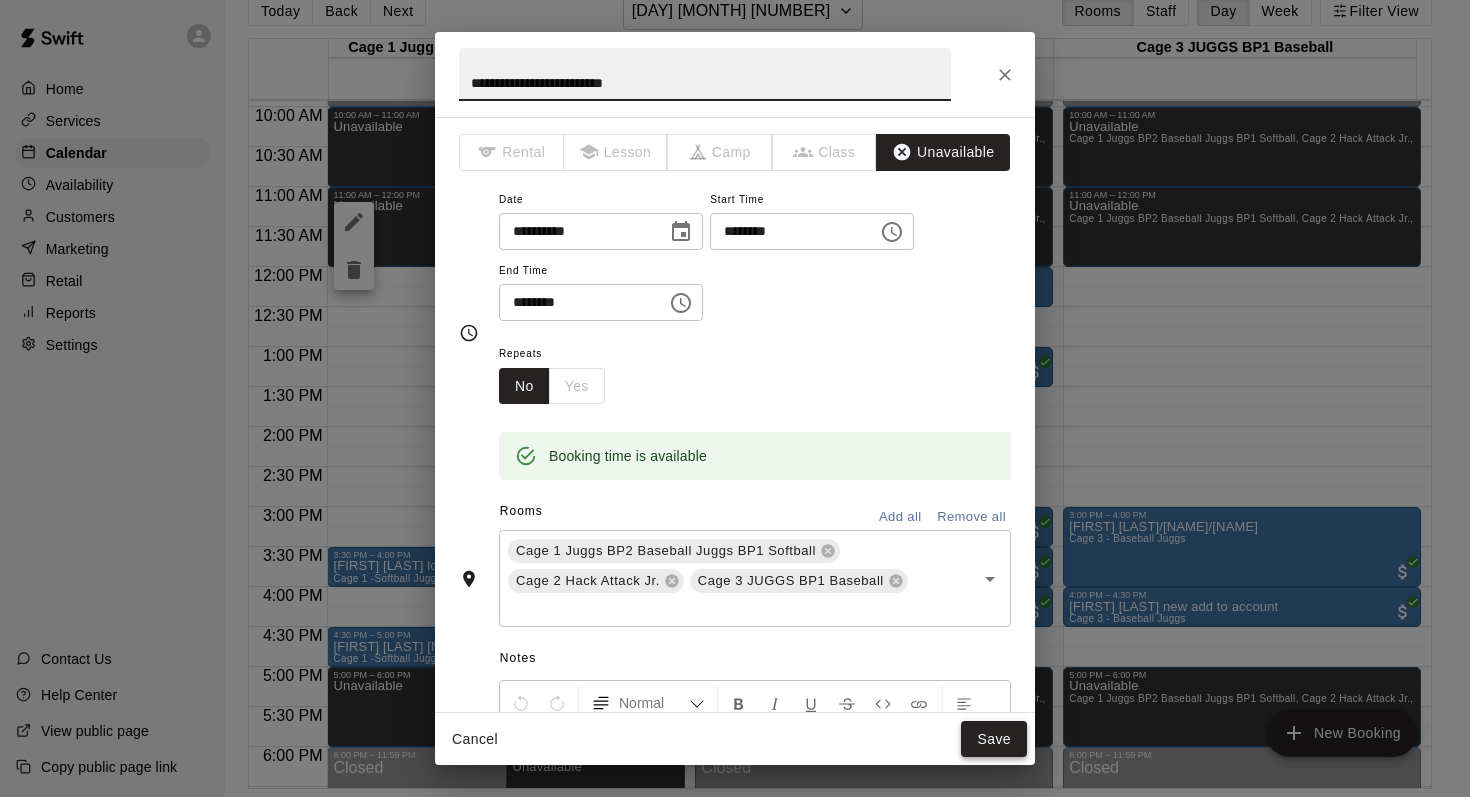 type on "**********" 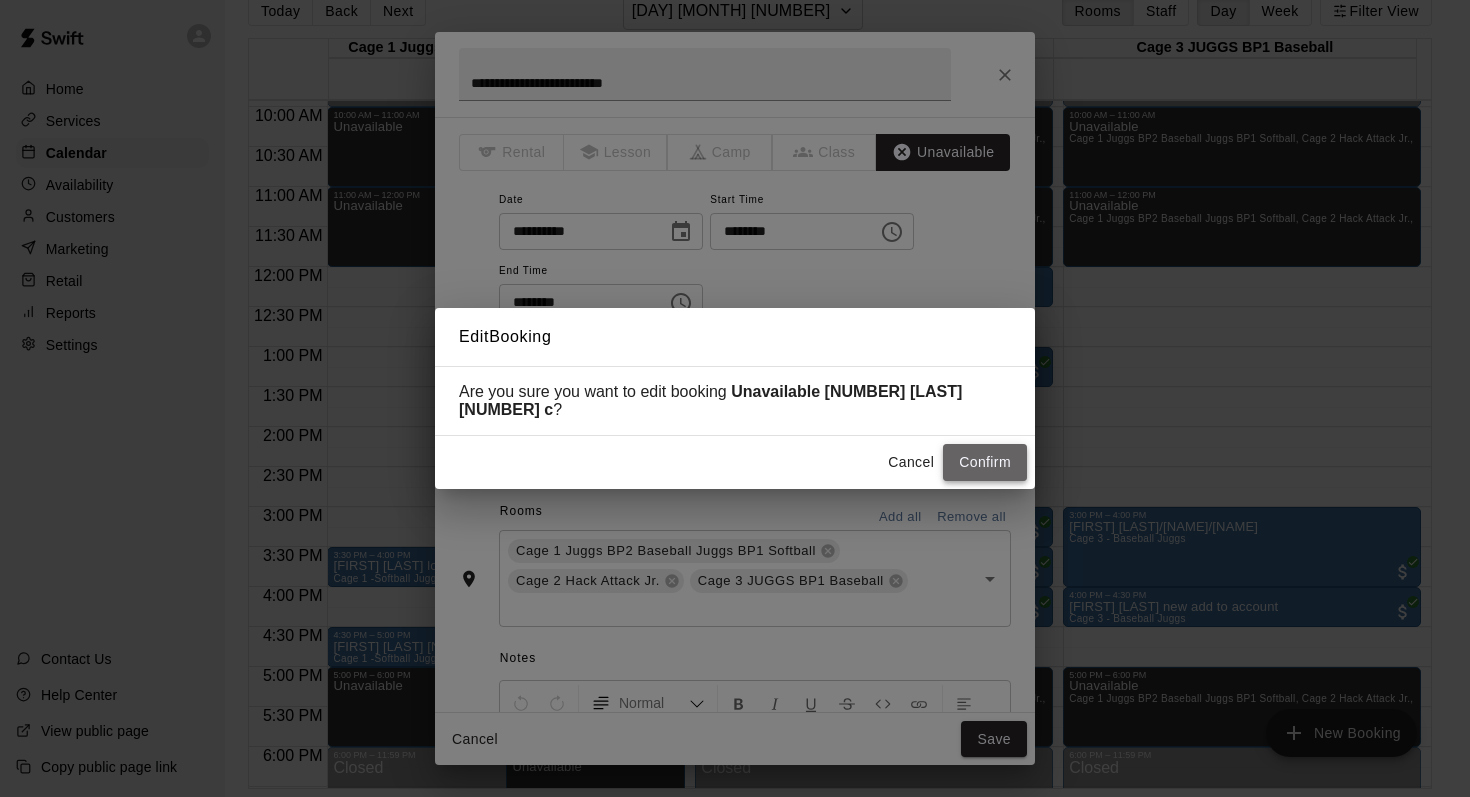 click on "Confirm" at bounding box center [985, 462] 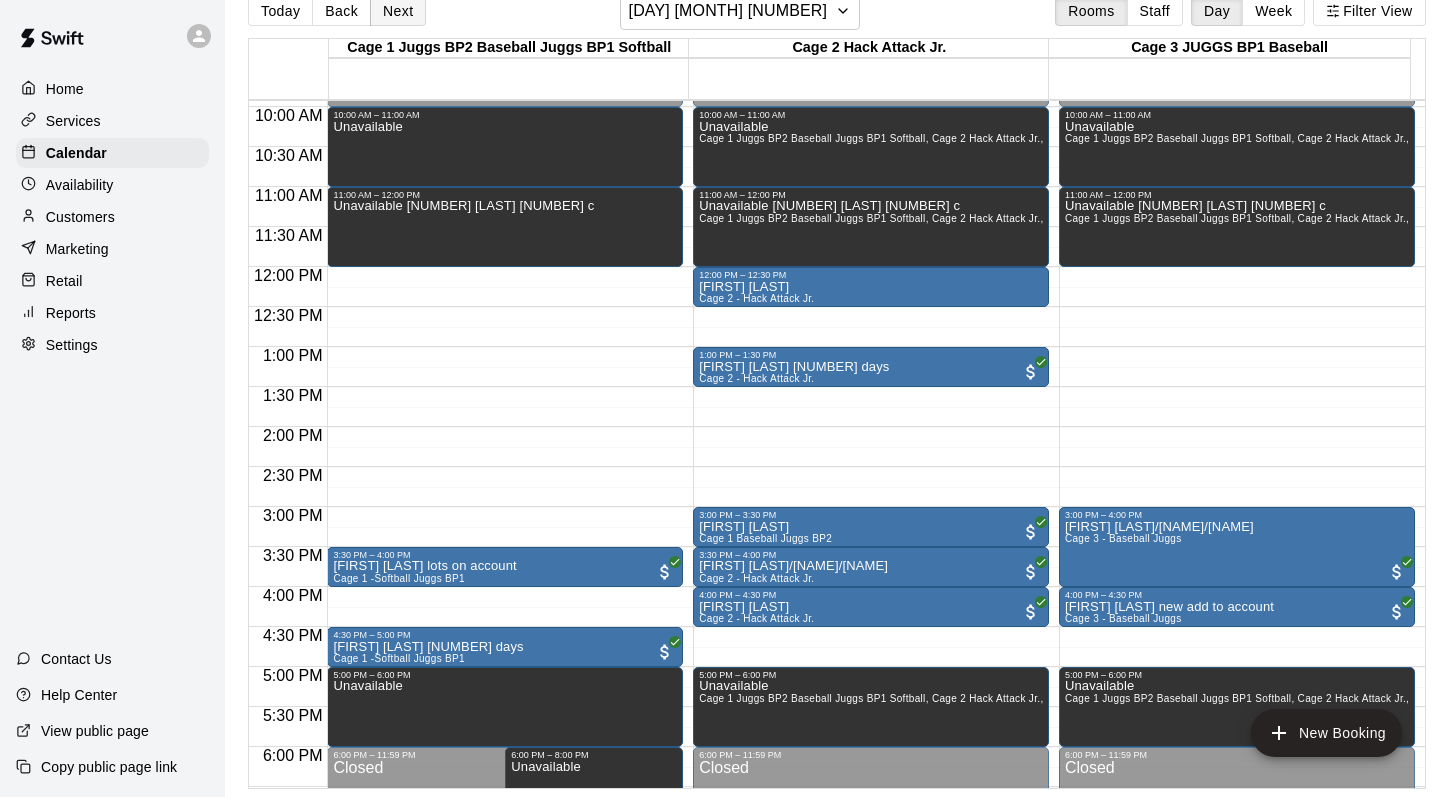 click on "Next" at bounding box center [398, 11] 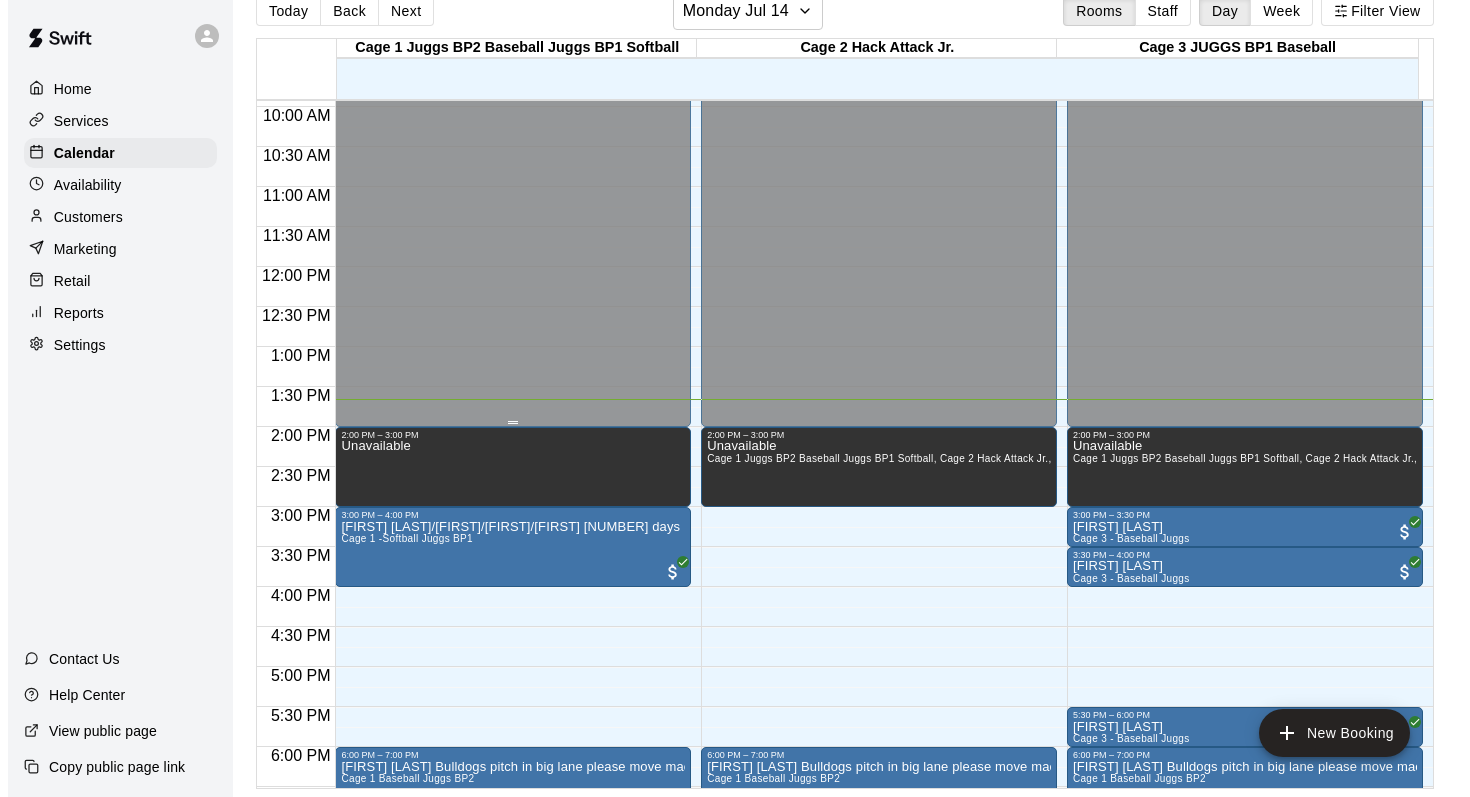 scroll, scrollTop: 936, scrollLeft: 0, axis: vertical 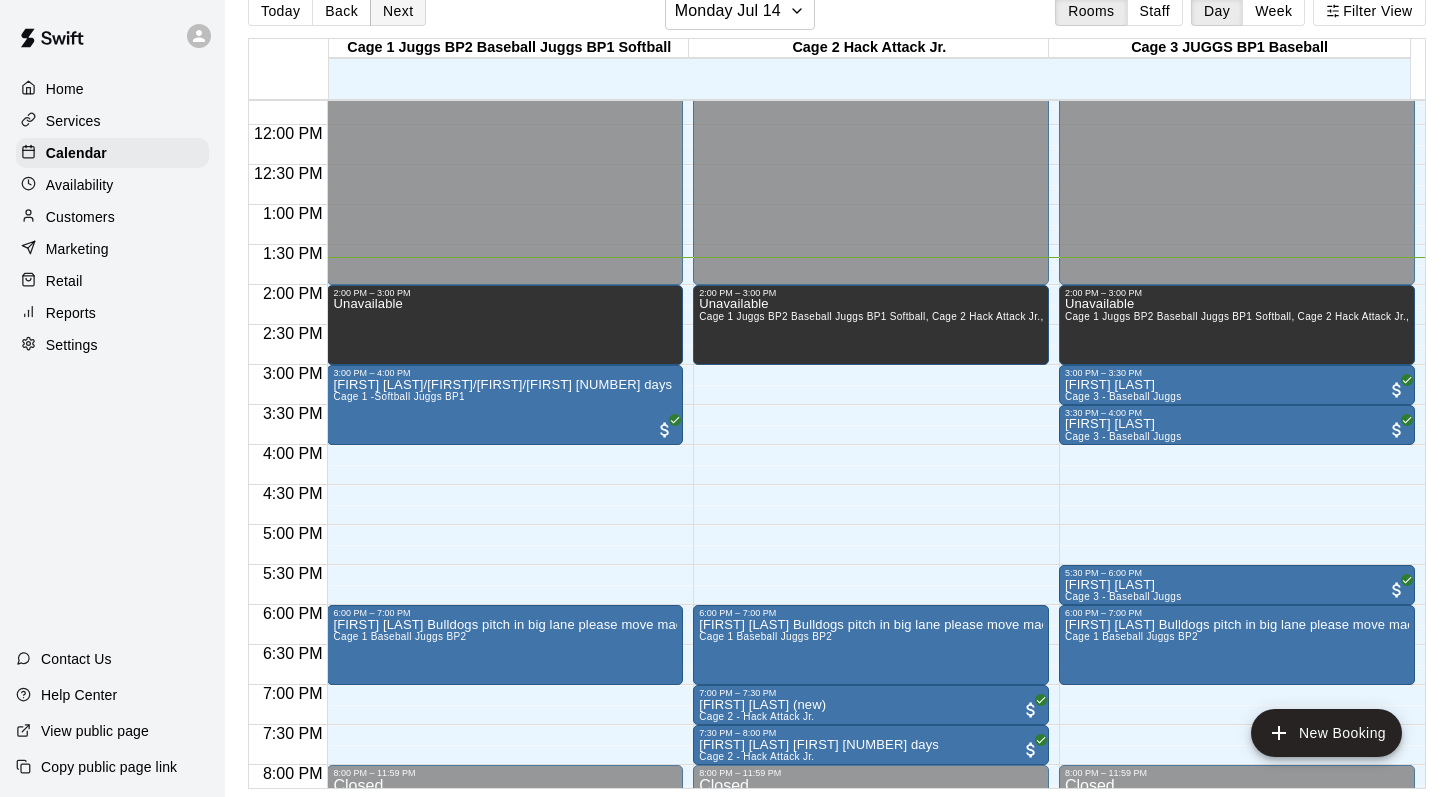 click on "Next" at bounding box center [398, 11] 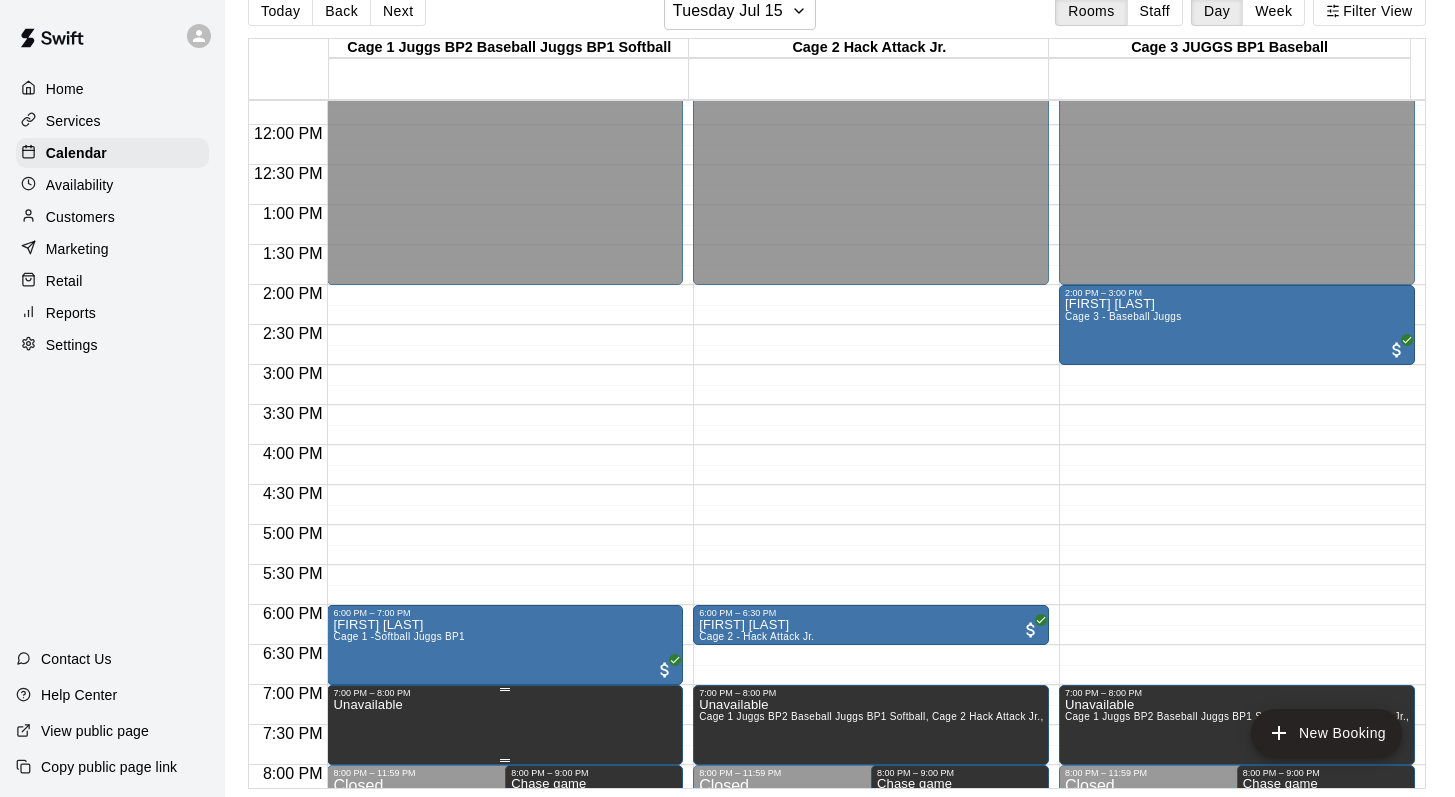 click on "Unavailable" at bounding box center (505, 1096) 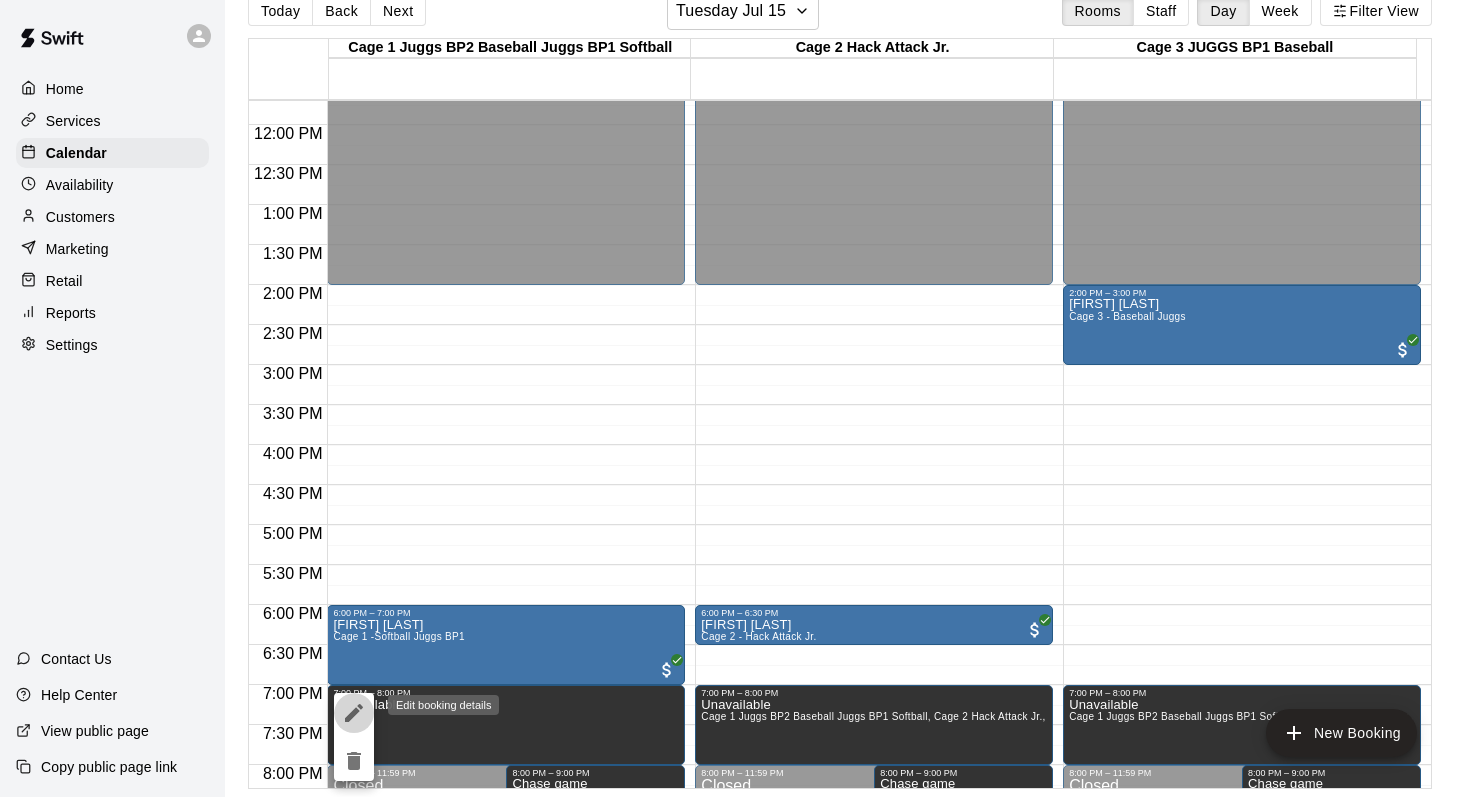 click 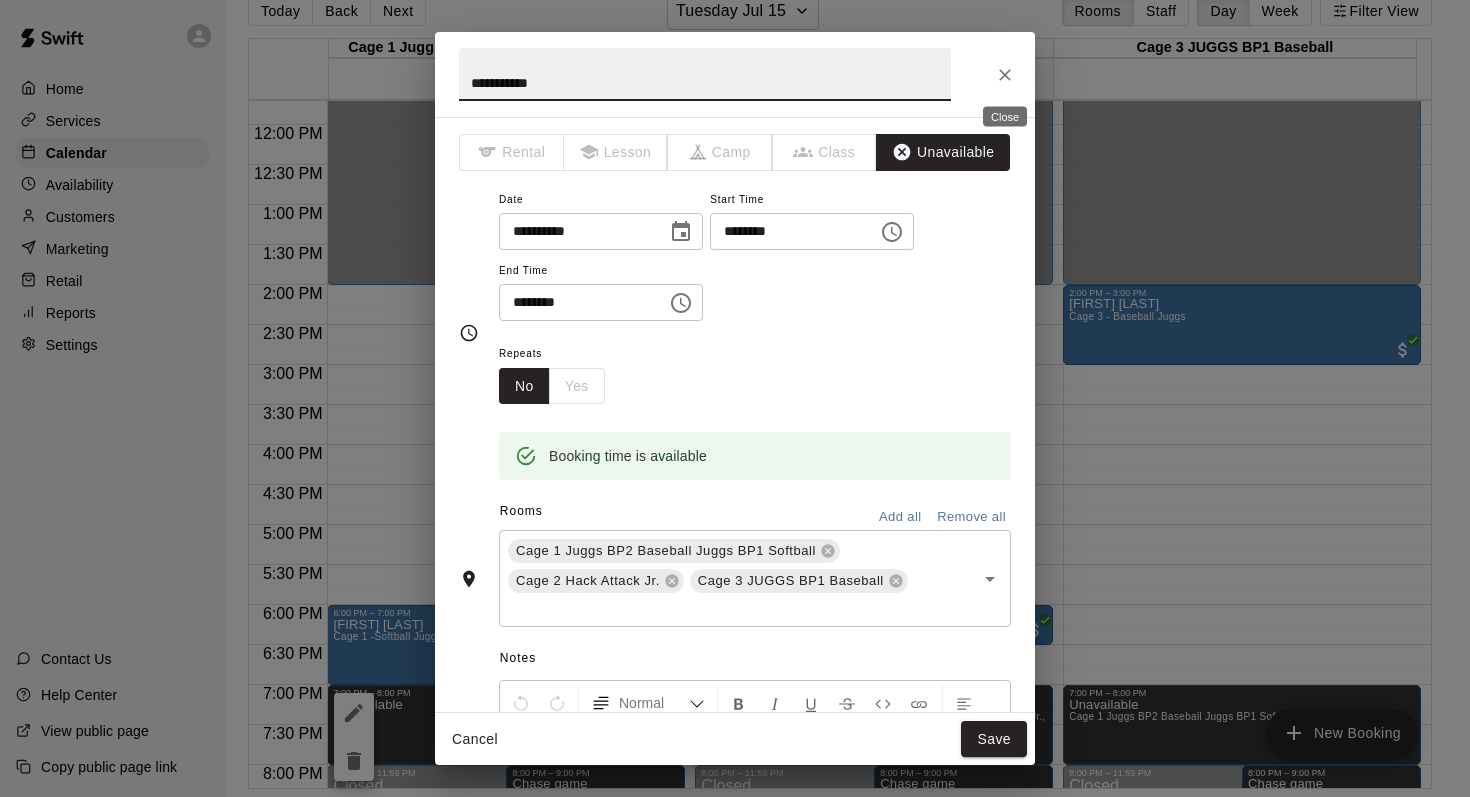 click at bounding box center (1005, 75) 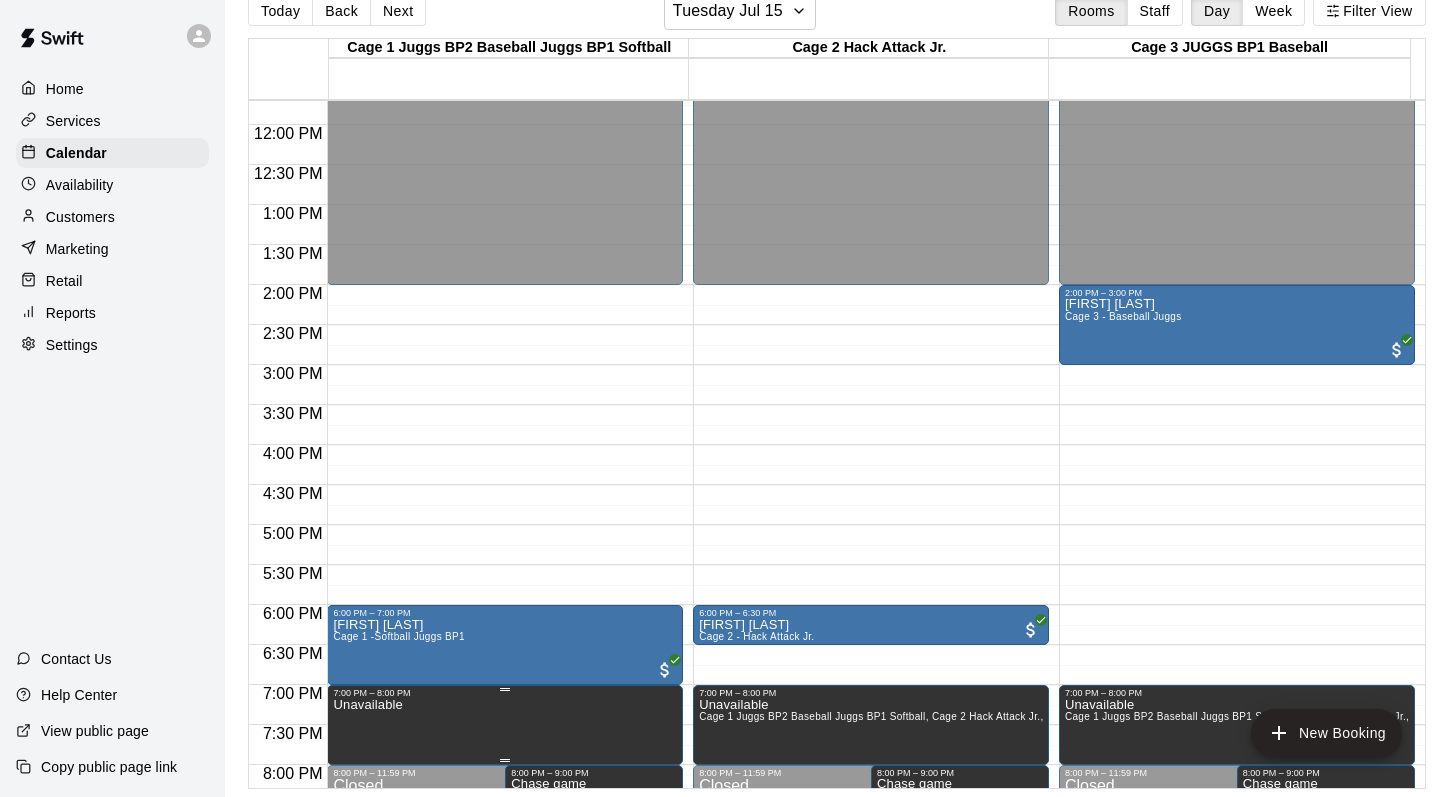 click on "Unavailable" at bounding box center (505, 1096) 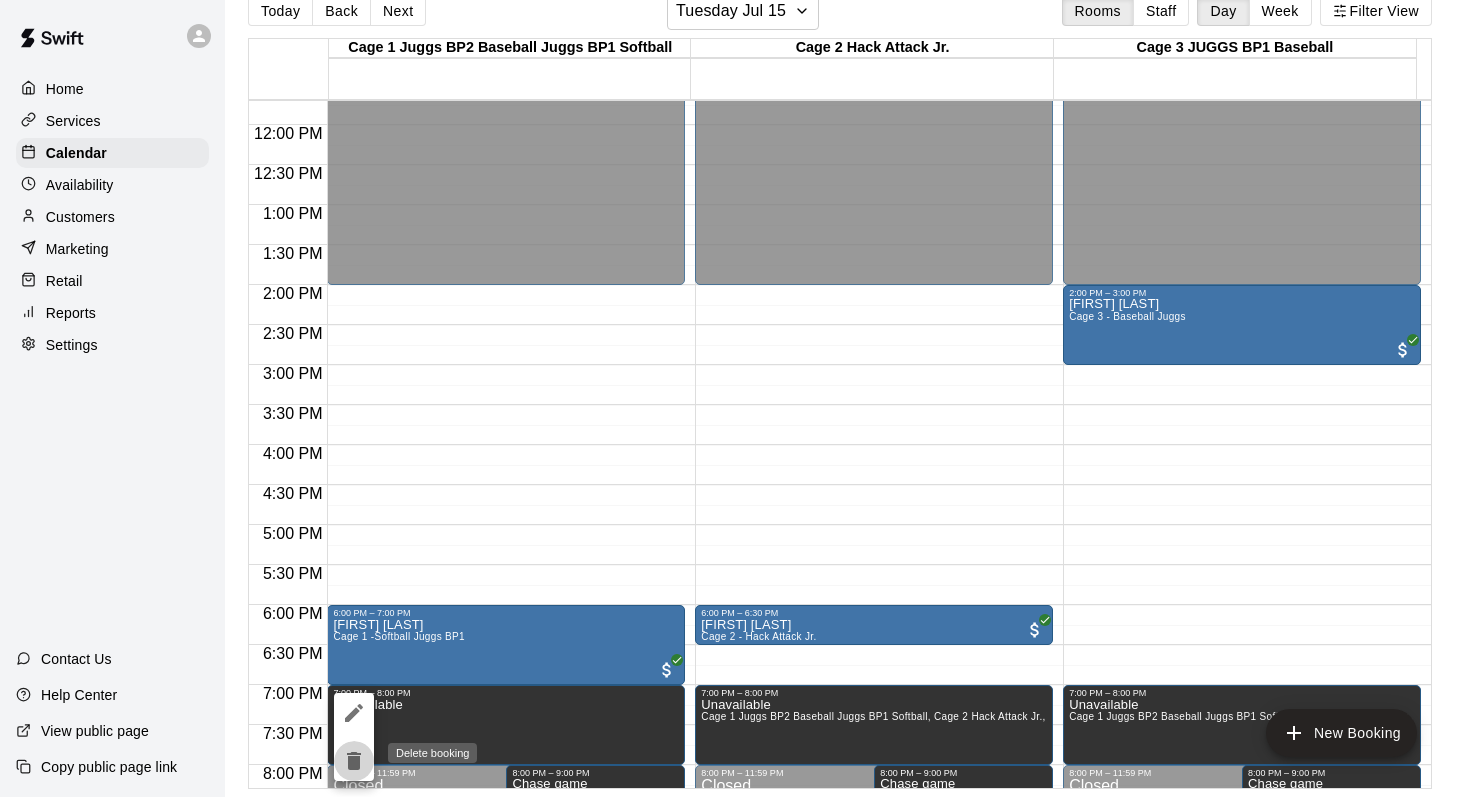 click 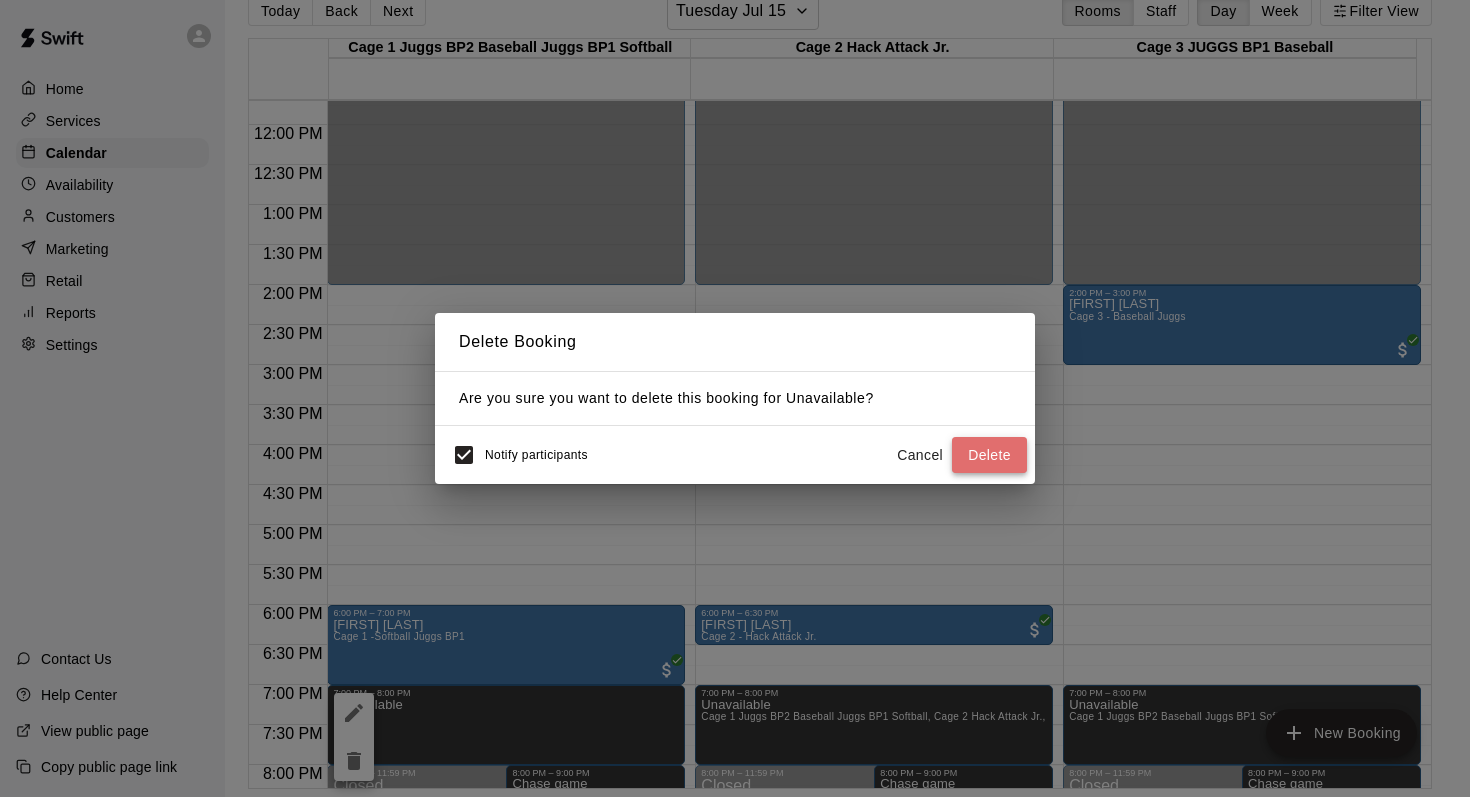 click on "Delete" at bounding box center [989, 455] 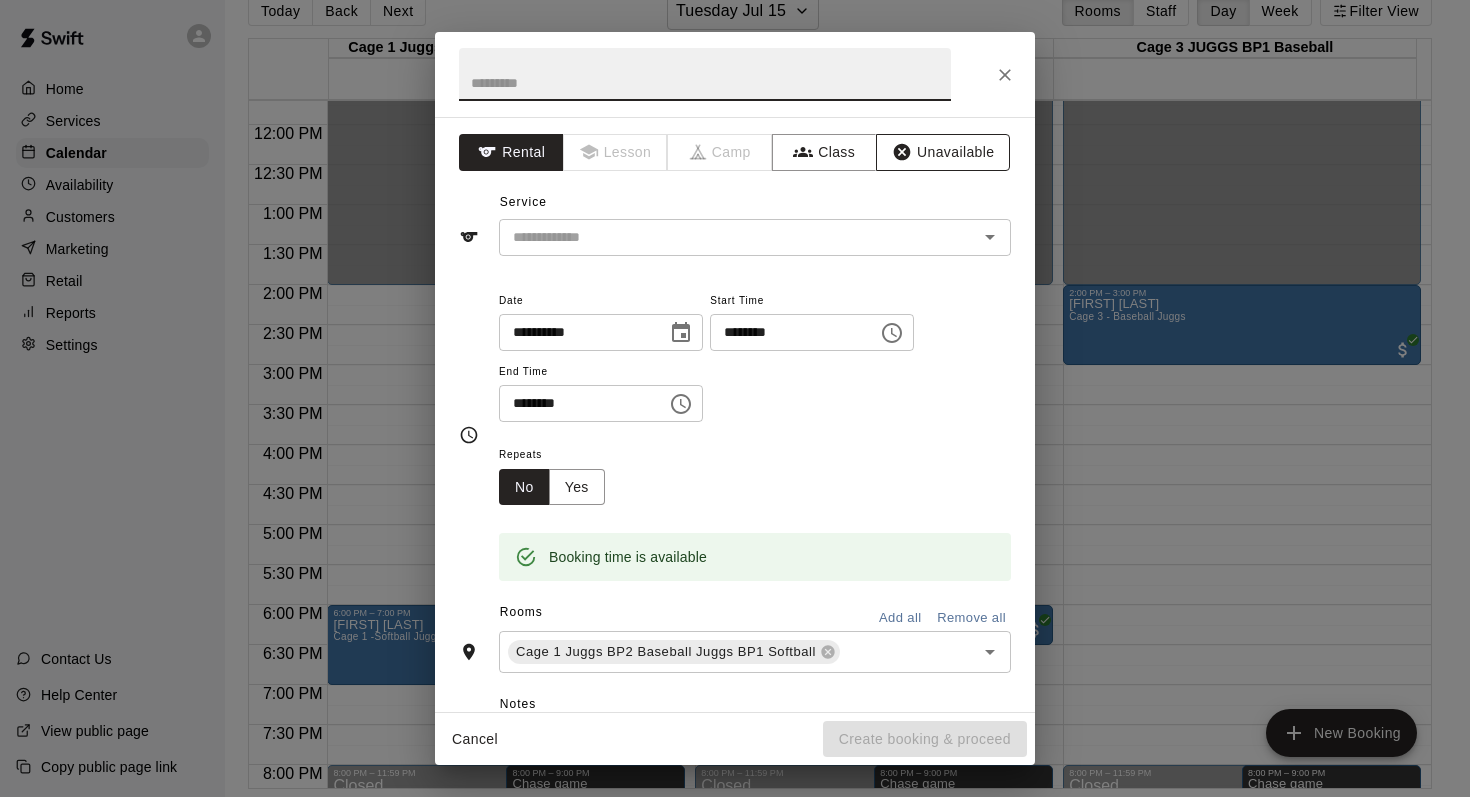 click 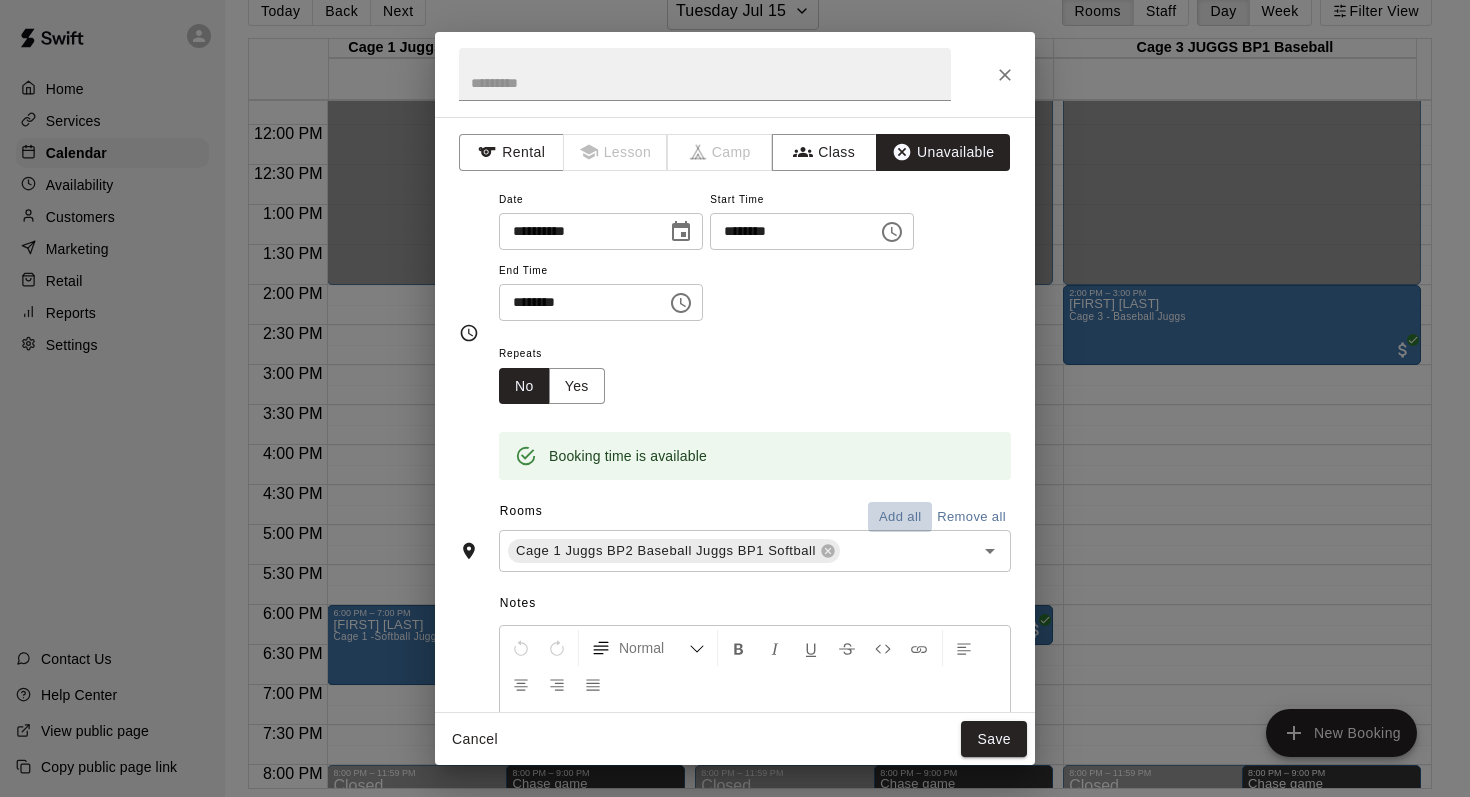 click on "Add all" at bounding box center [900, 517] 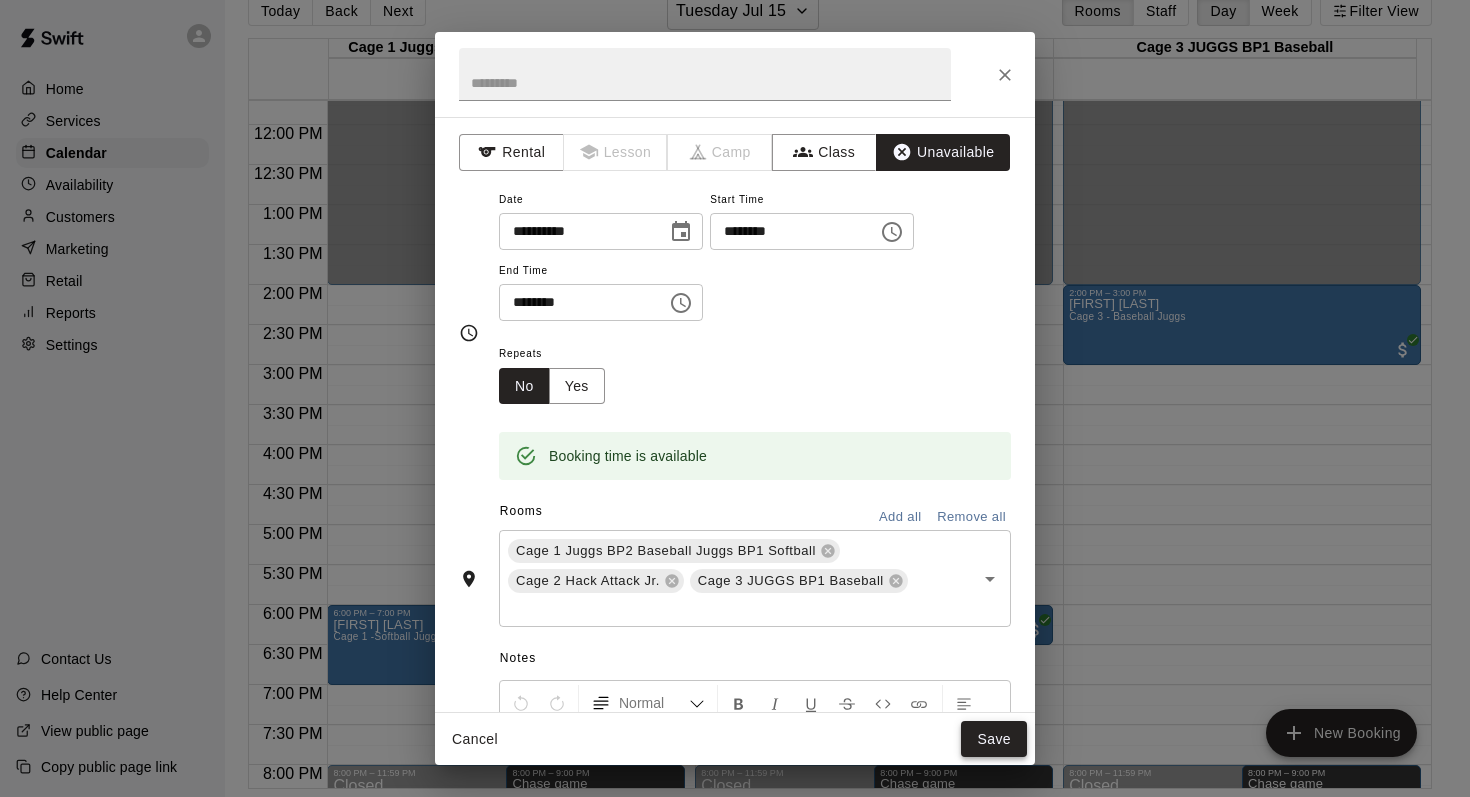 click on "Save" at bounding box center [994, 739] 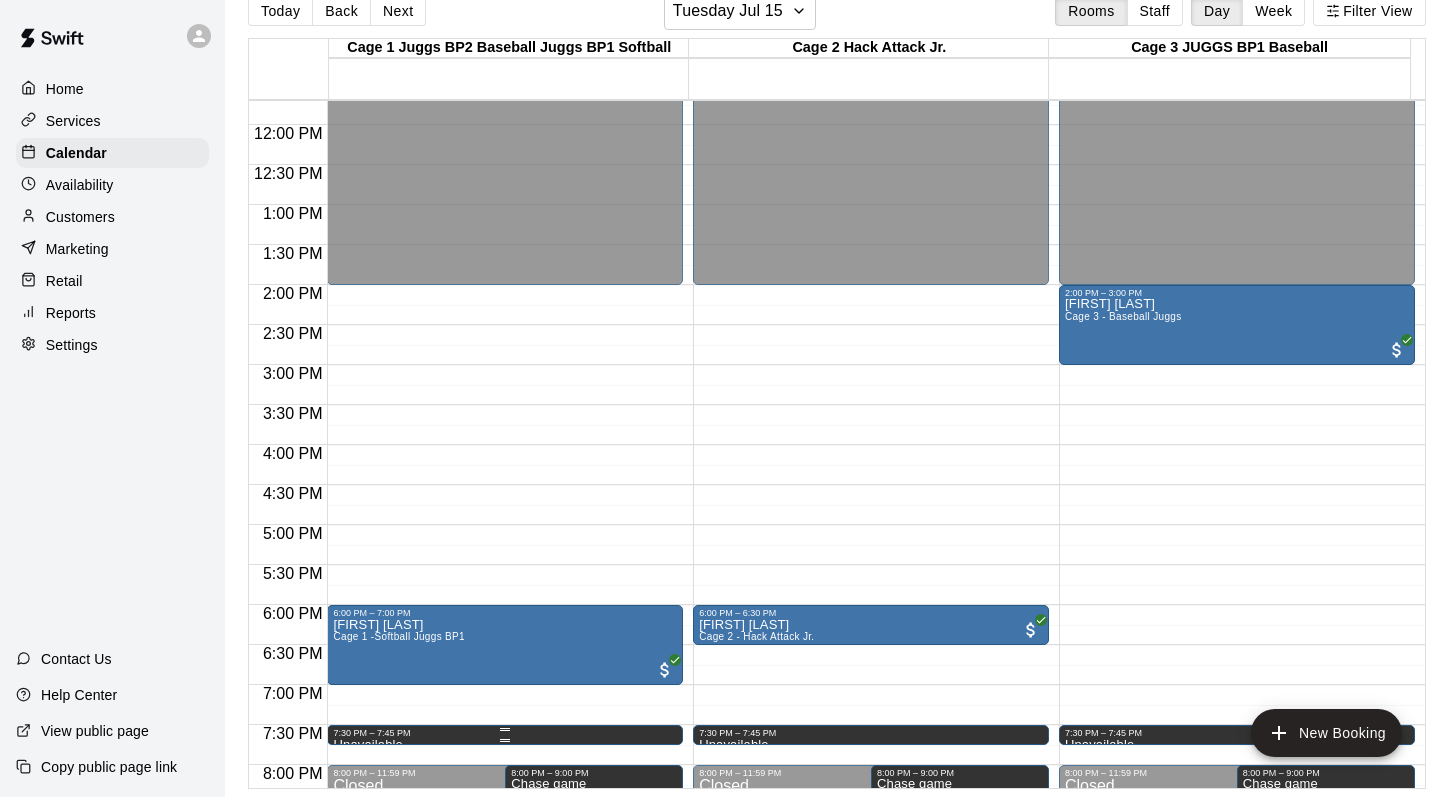 click on "7:30 PM – 7:45 PM" at bounding box center [505, 733] 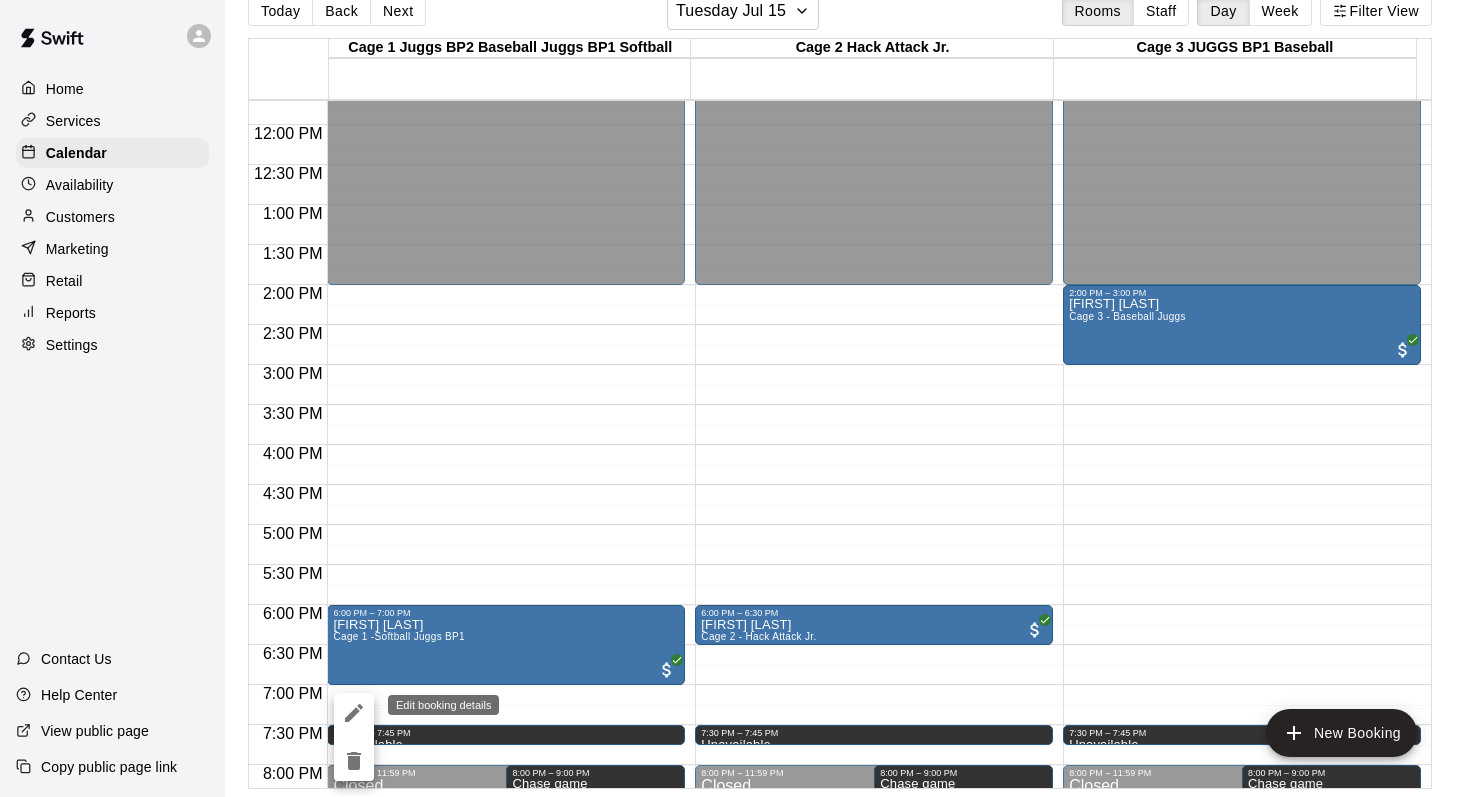 click 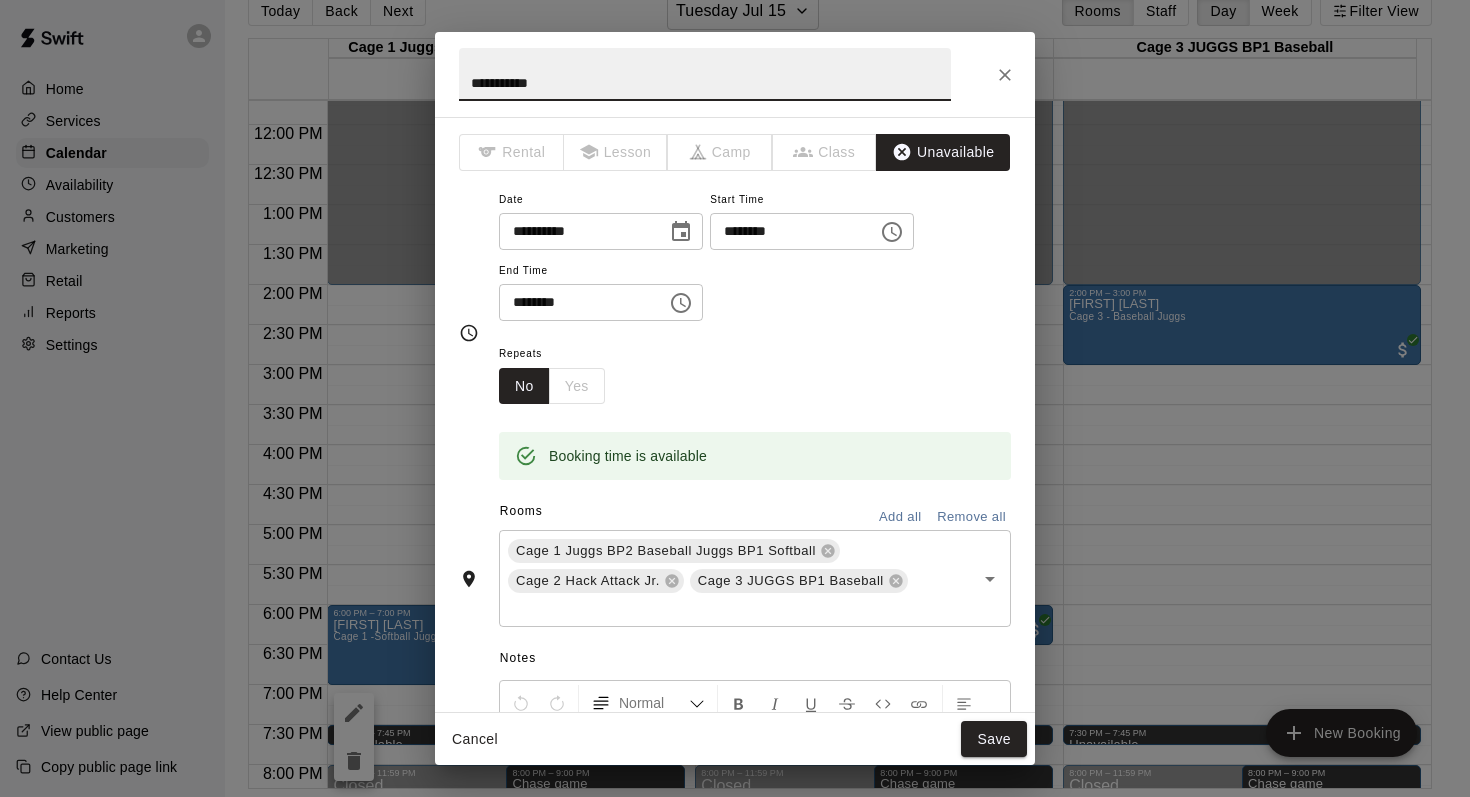 click 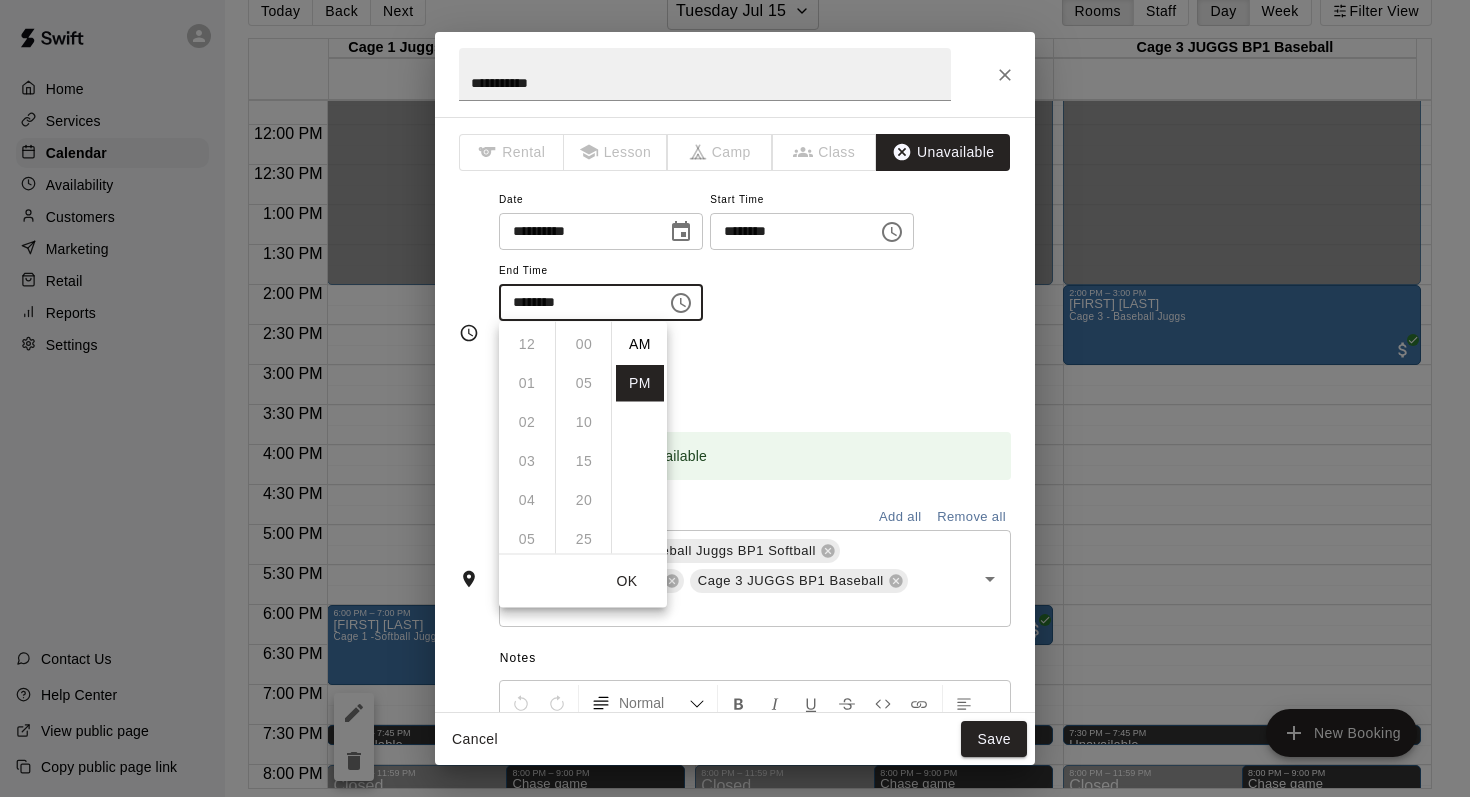 scroll, scrollTop: 273, scrollLeft: 0, axis: vertical 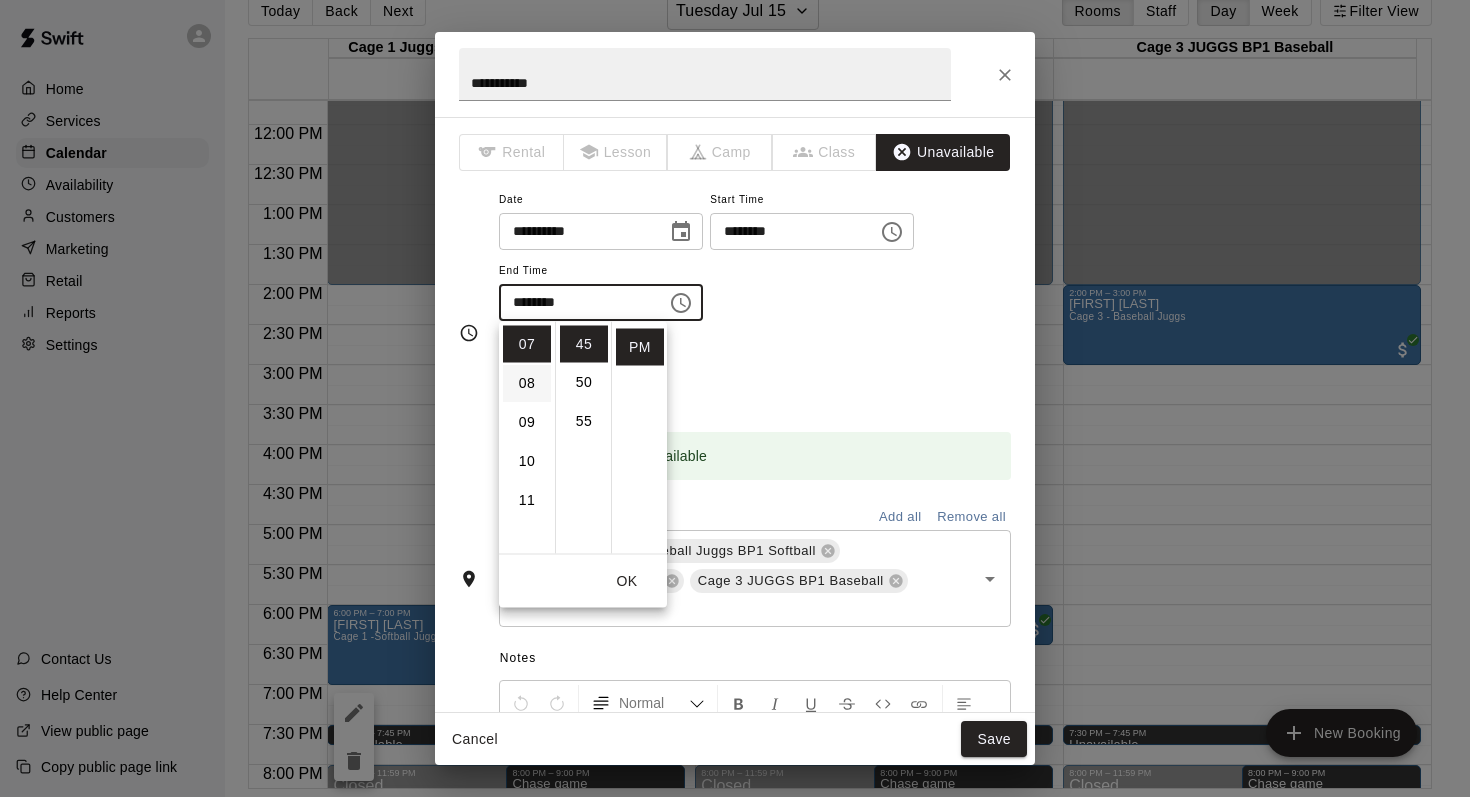 click on "08" at bounding box center [527, 383] 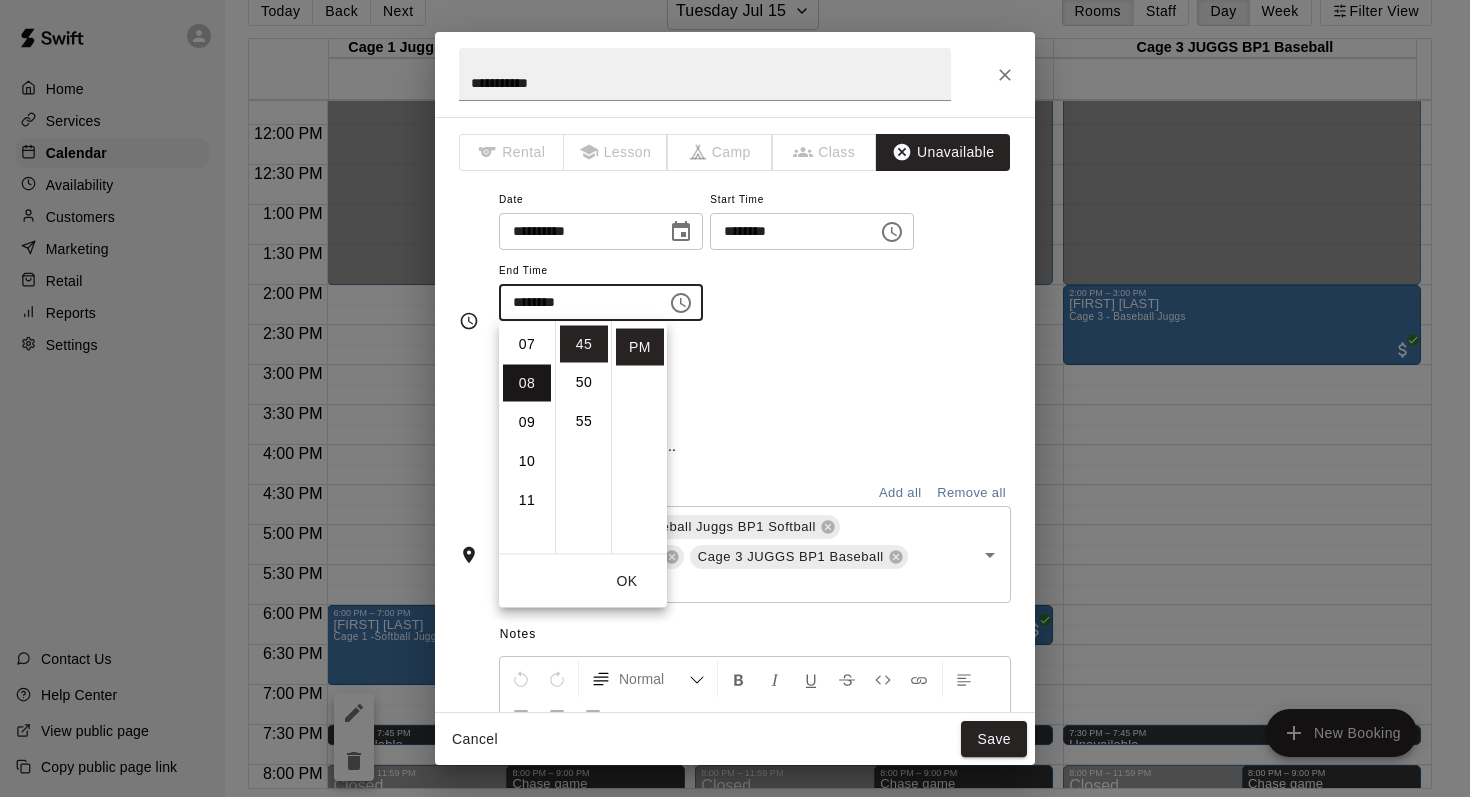 scroll, scrollTop: 312, scrollLeft: 0, axis: vertical 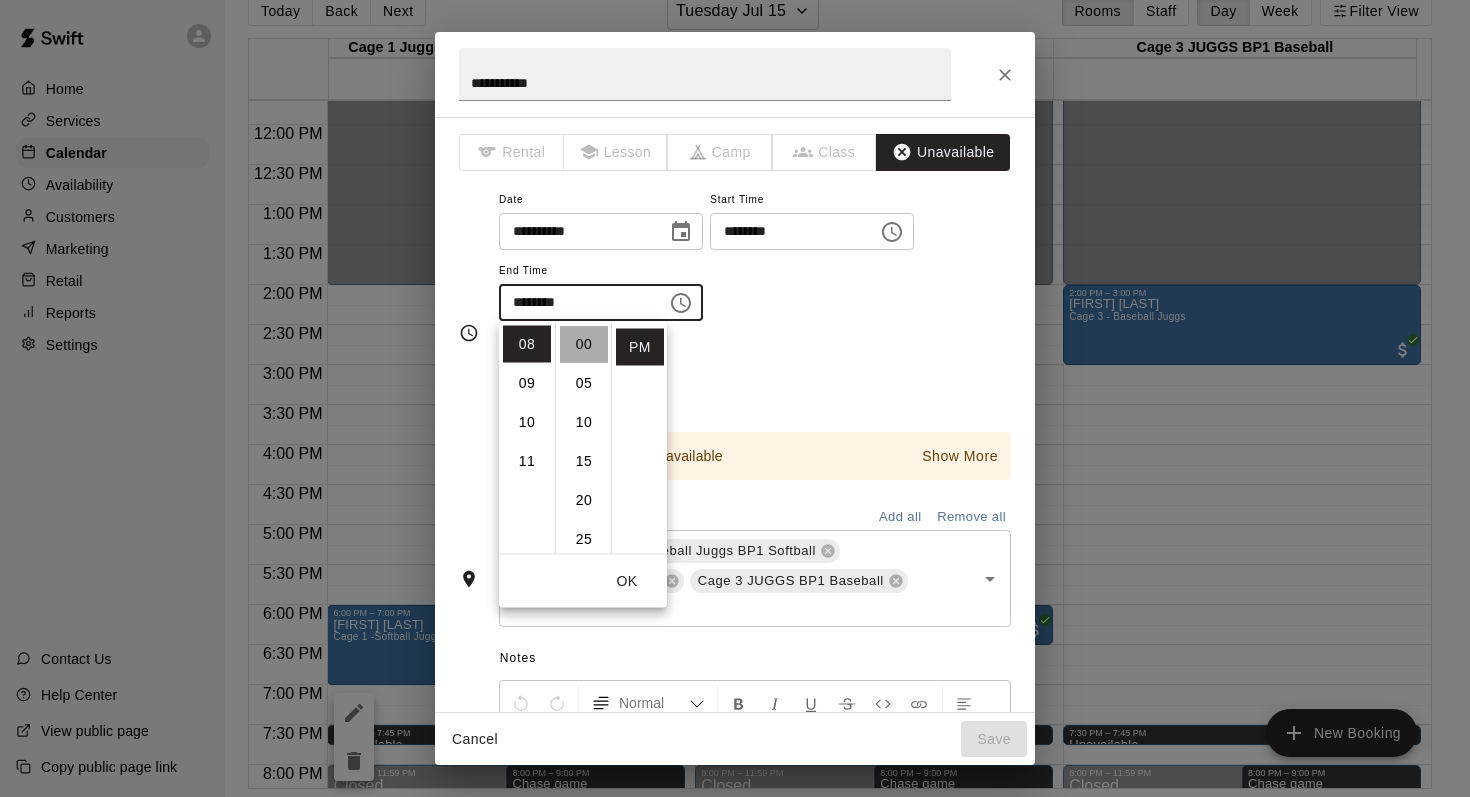 click on "00" at bounding box center (584, 344) 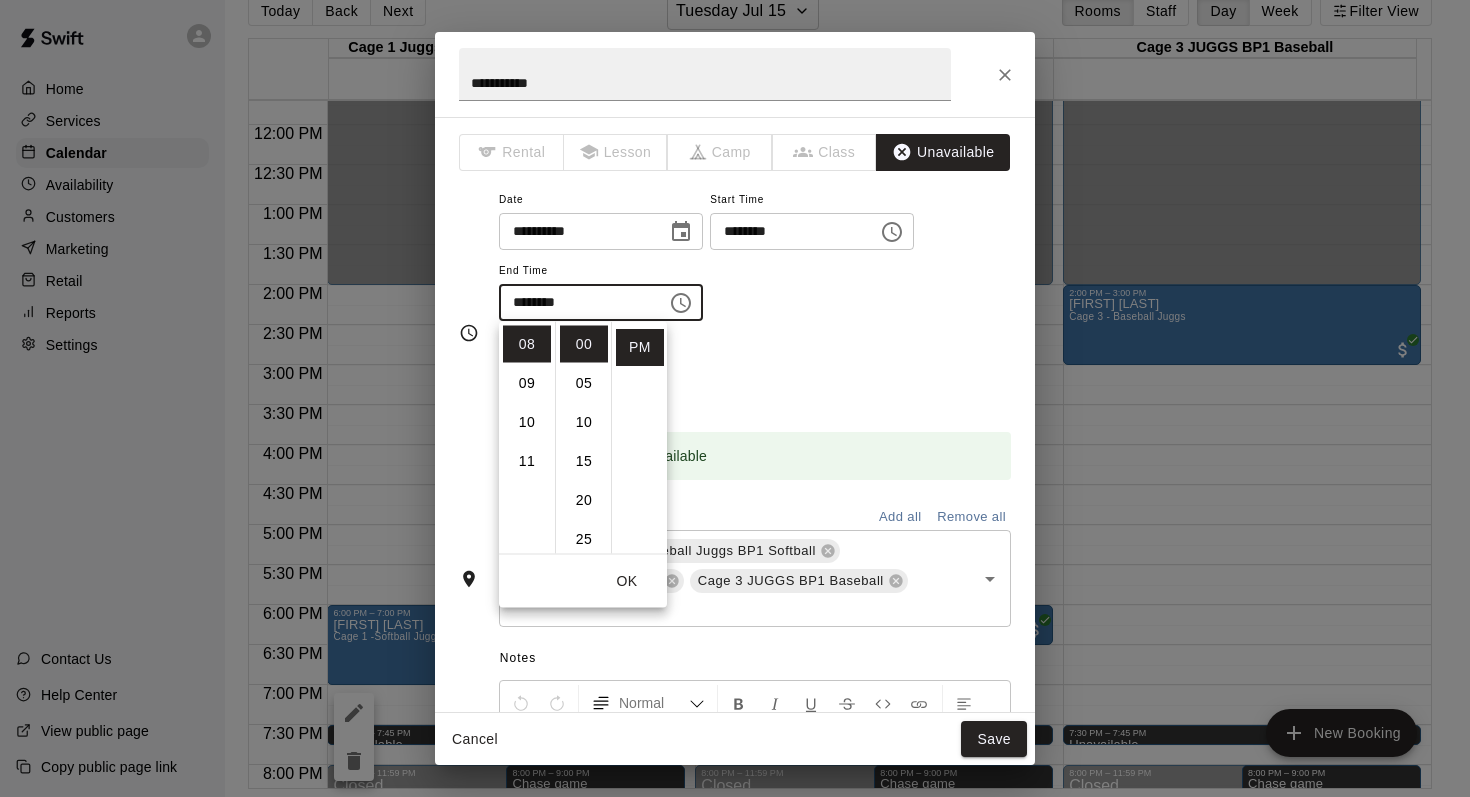click on "**********" at bounding box center [755, 264] 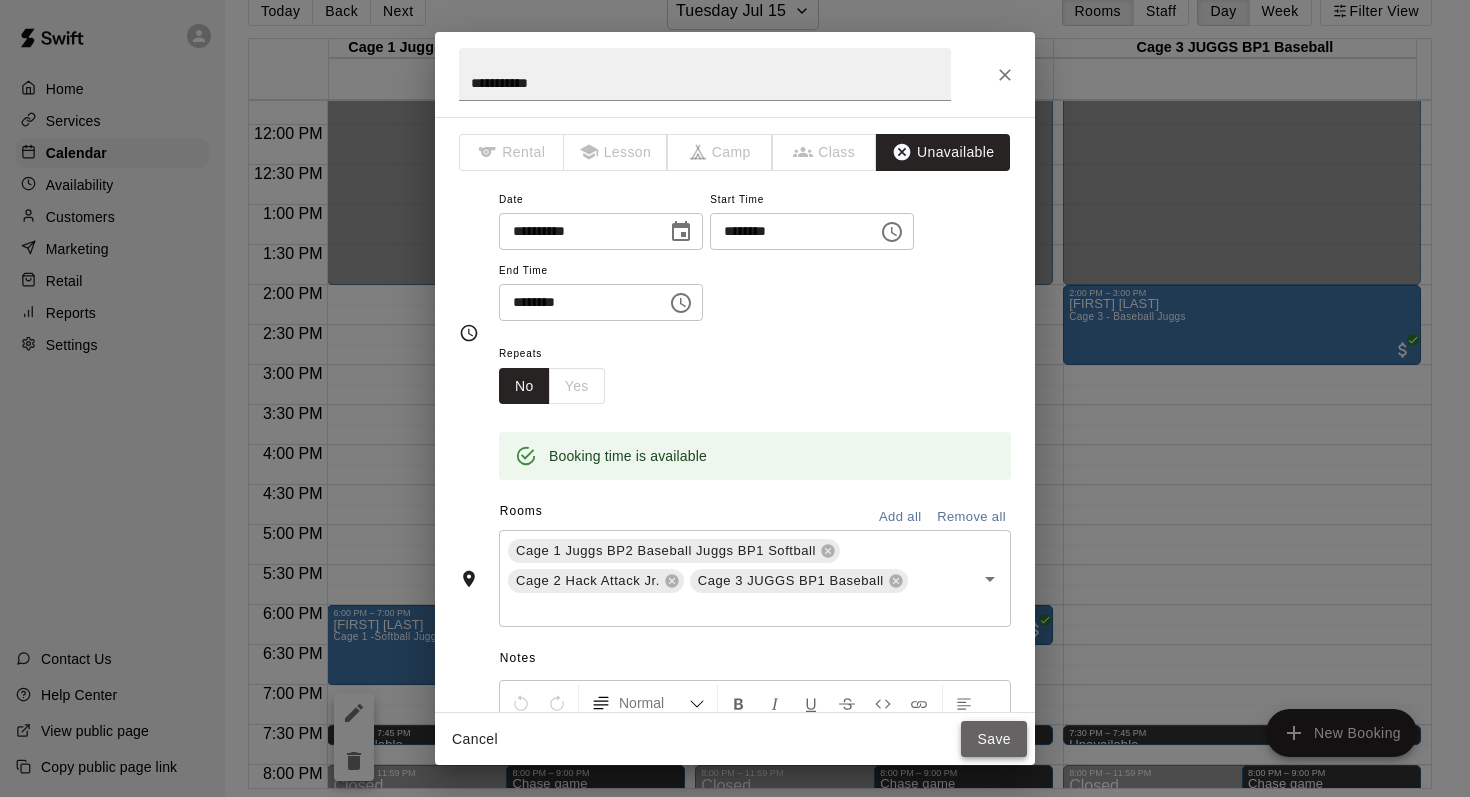 click on "Save" at bounding box center [994, 739] 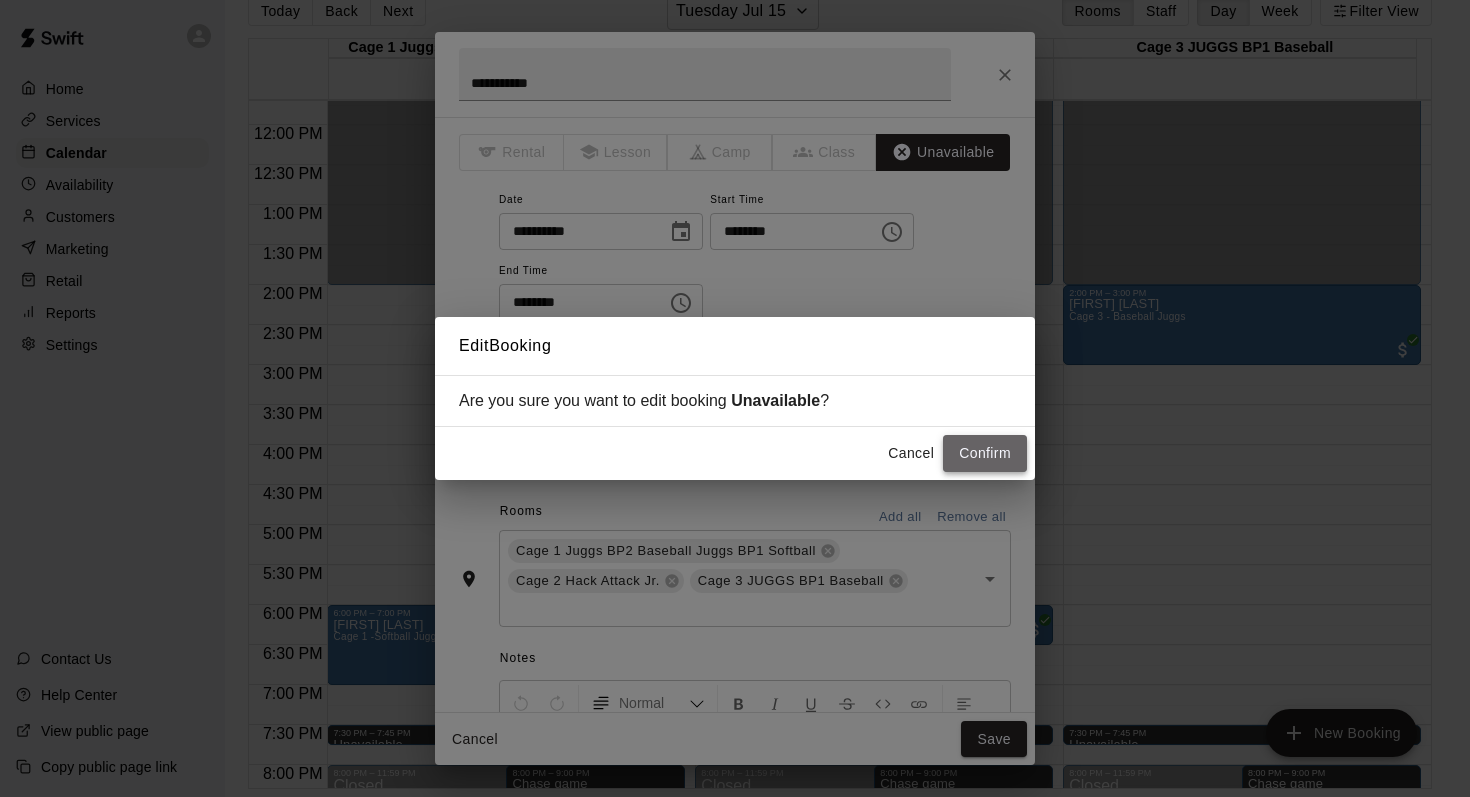 click on "Confirm" at bounding box center [985, 453] 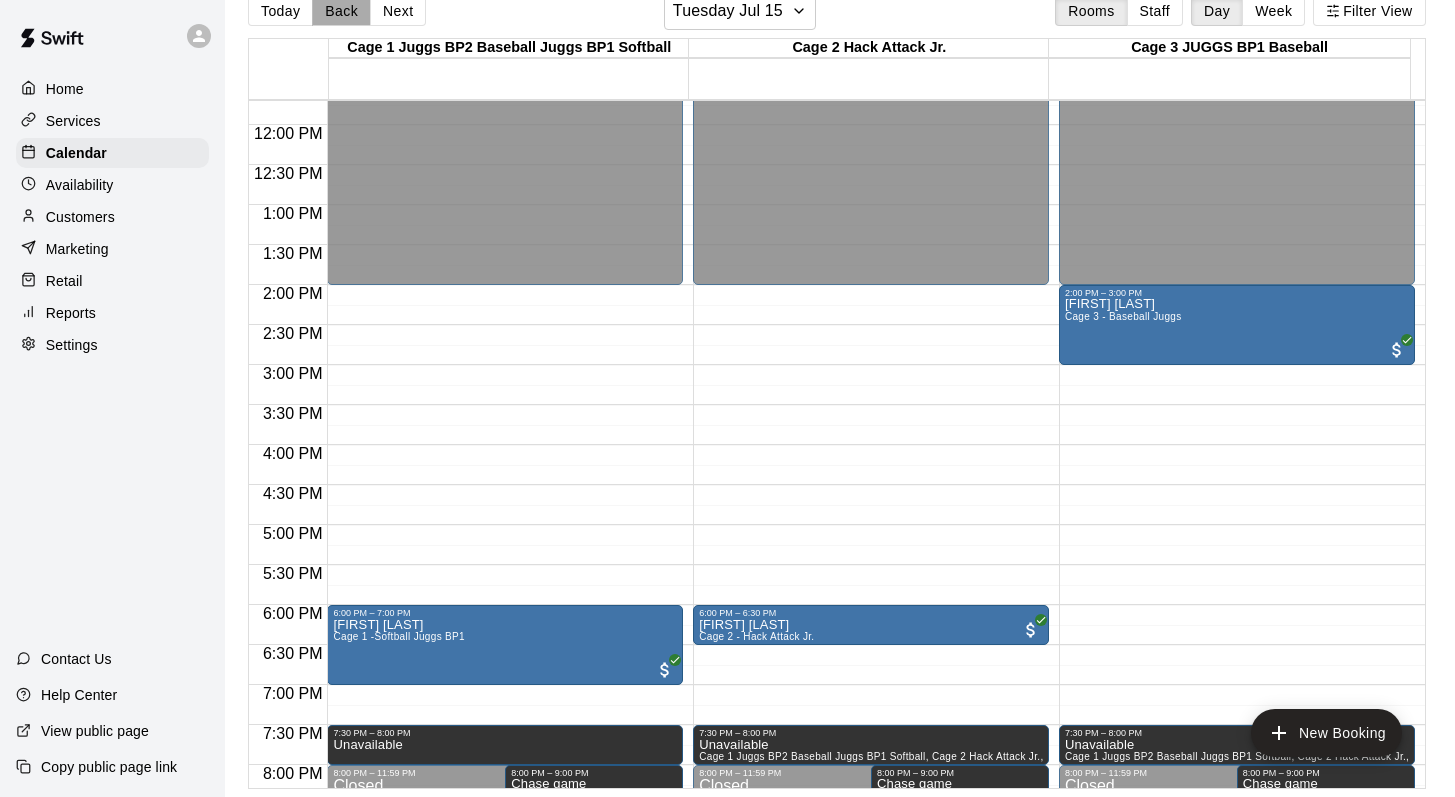 click on "Back" at bounding box center [341, 11] 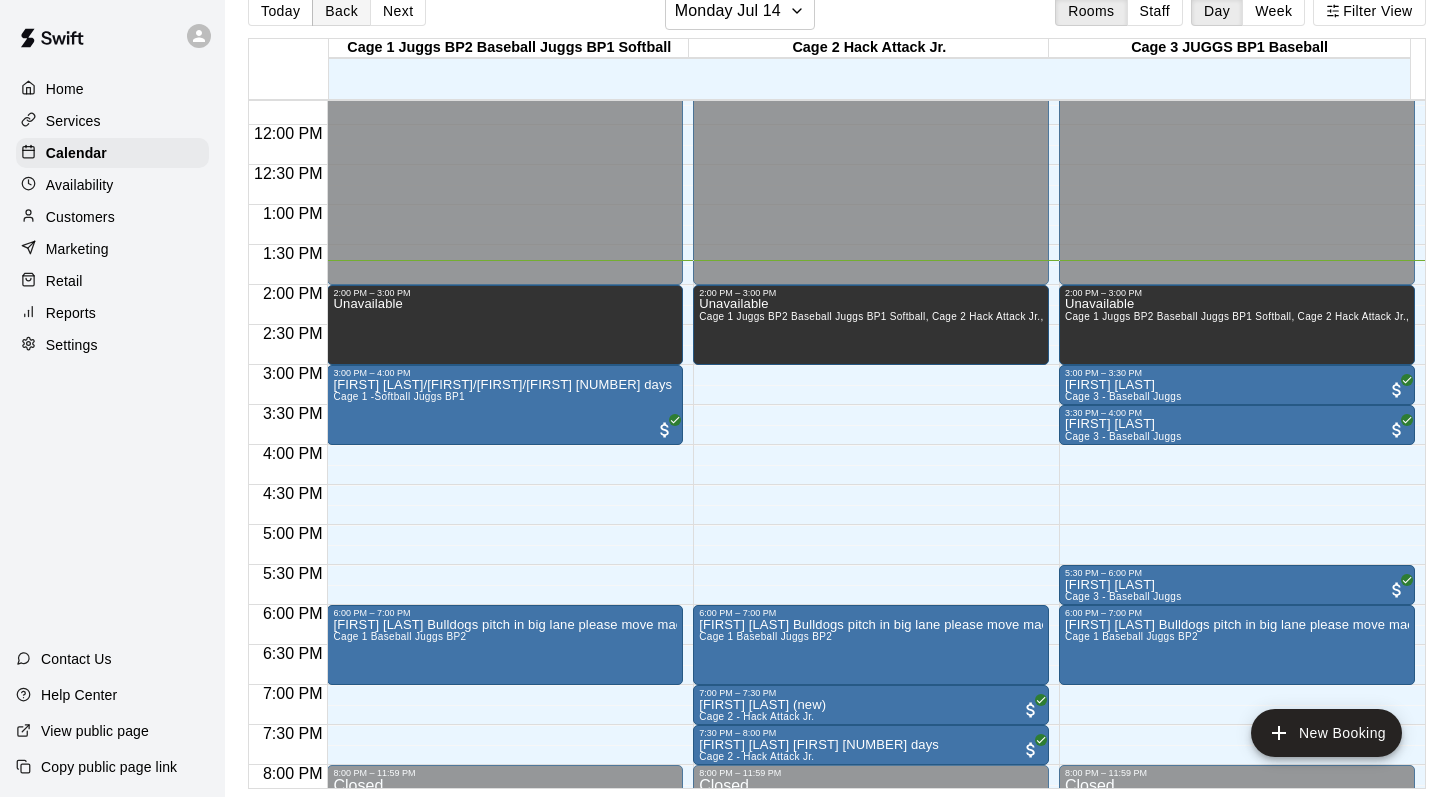 click on "Back" at bounding box center (341, 11) 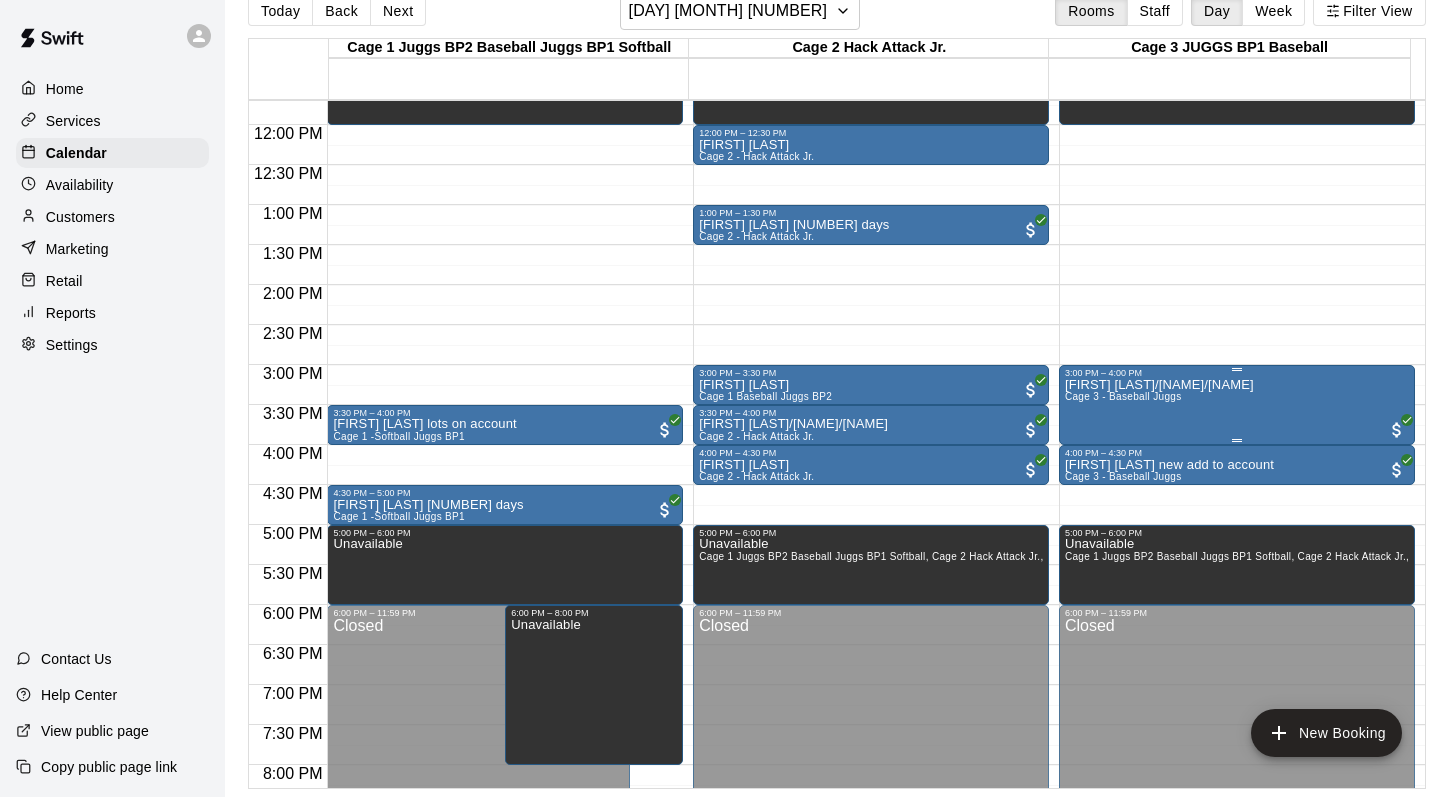 click on "Cage 3 - Baseball Juggs" at bounding box center [1123, 396] 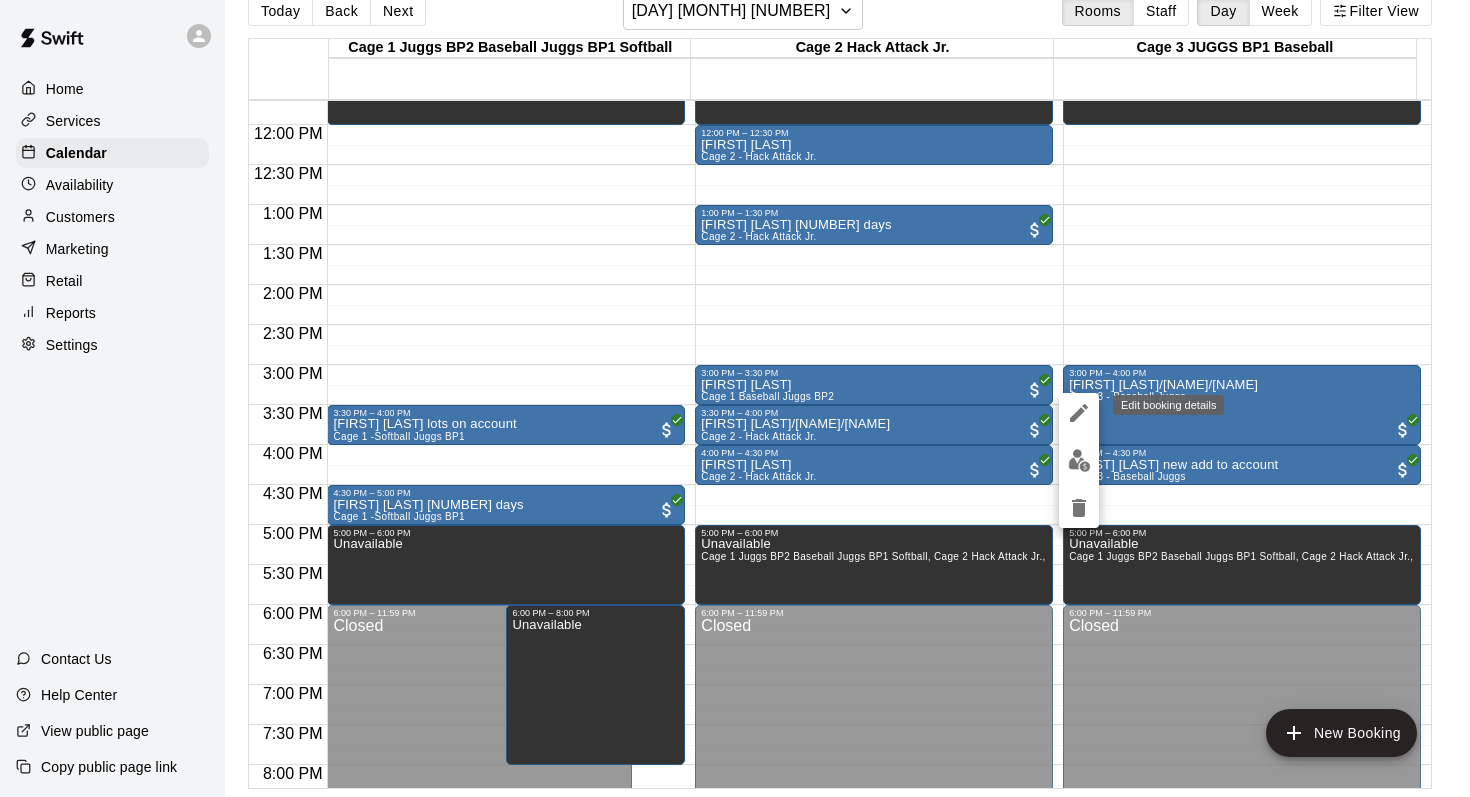 click 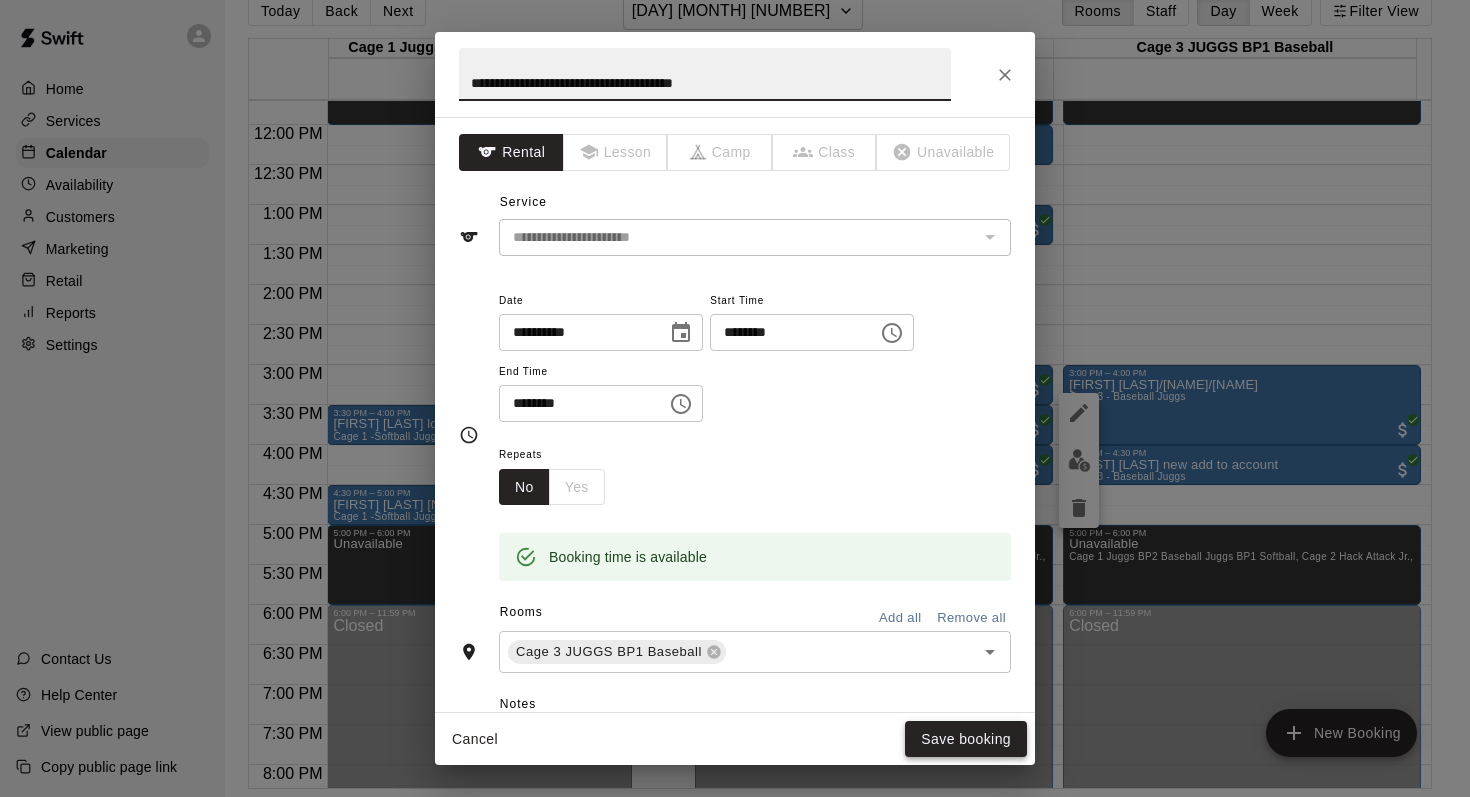 type on "**********" 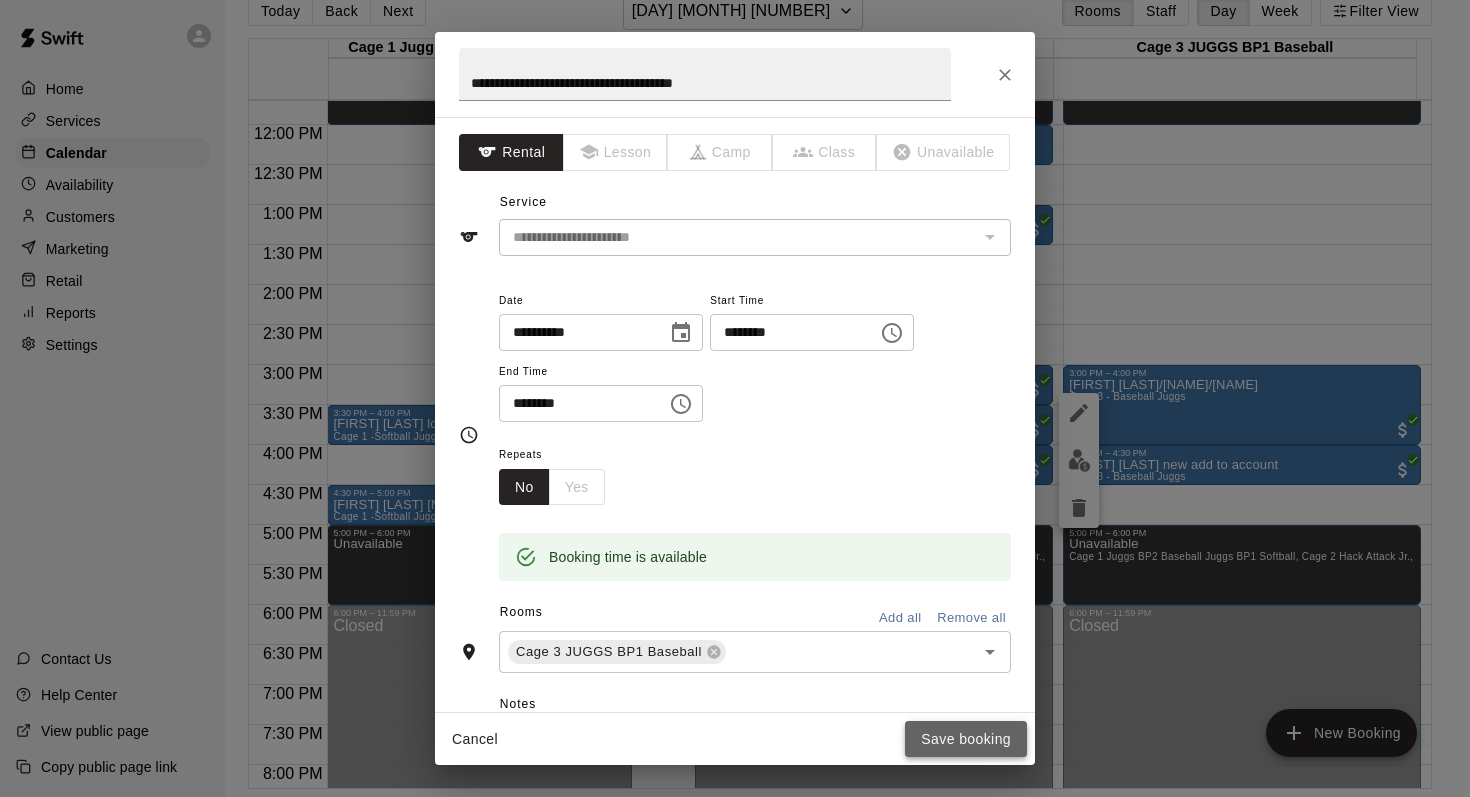 click on "Save booking" at bounding box center [966, 739] 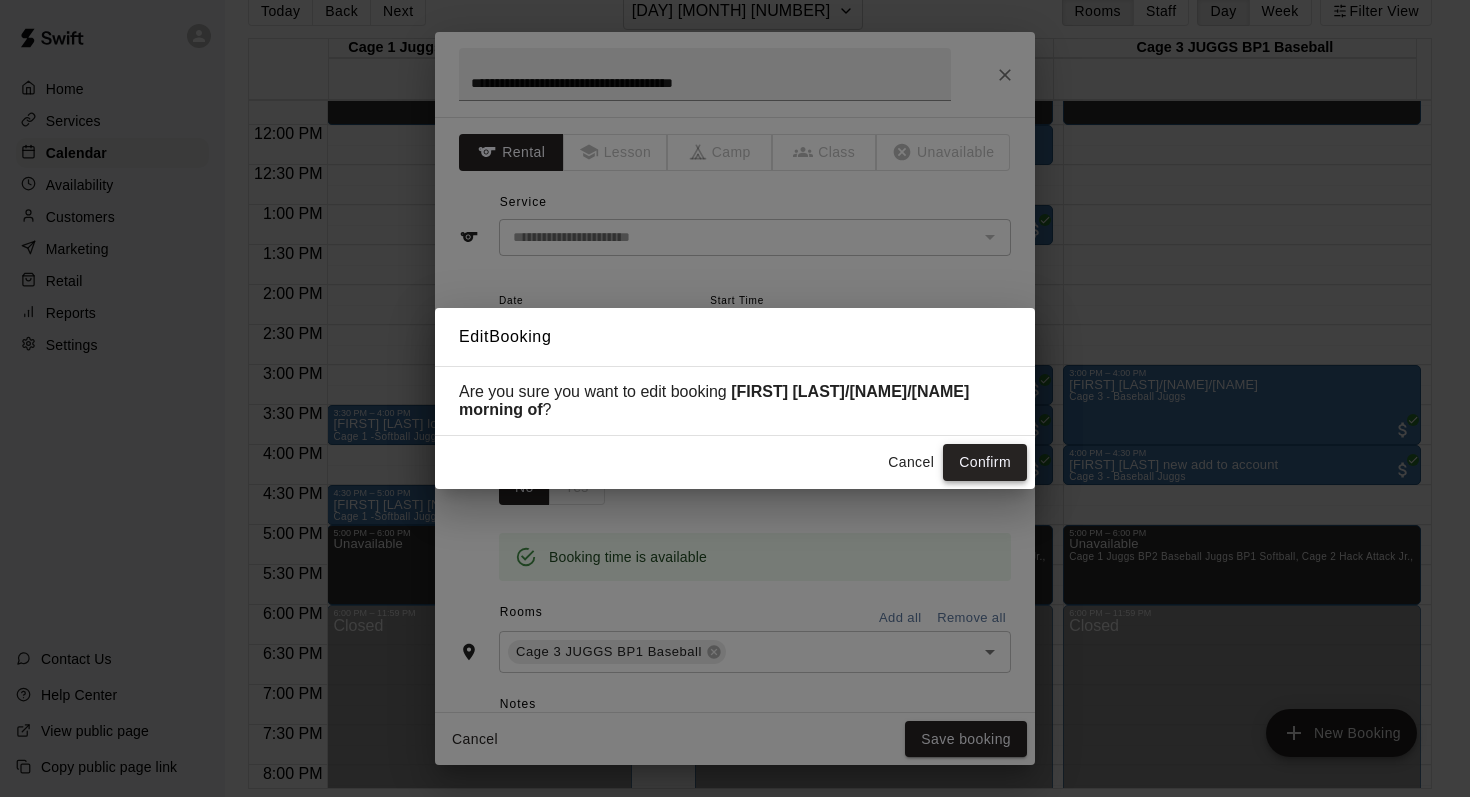 click on "Confirm" at bounding box center (985, 462) 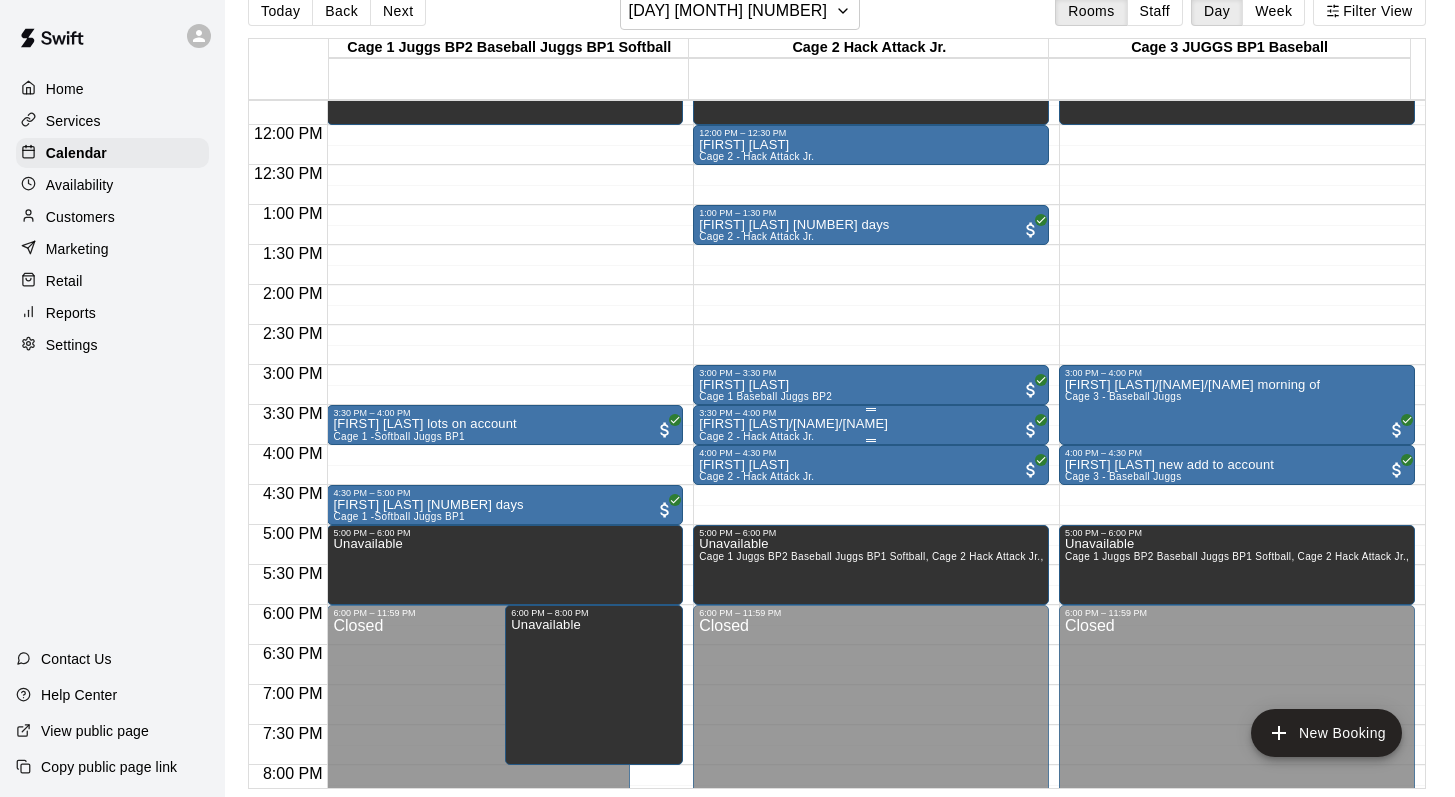 click on "[FIRST] [LAST]/[NAME]/[NAME] [LOCATION]" at bounding box center [793, 816] 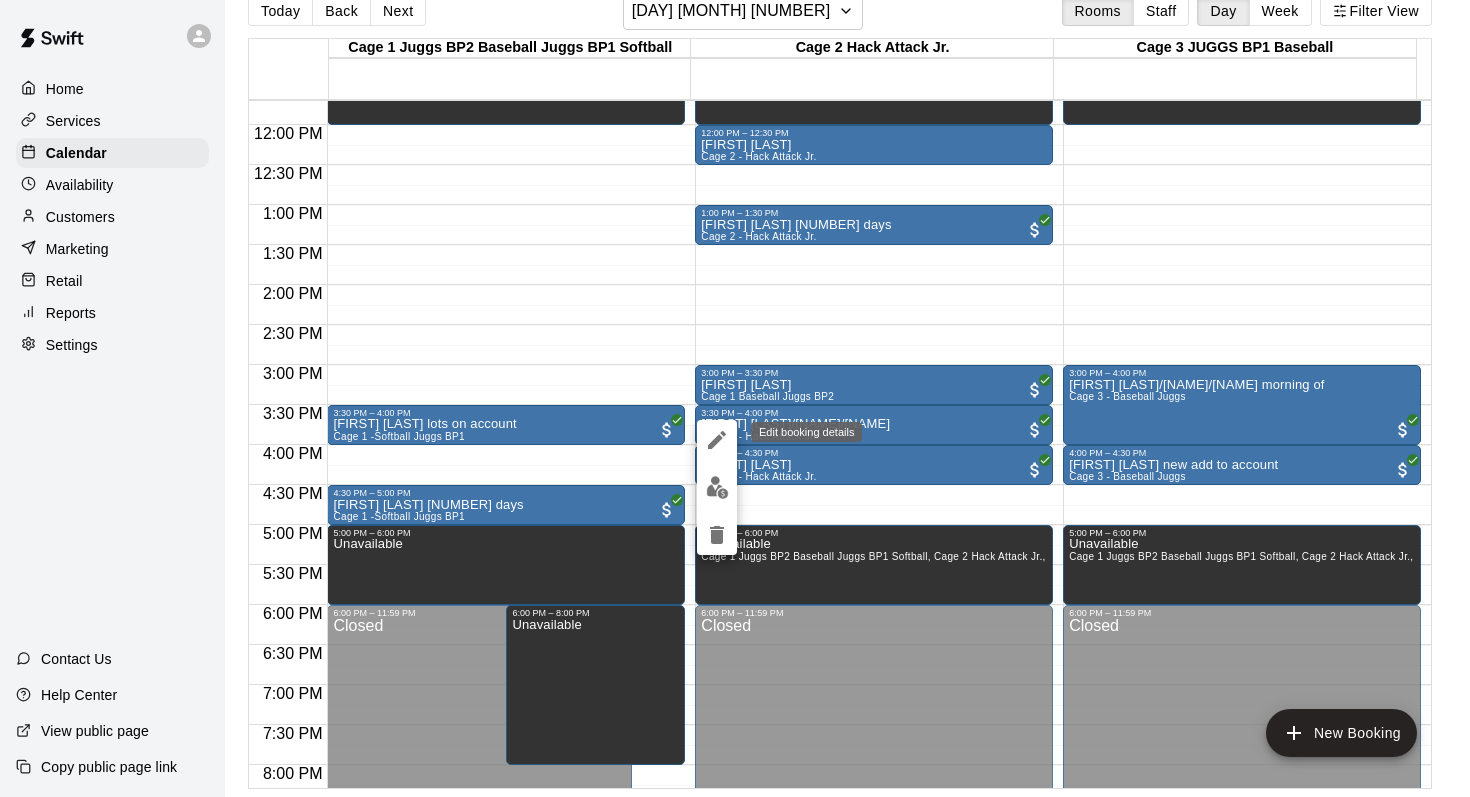 click 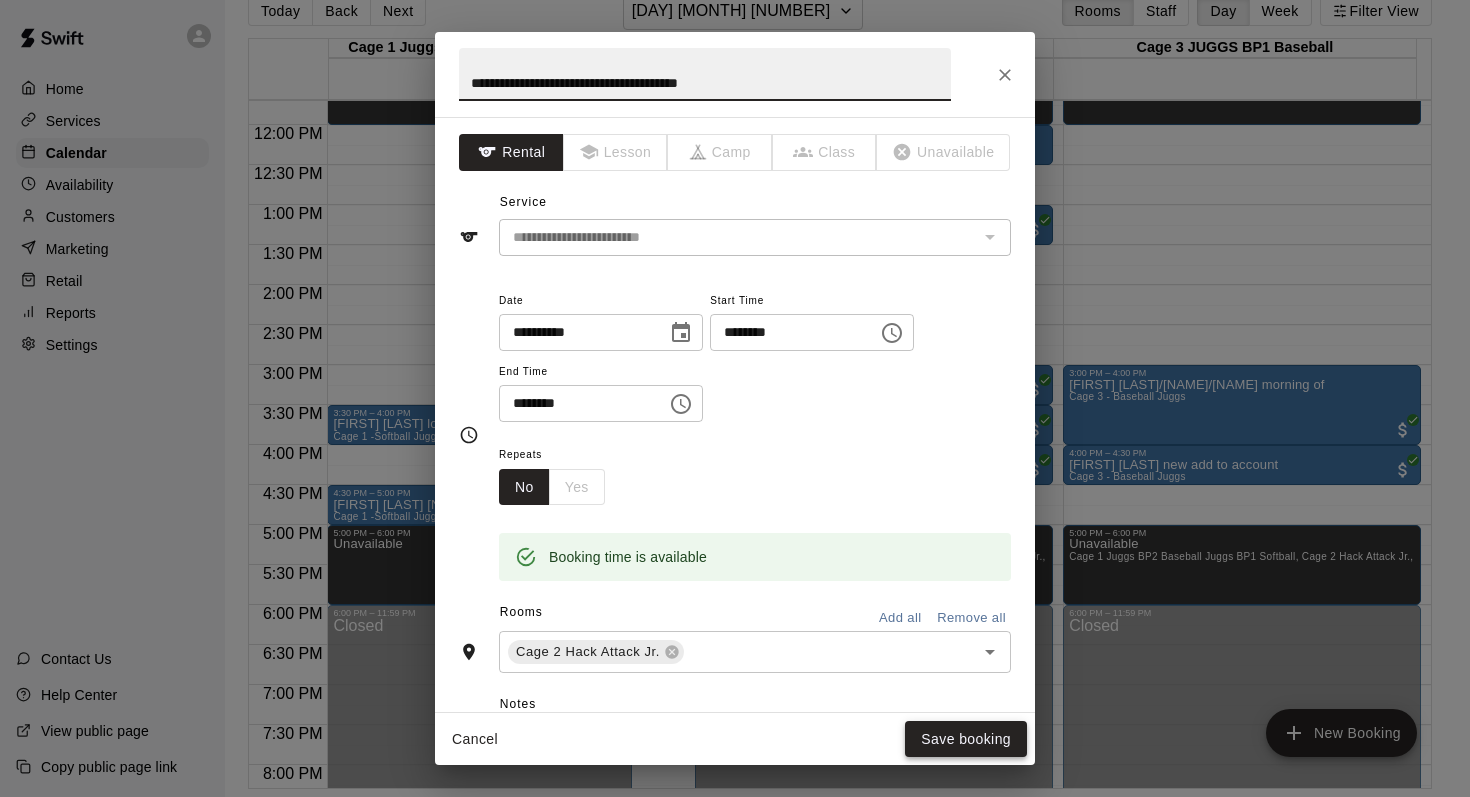 type on "**********" 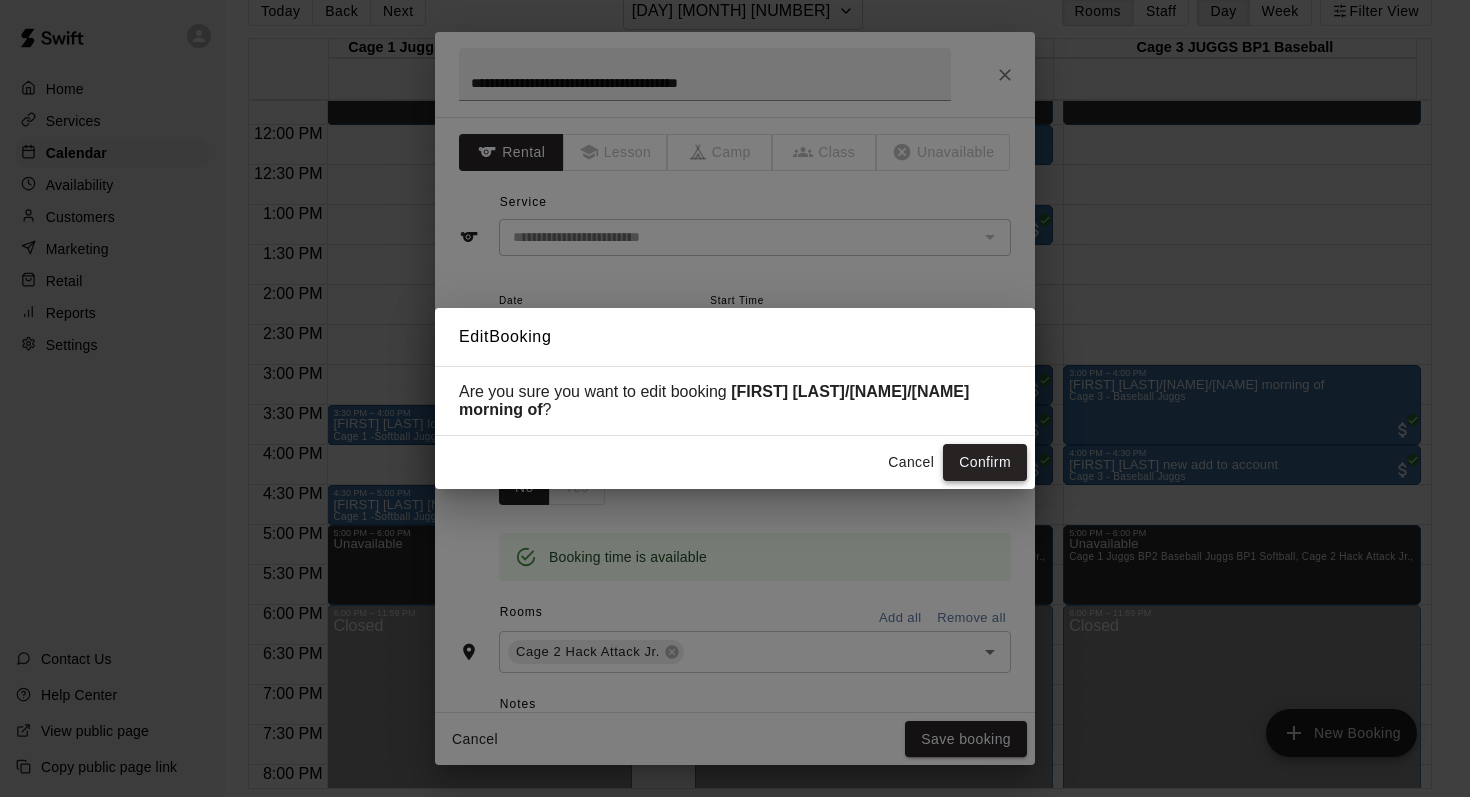 click on "Confirm" at bounding box center [985, 462] 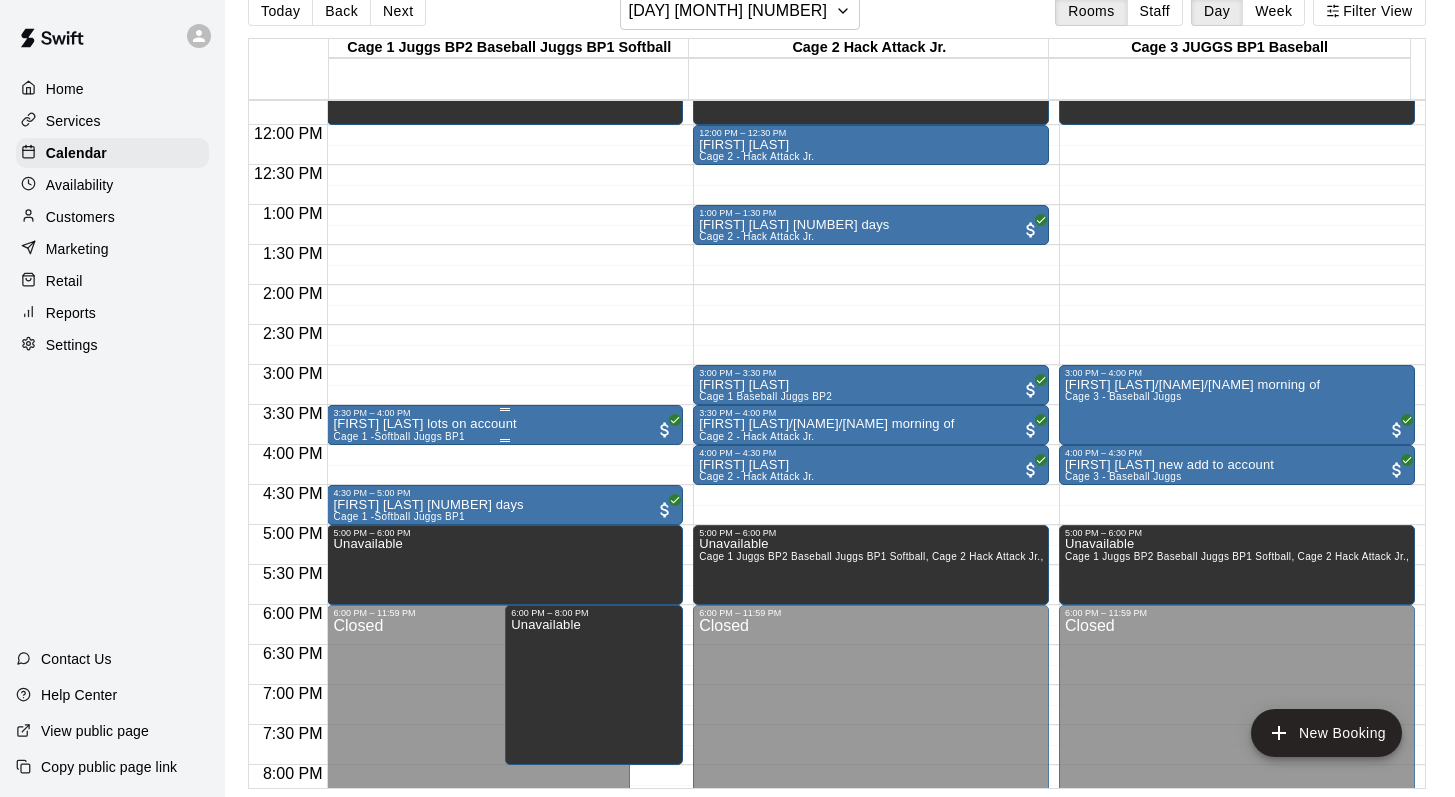 click on "[FIRST] [LAST] lots on account" at bounding box center (424, 424) 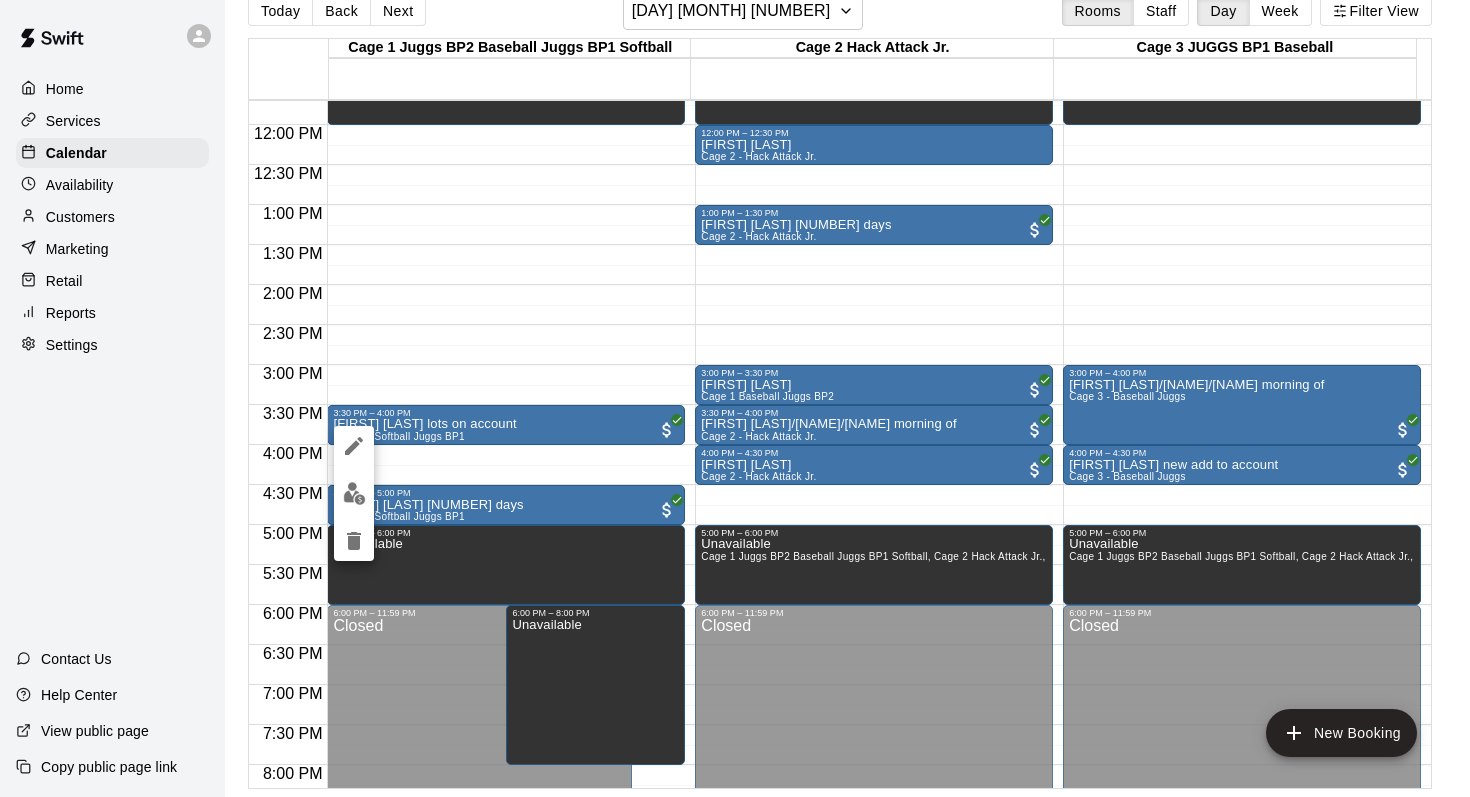 click at bounding box center (354, 446) 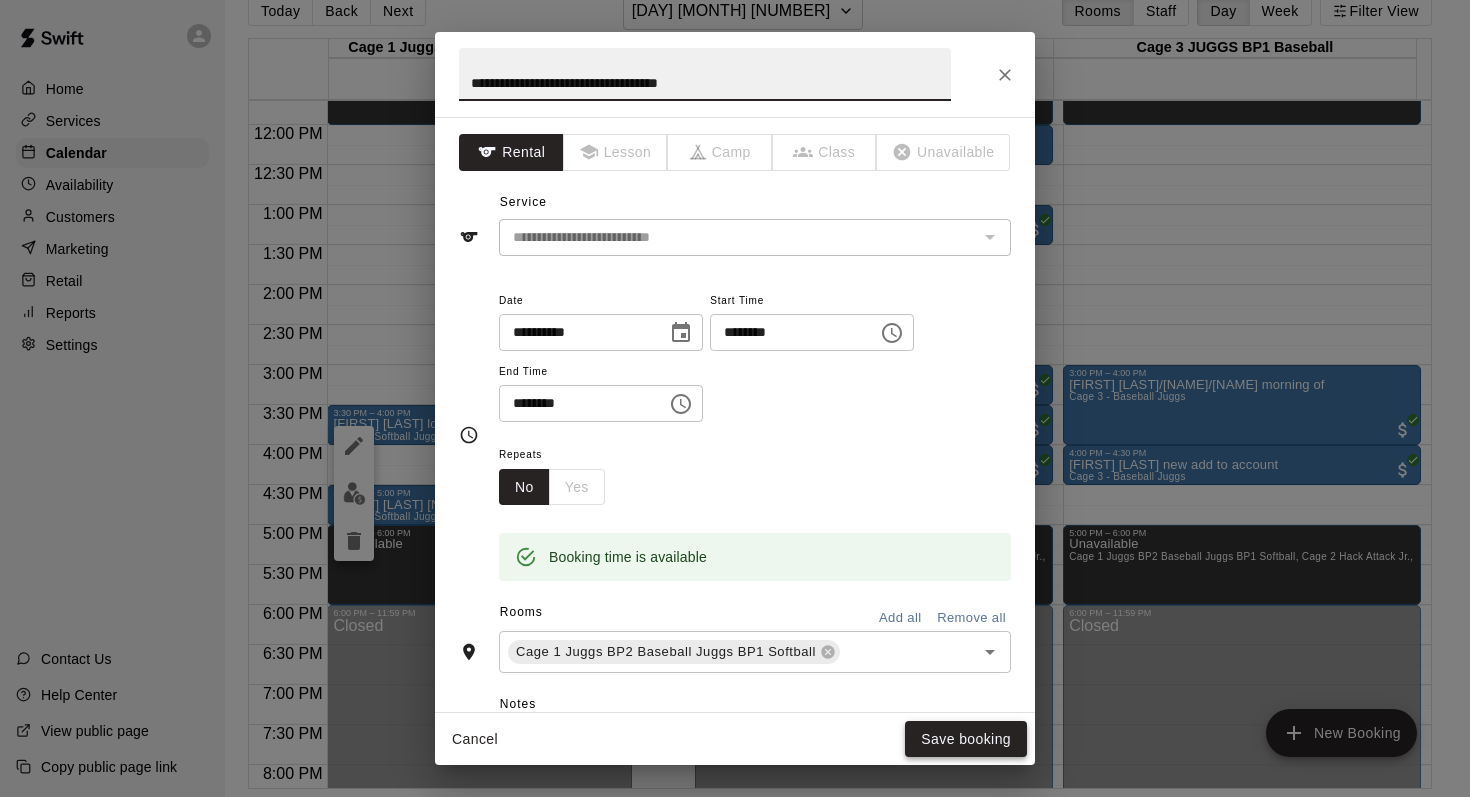 type on "**********" 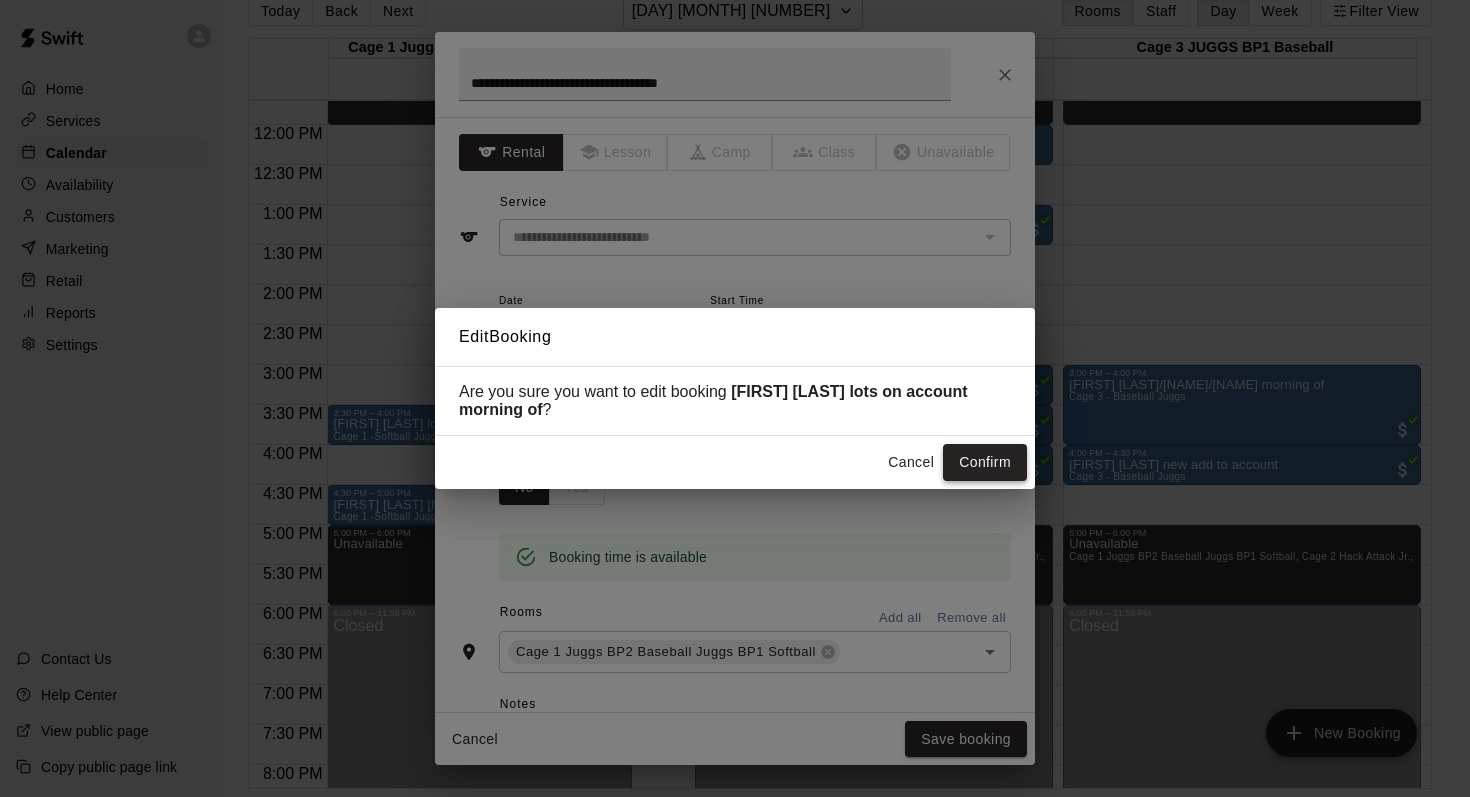 click on "Confirm" at bounding box center (985, 462) 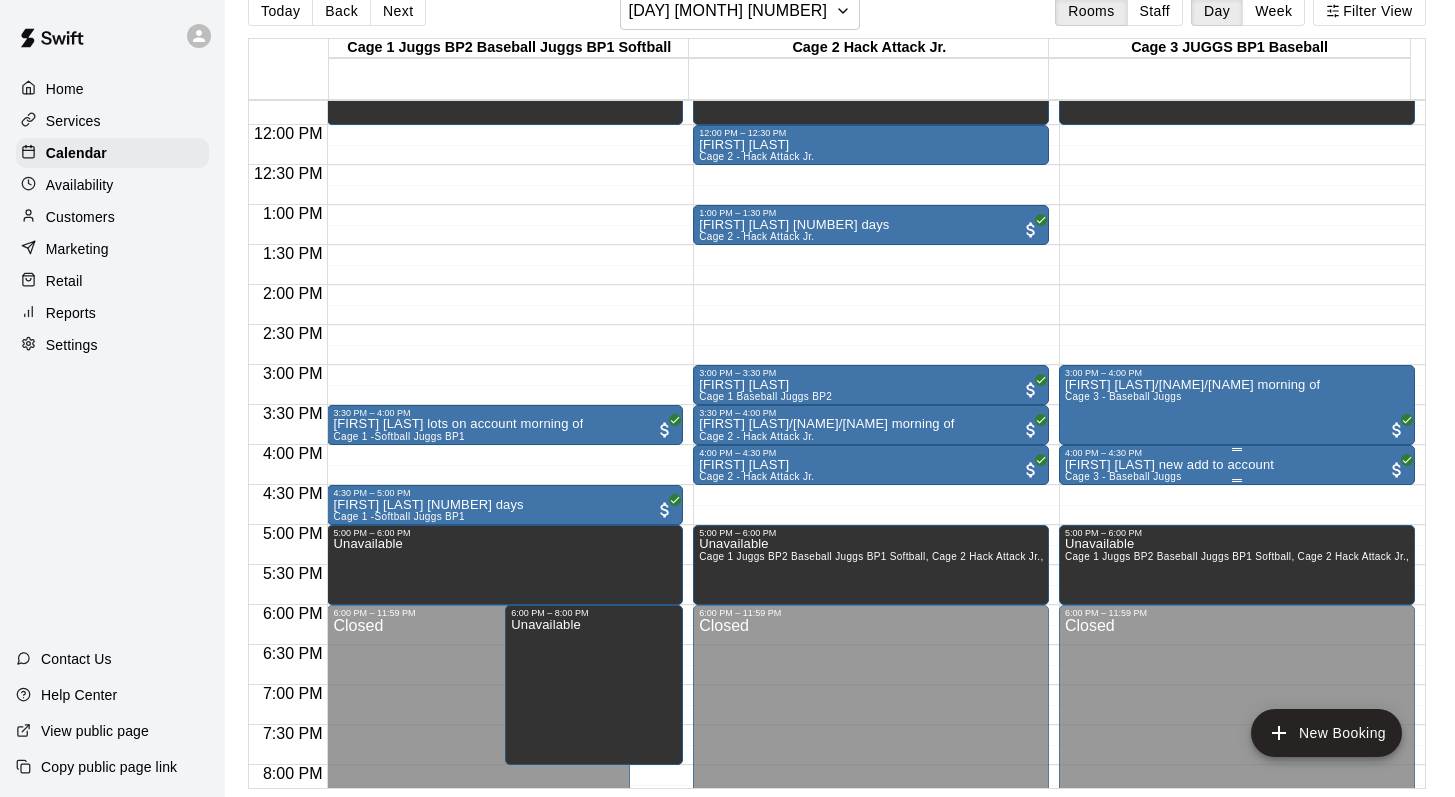 click on "Cage 3 - Baseball Juggs" at bounding box center [1123, 476] 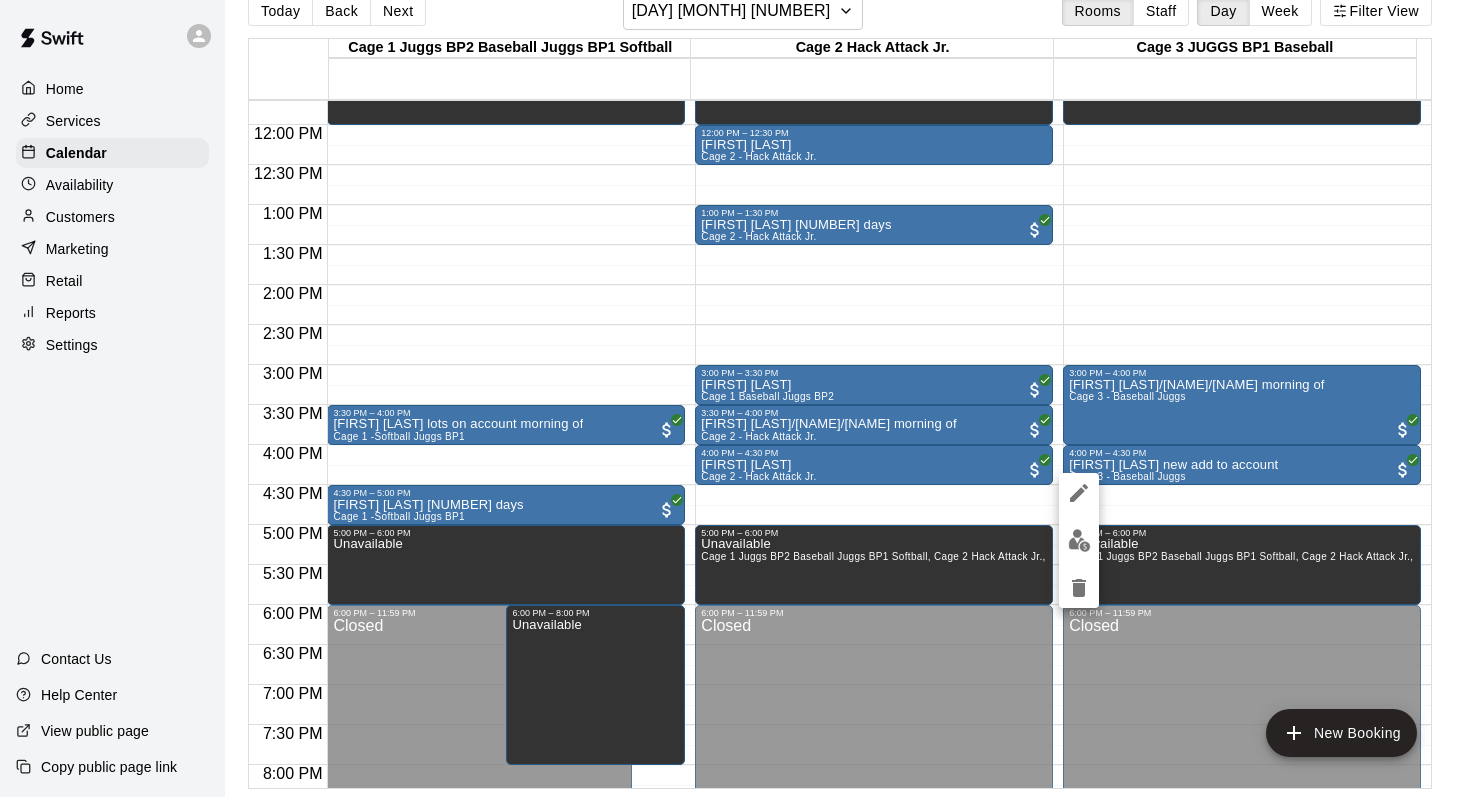 click 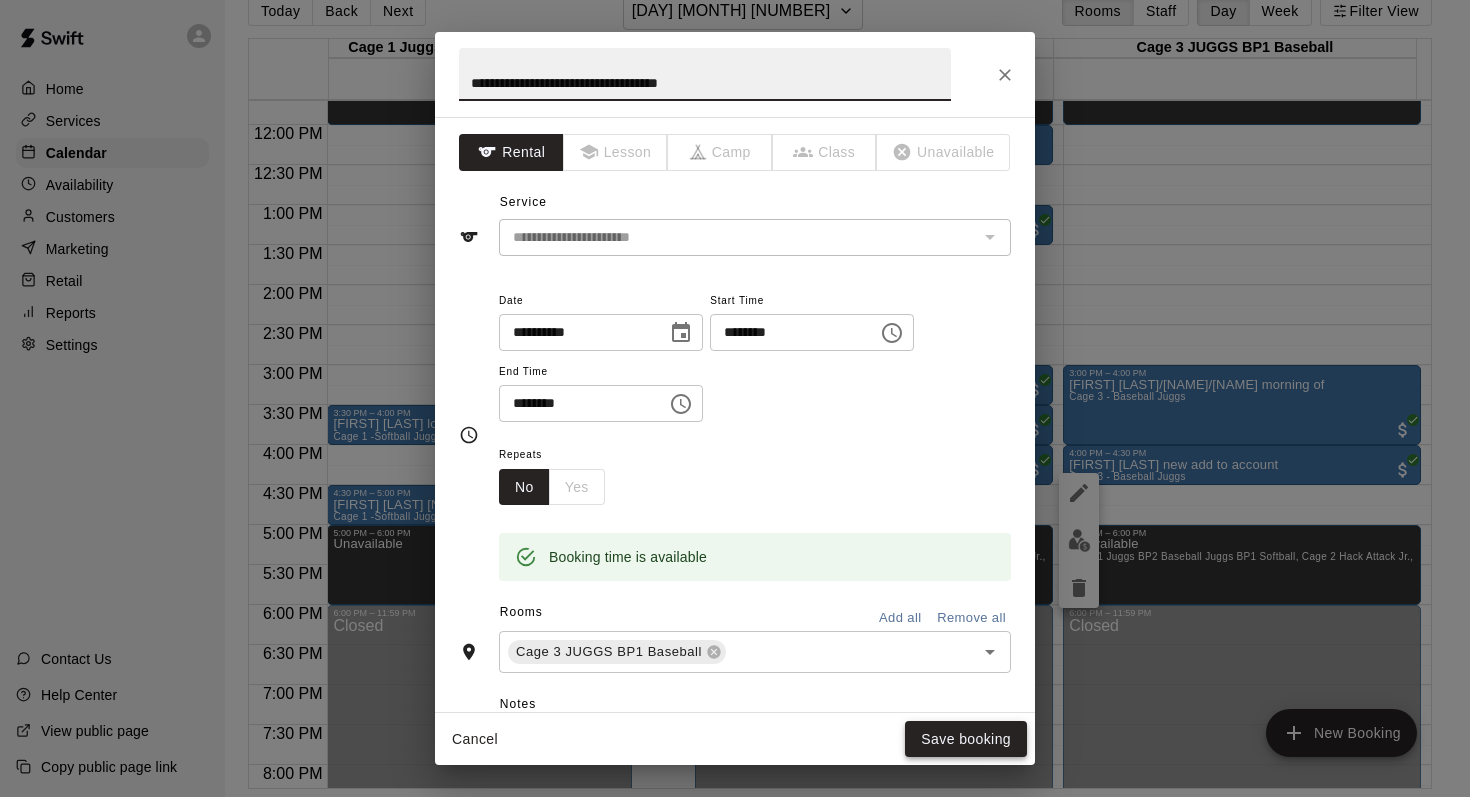type on "**********" 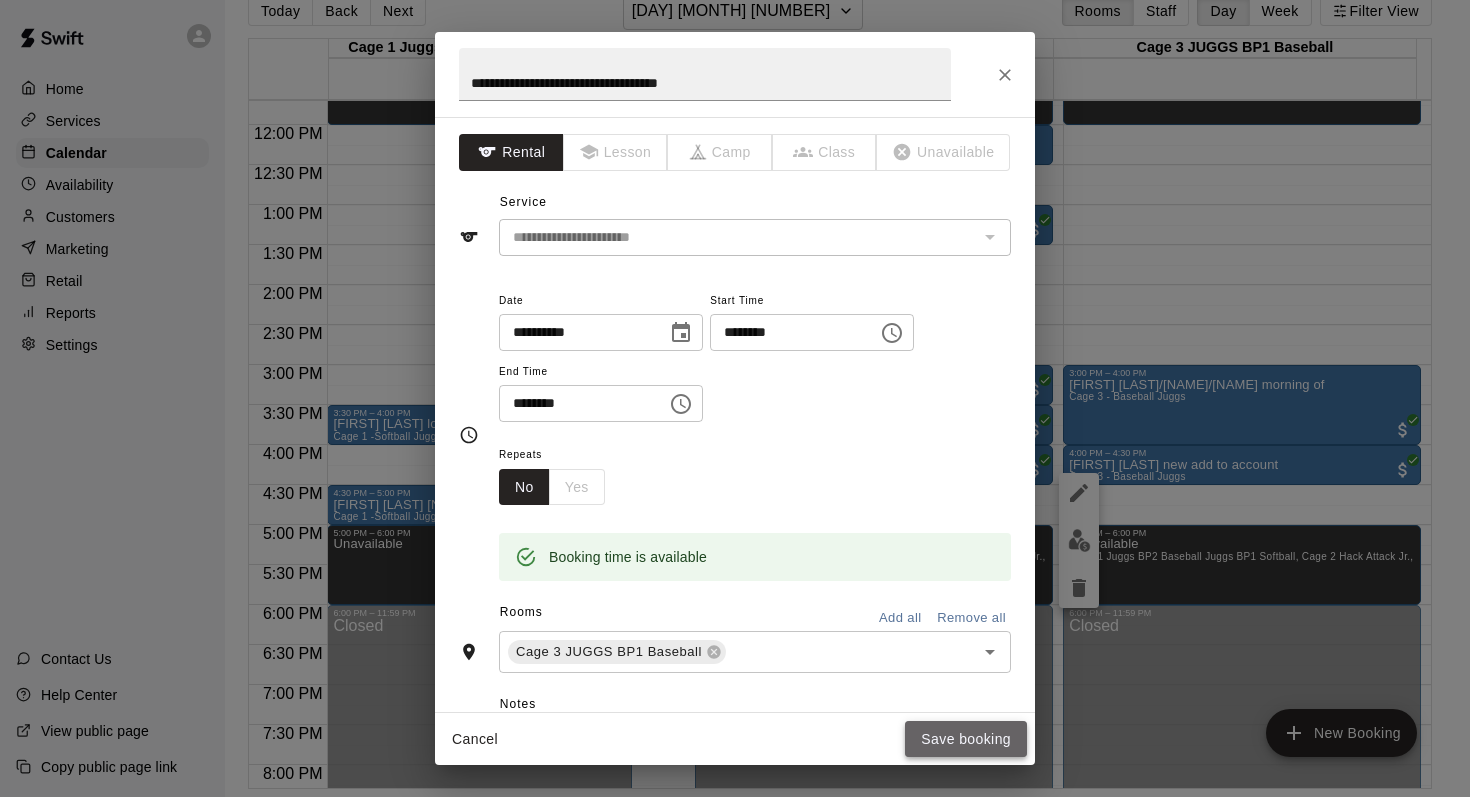 click on "Save booking" at bounding box center (966, 739) 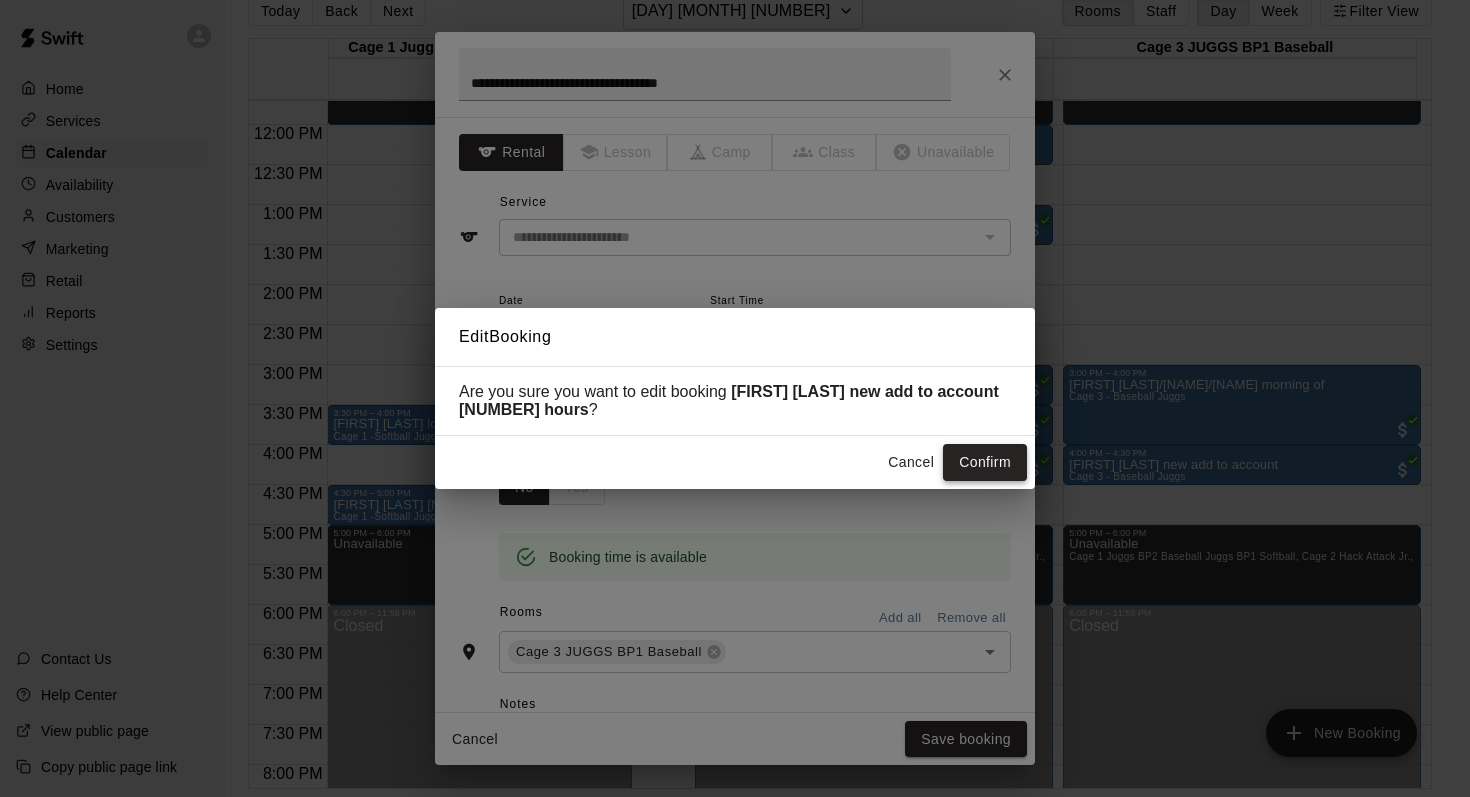 click on "Confirm" at bounding box center [985, 462] 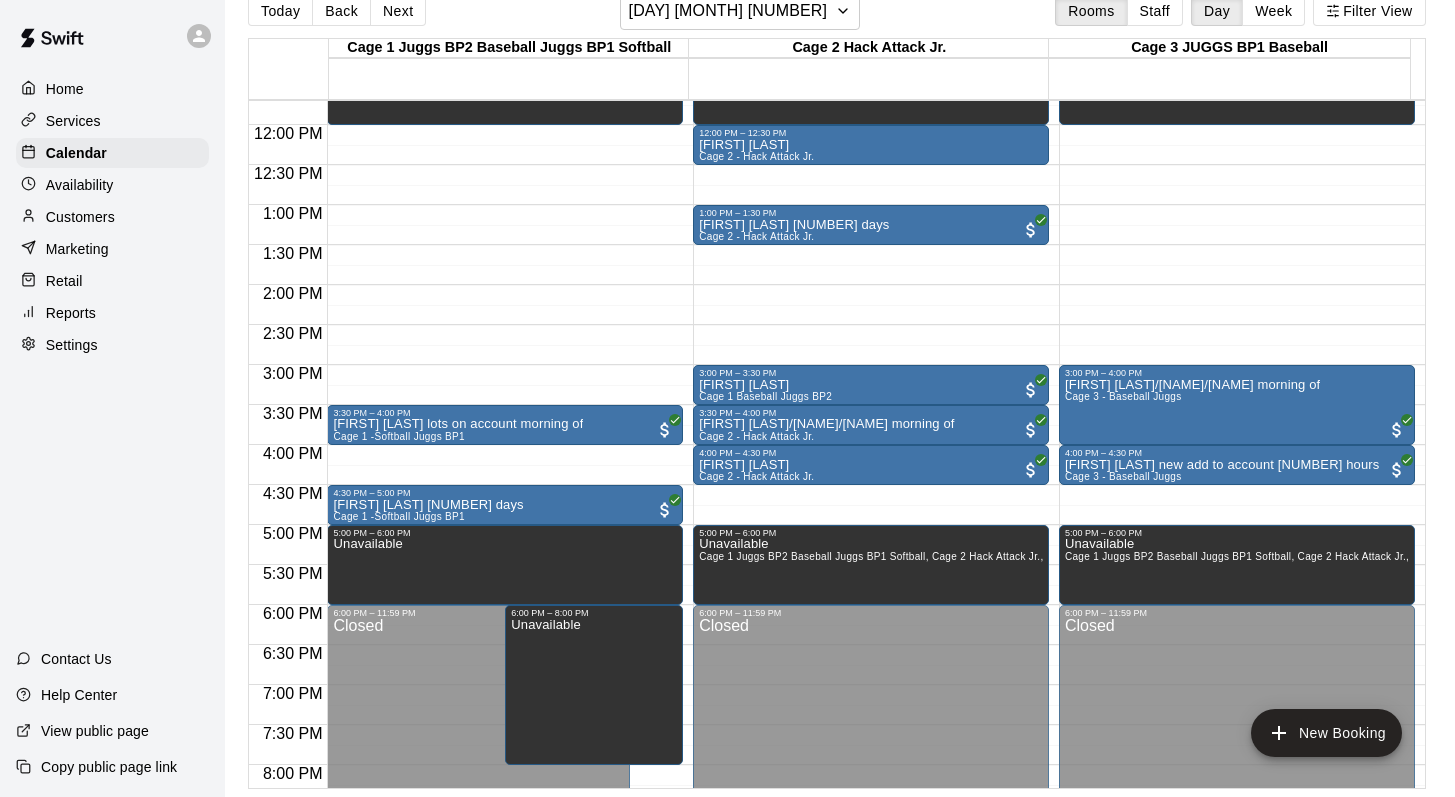 click on "Customers" at bounding box center (80, 217) 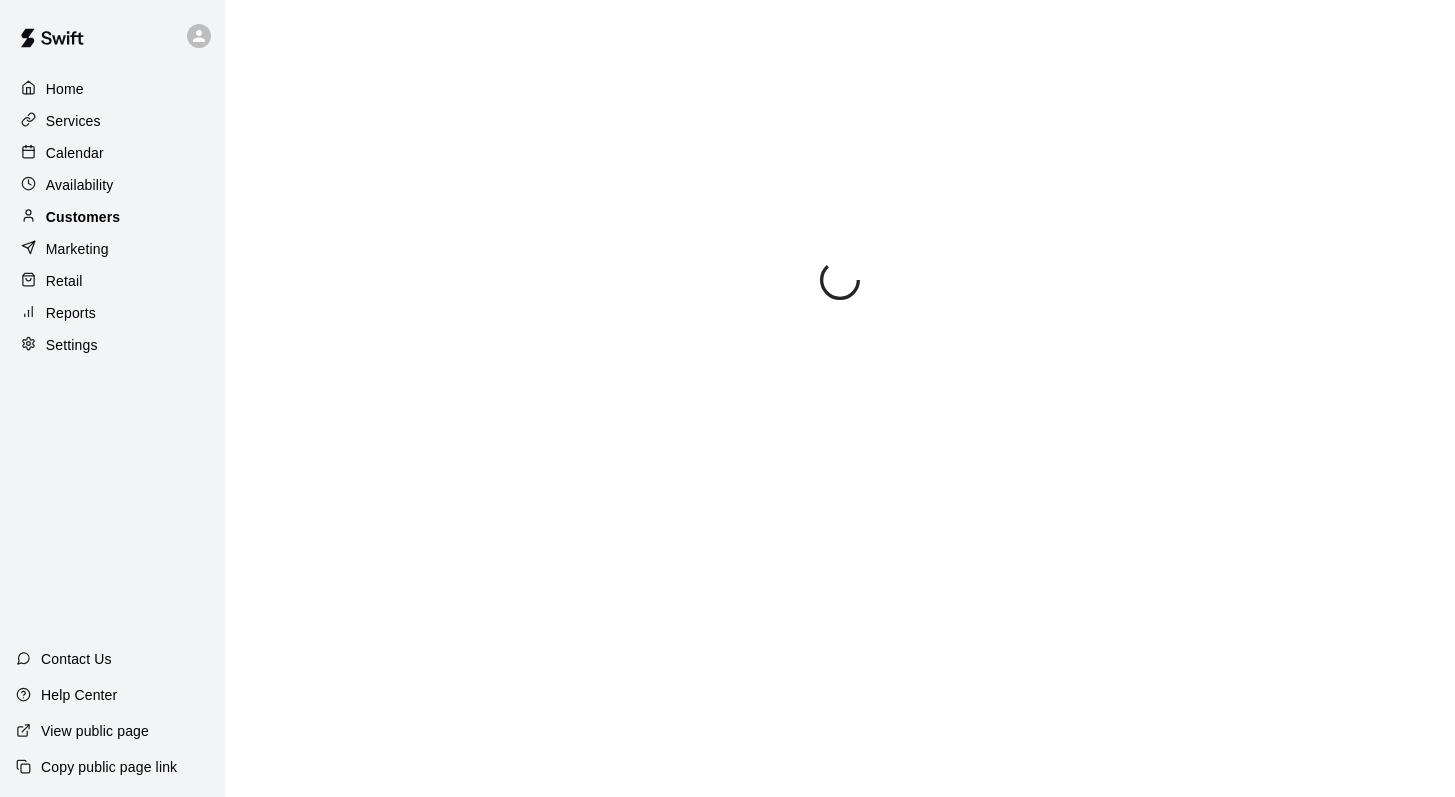 scroll, scrollTop: 0, scrollLeft: 0, axis: both 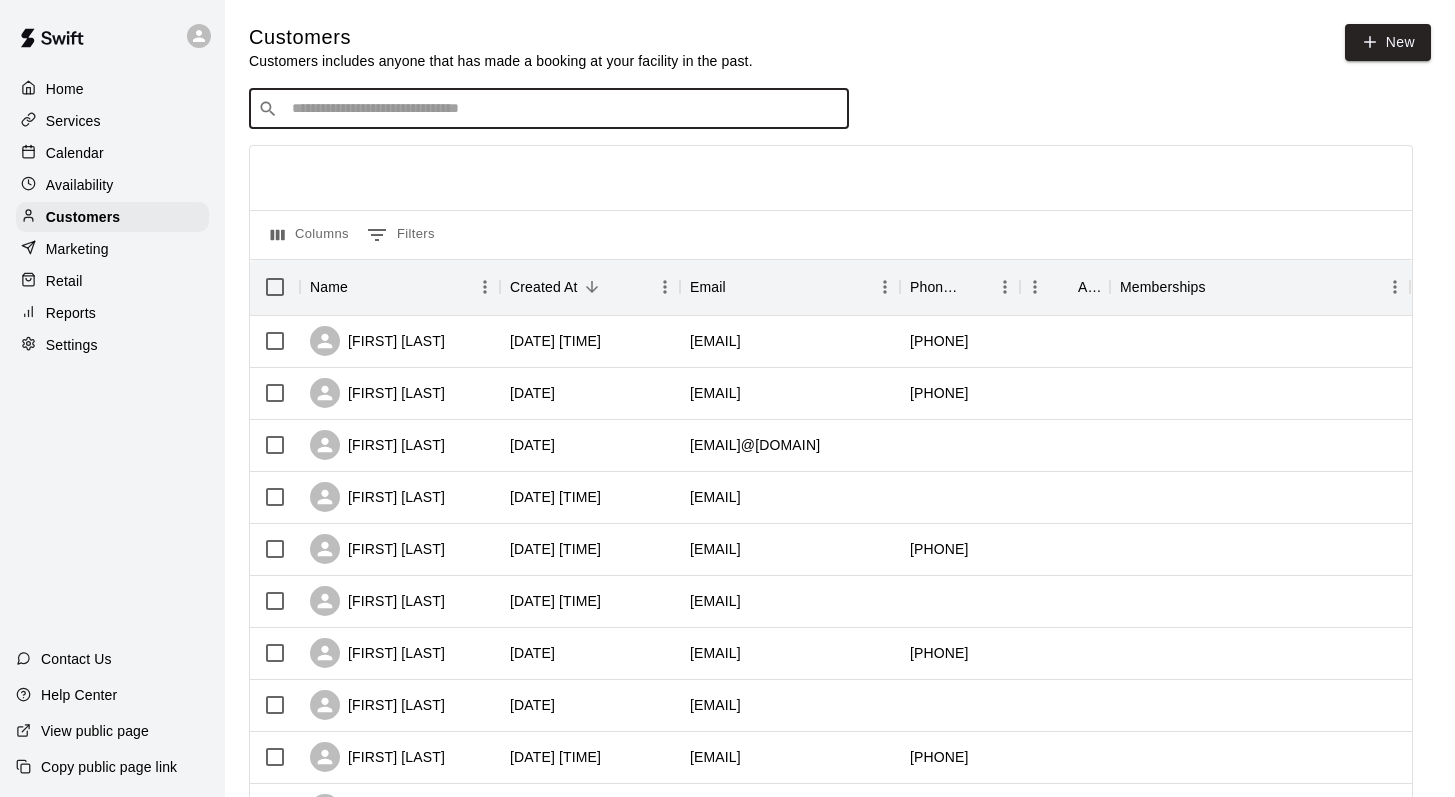 click at bounding box center [563, 109] 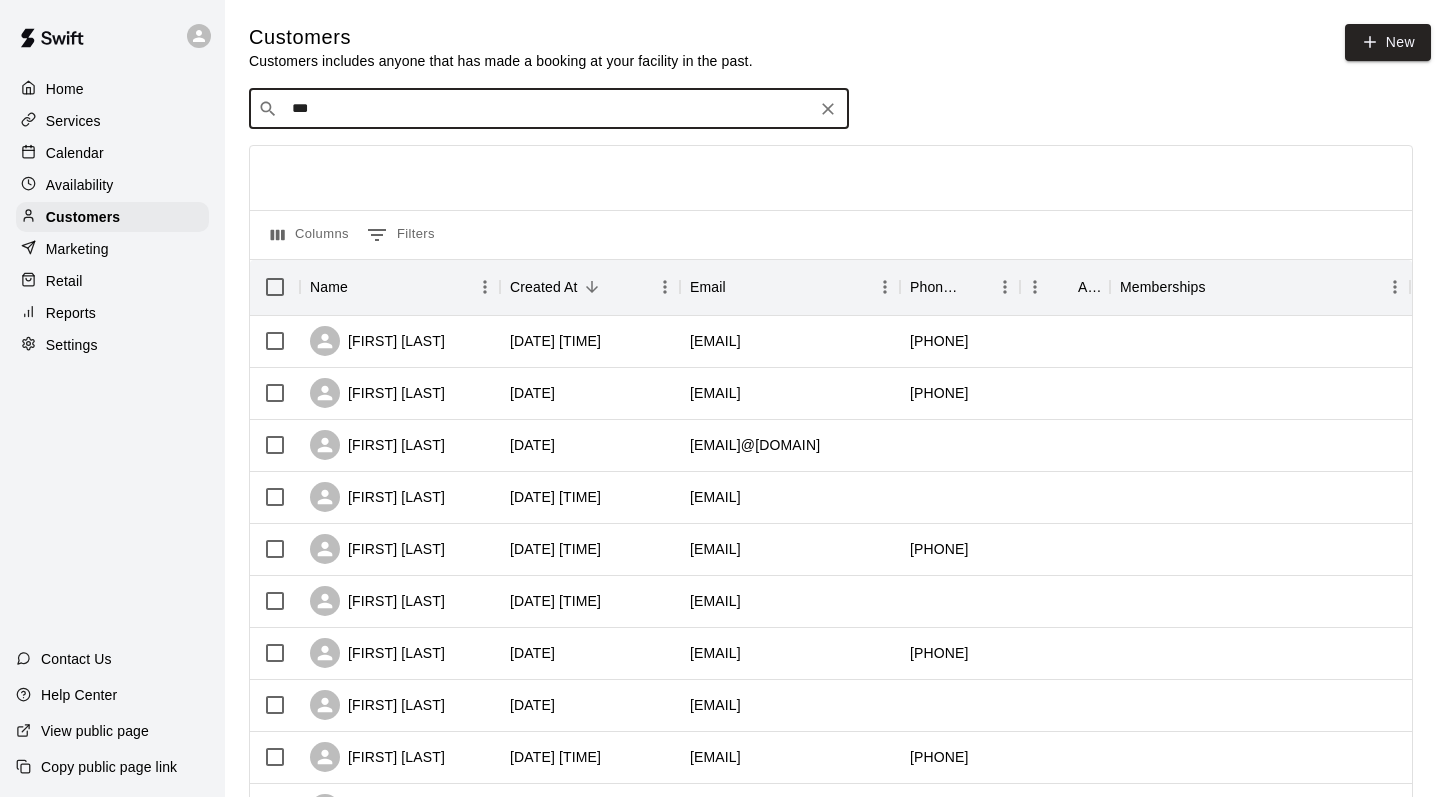 type on "****" 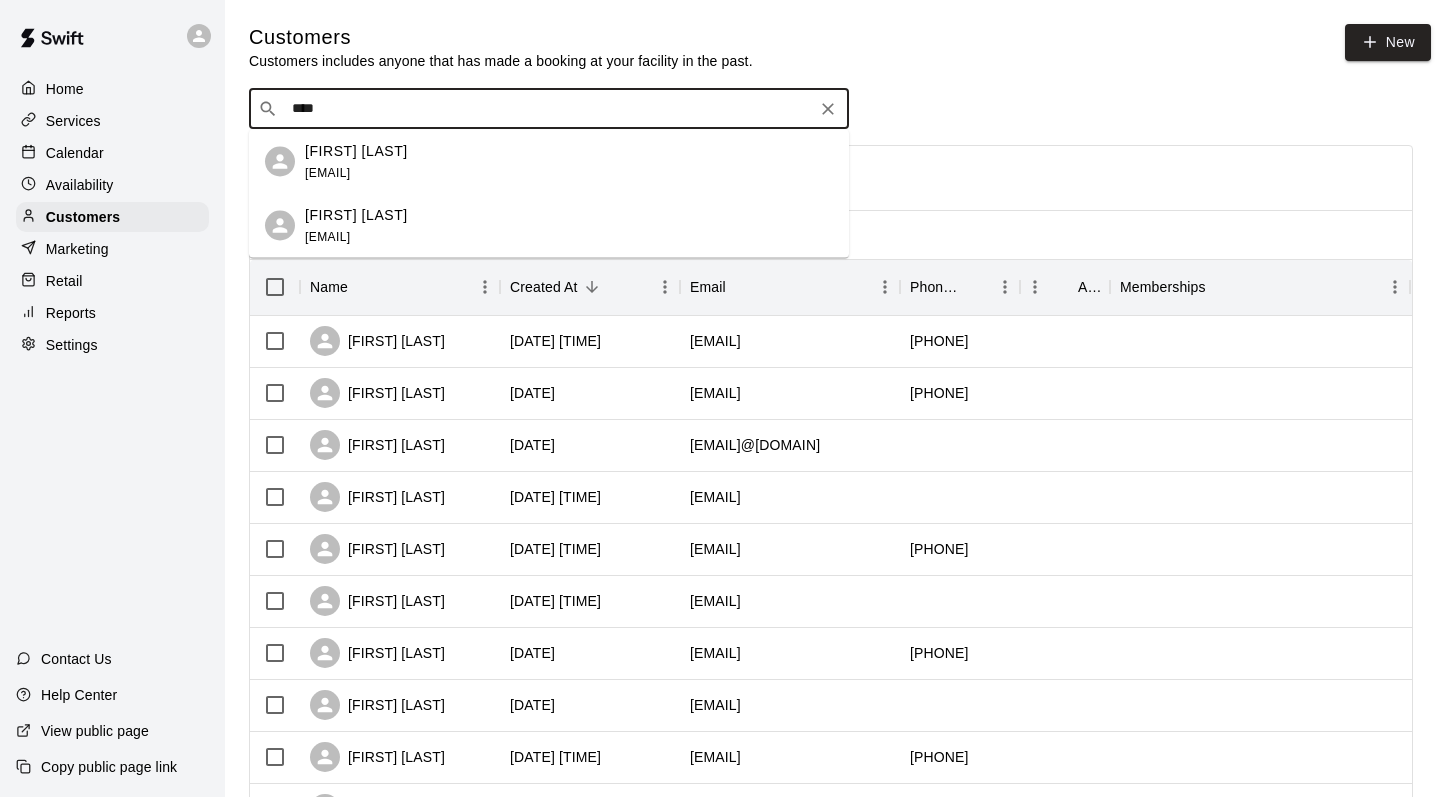 click on "[FIRST] [LAST]" at bounding box center (356, 150) 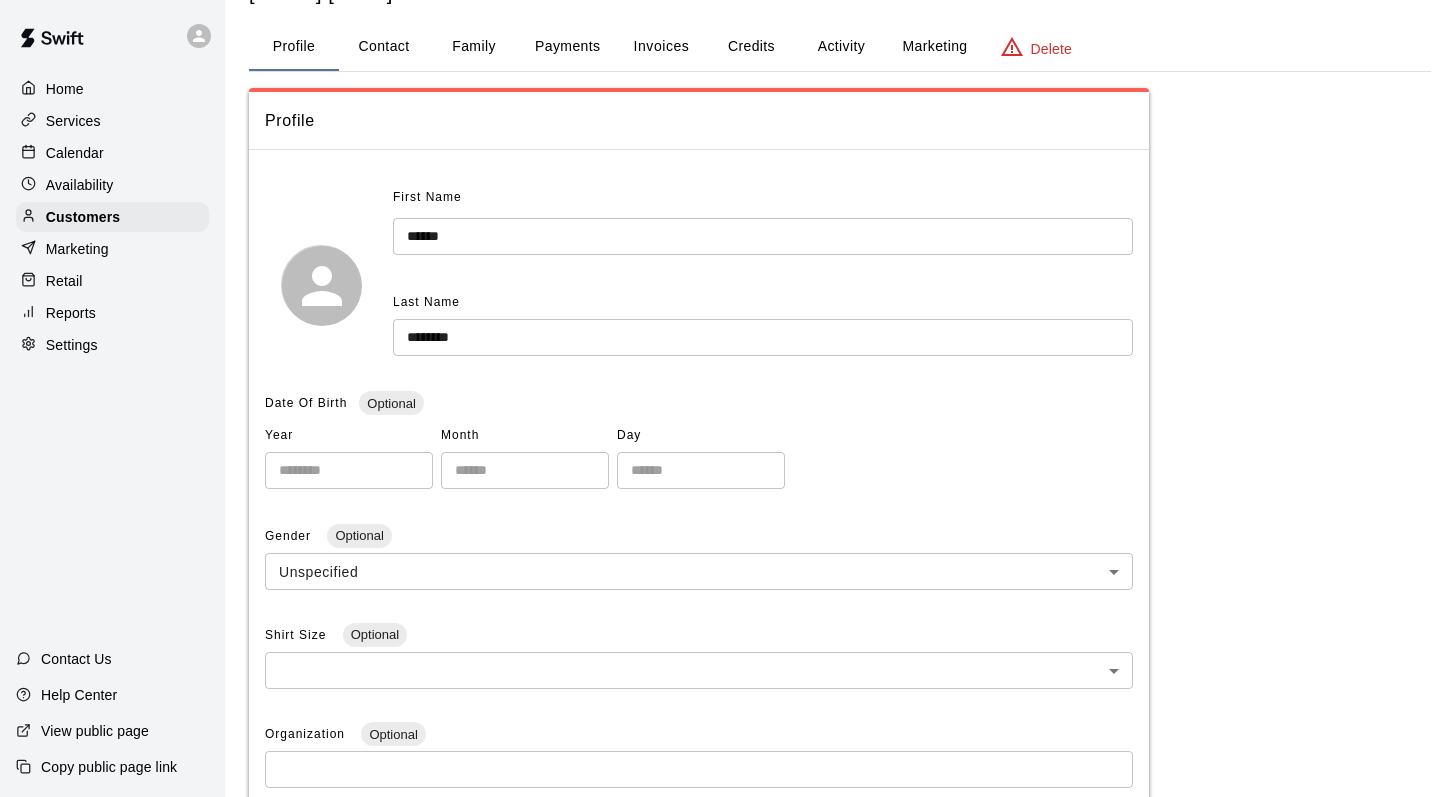scroll, scrollTop: 0, scrollLeft: 0, axis: both 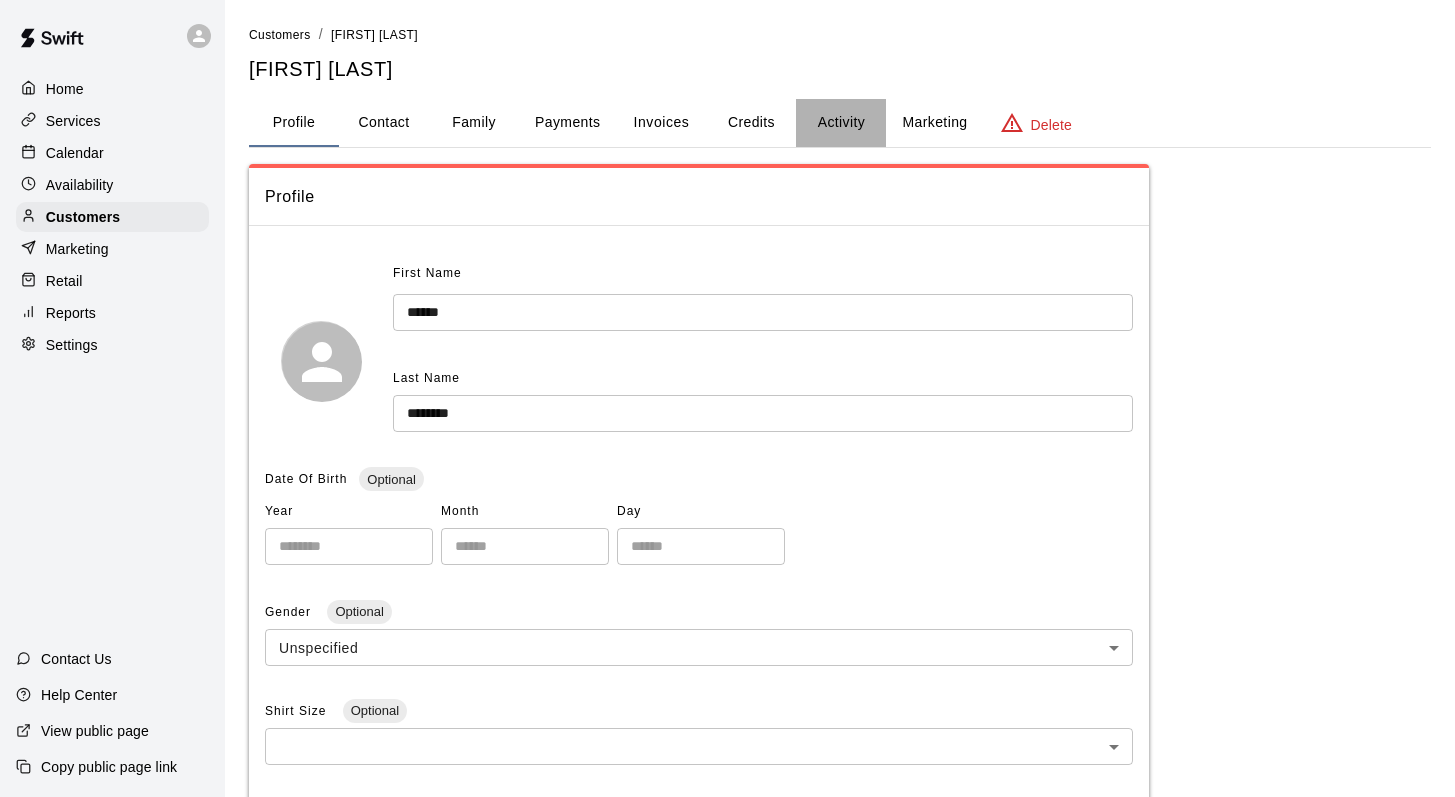 click on "Activity" at bounding box center [841, 123] 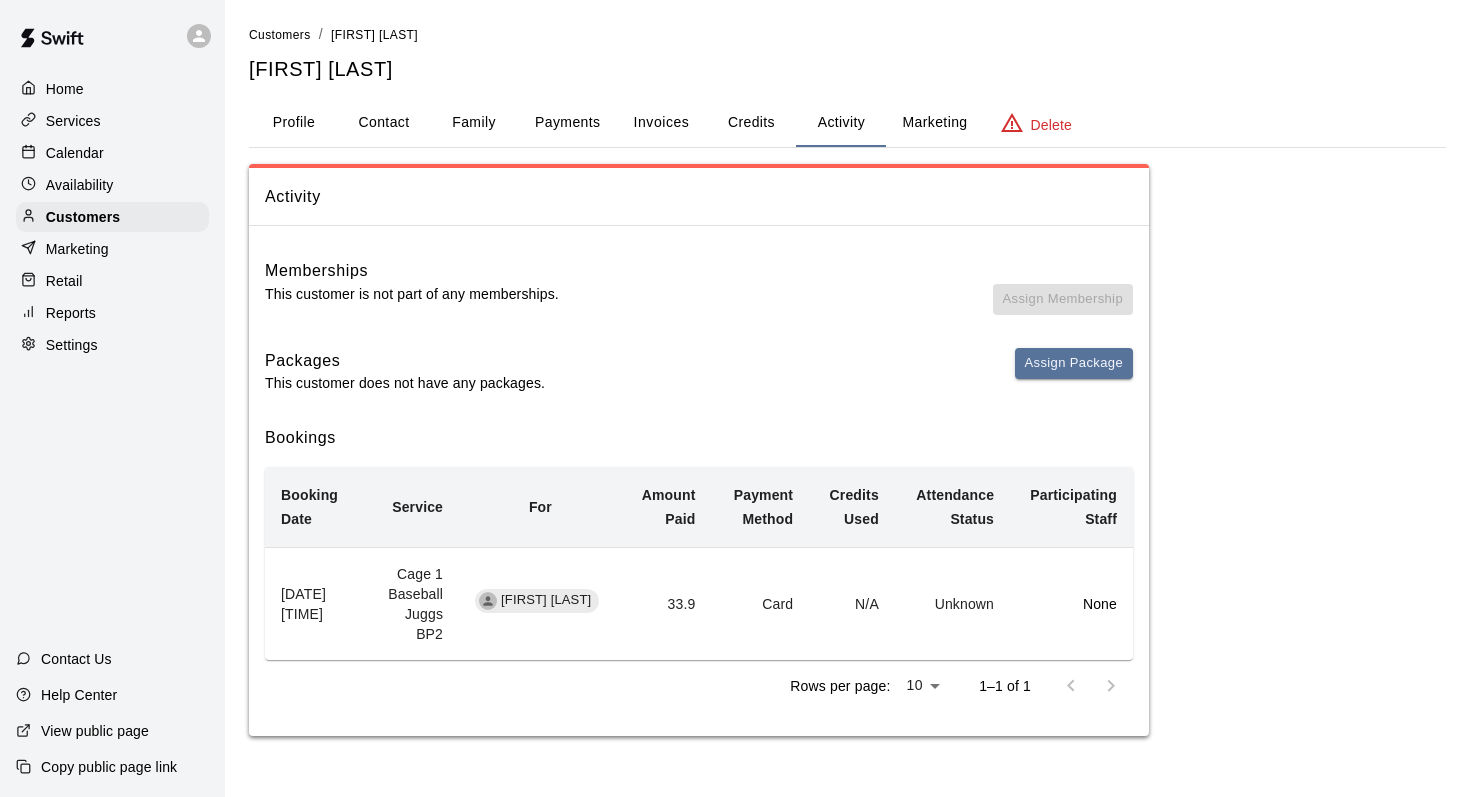 click on "Calendar" at bounding box center (75, 153) 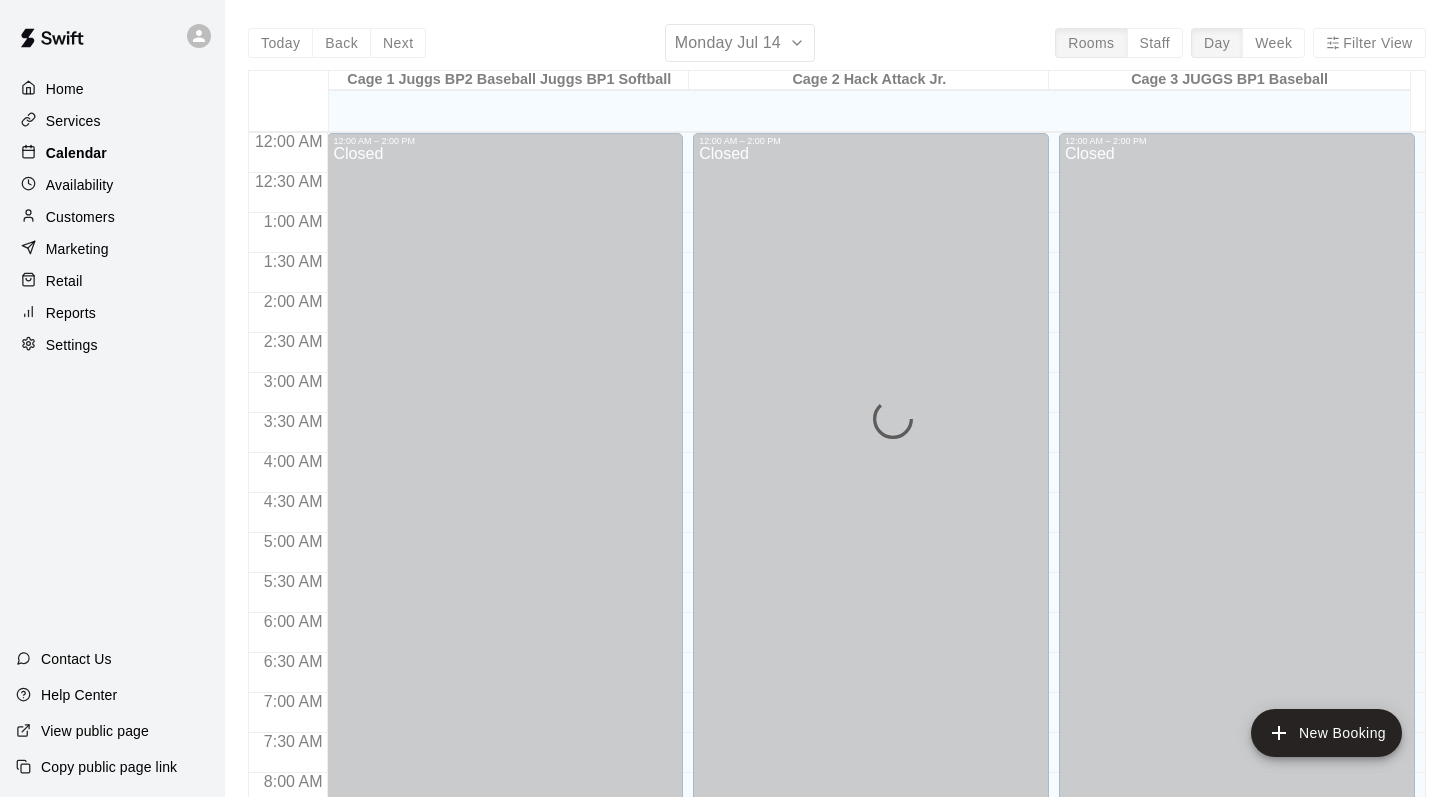 scroll, scrollTop: 1099, scrollLeft: 0, axis: vertical 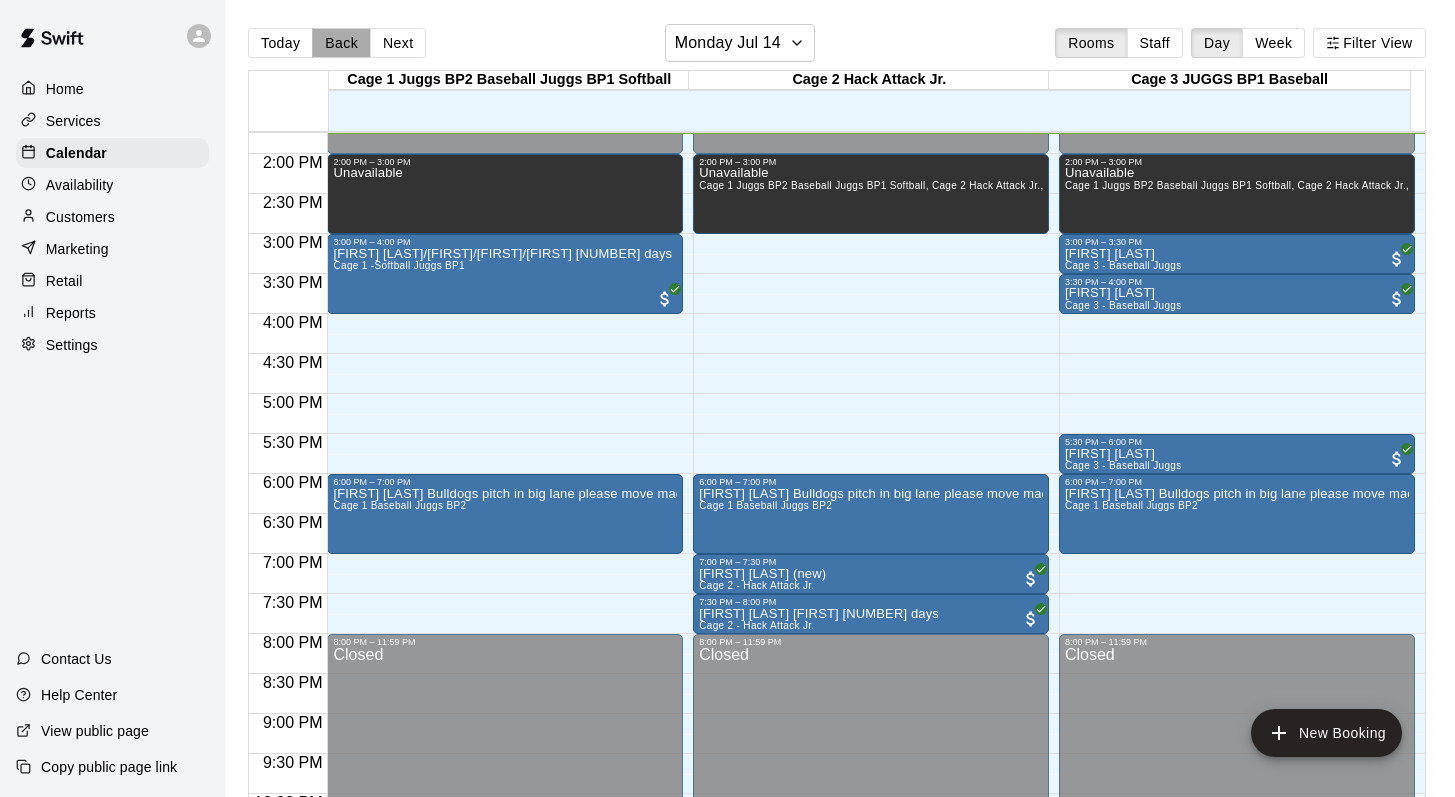 click on "Back" at bounding box center (341, 43) 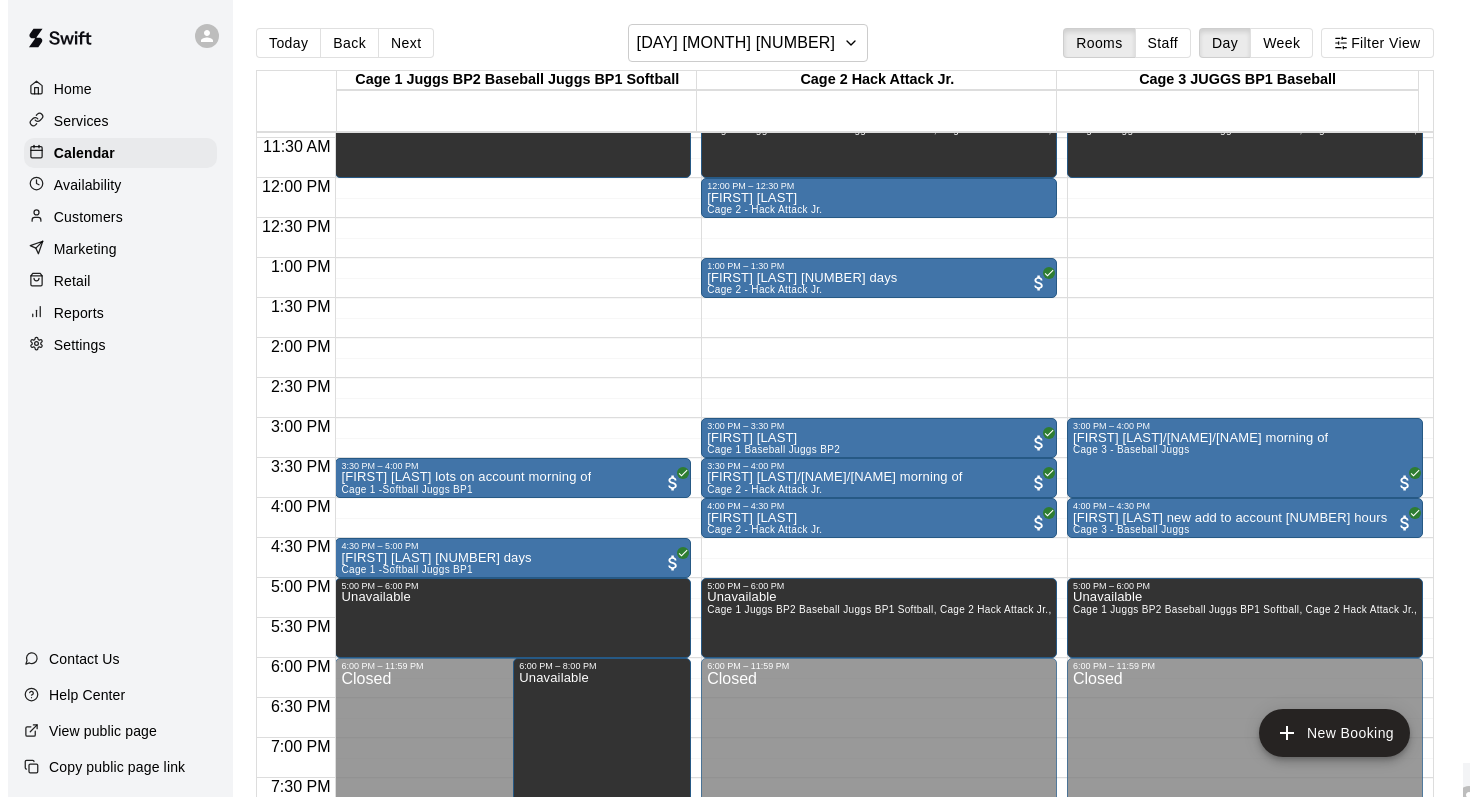 scroll, scrollTop: 879, scrollLeft: 0, axis: vertical 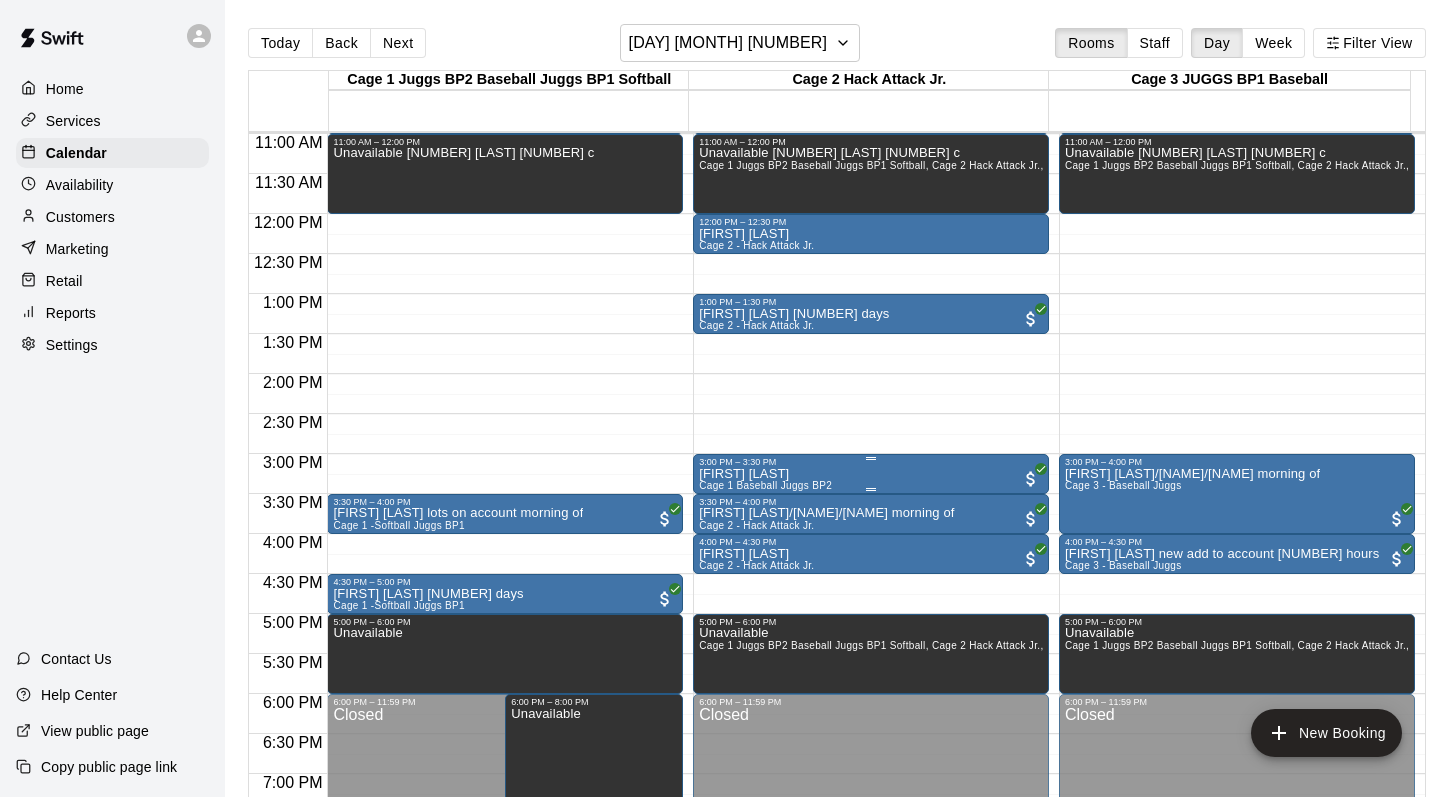 click on "[FIRST] [LAST]" at bounding box center (765, 474) 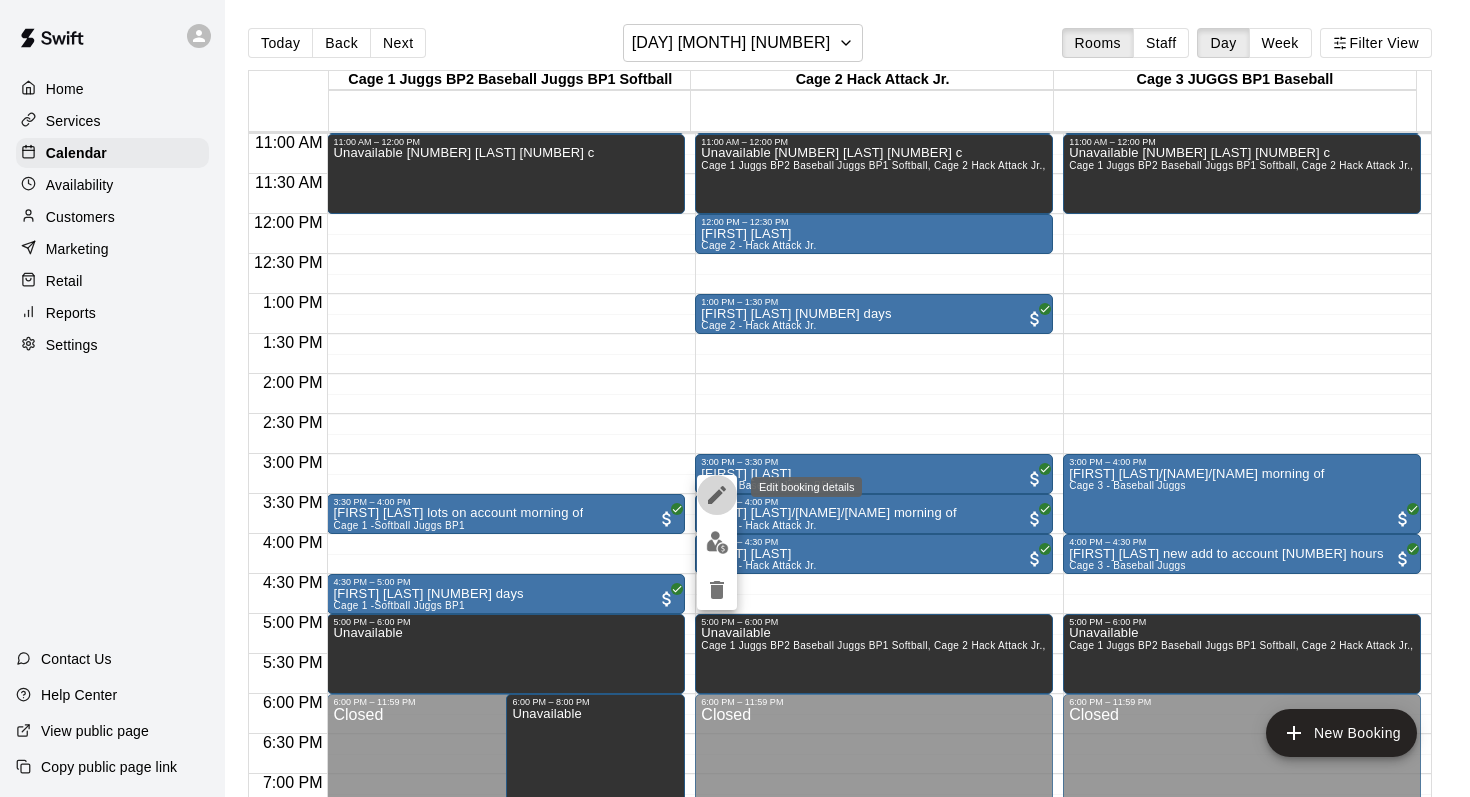 click 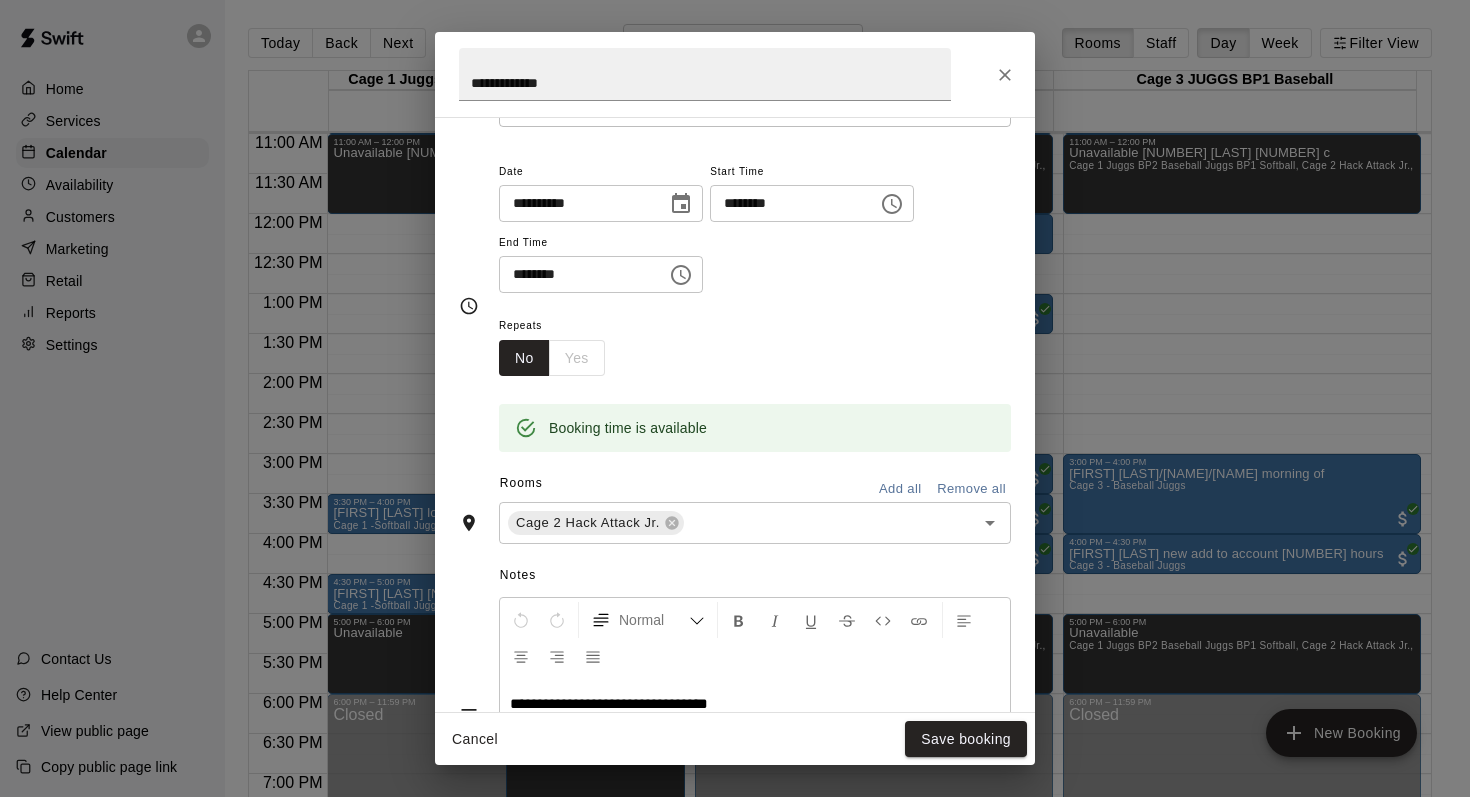 type 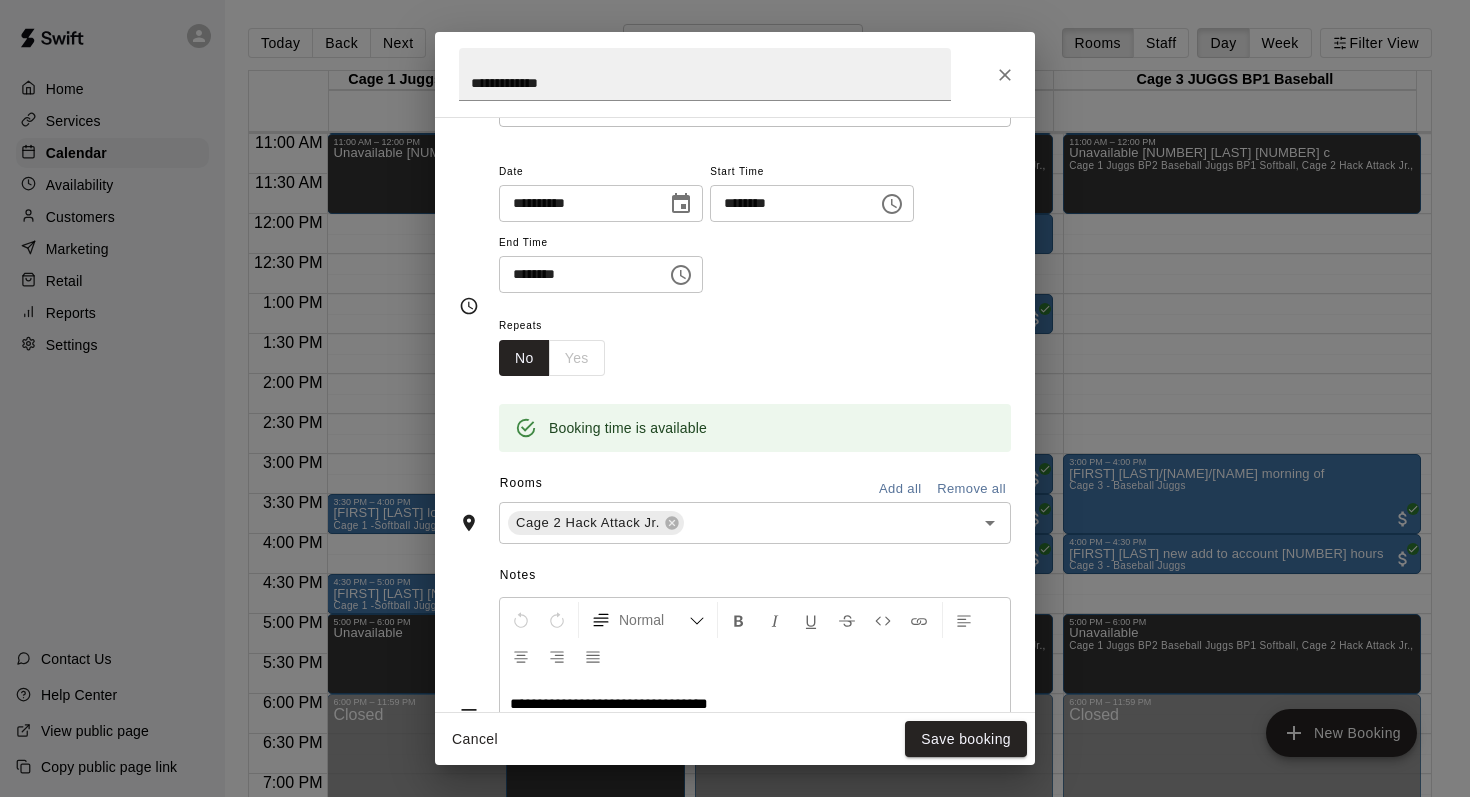 scroll, scrollTop: 130, scrollLeft: 0, axis: vertical 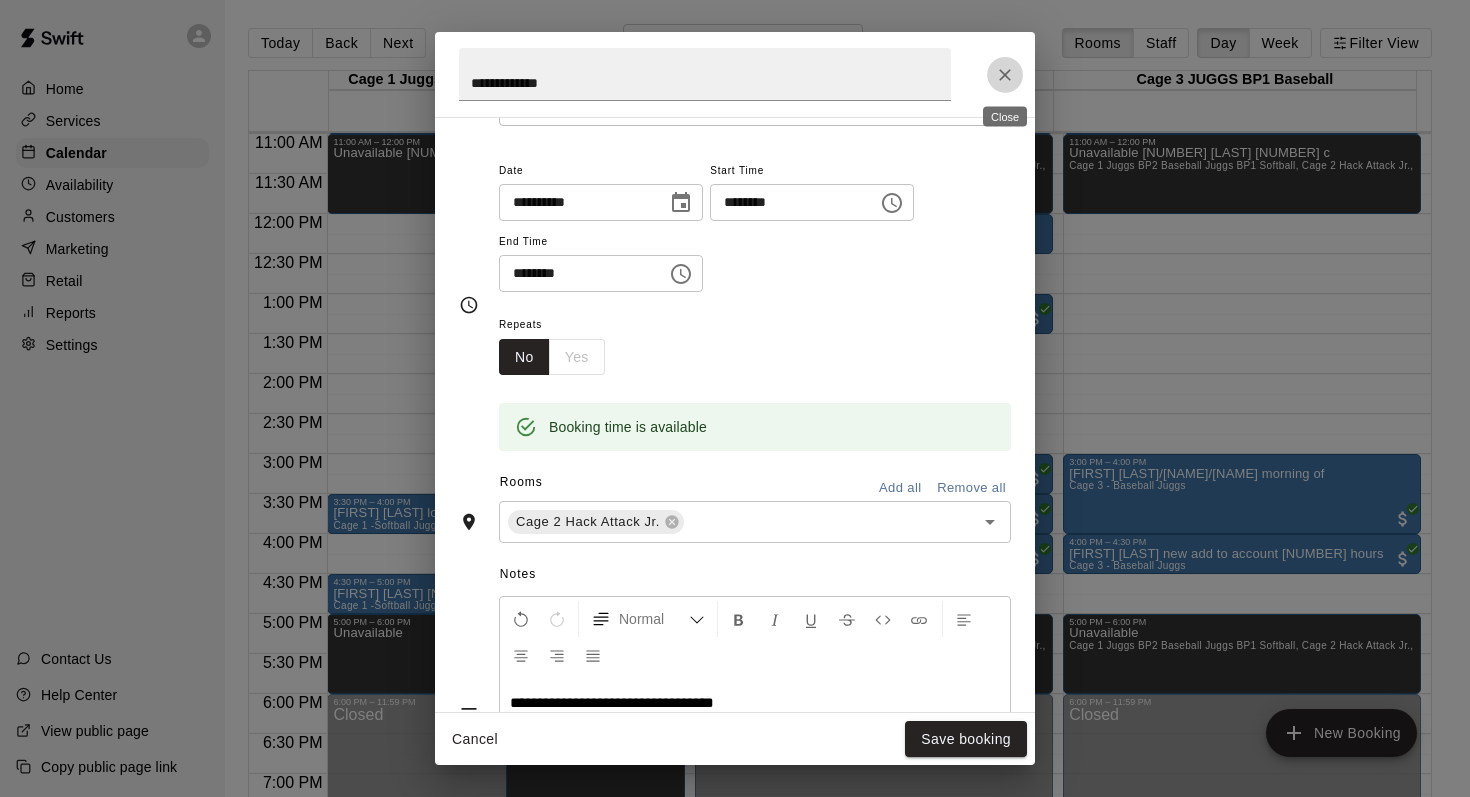 click 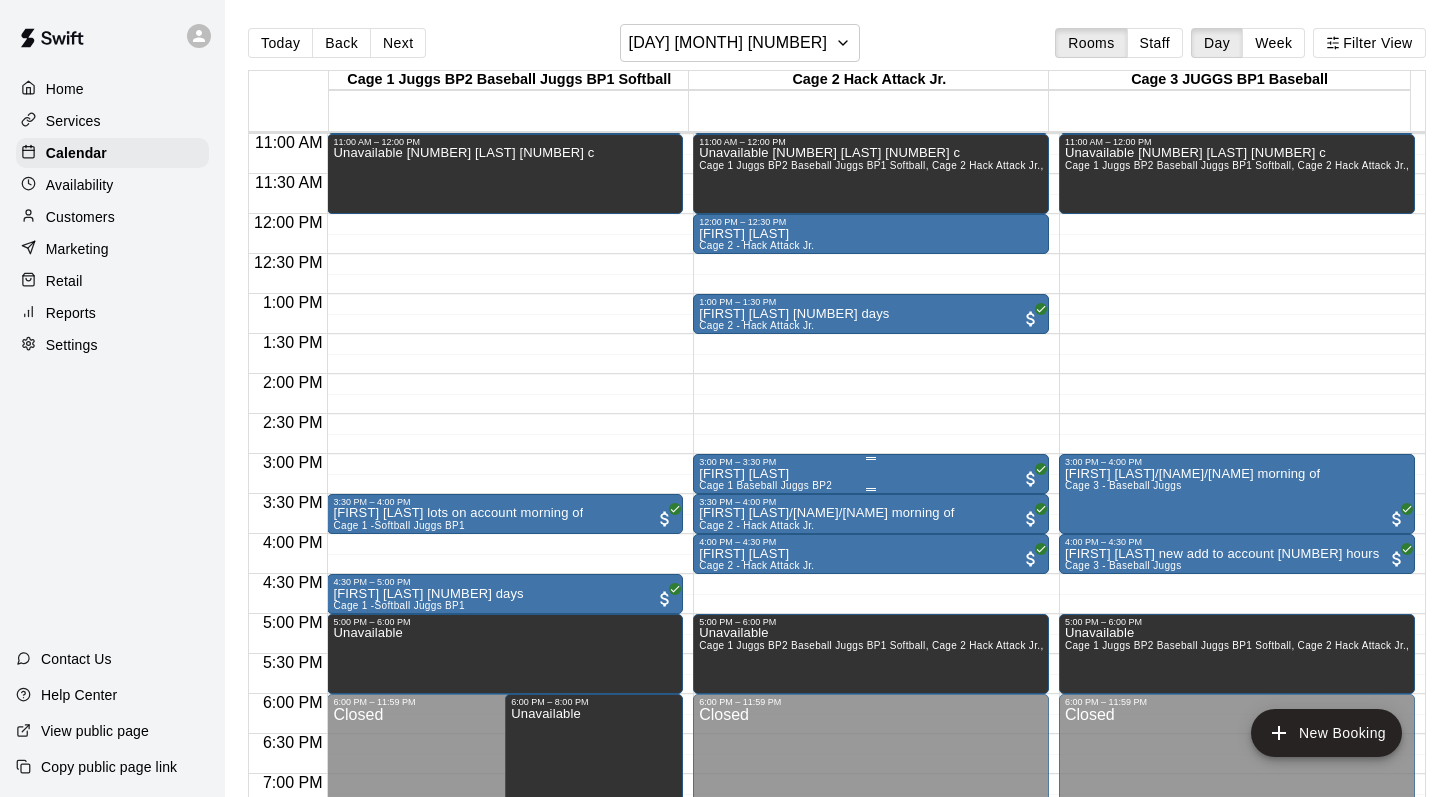 click on "3:00 PM – 3:30 PM" at bounding box center (871, 462) 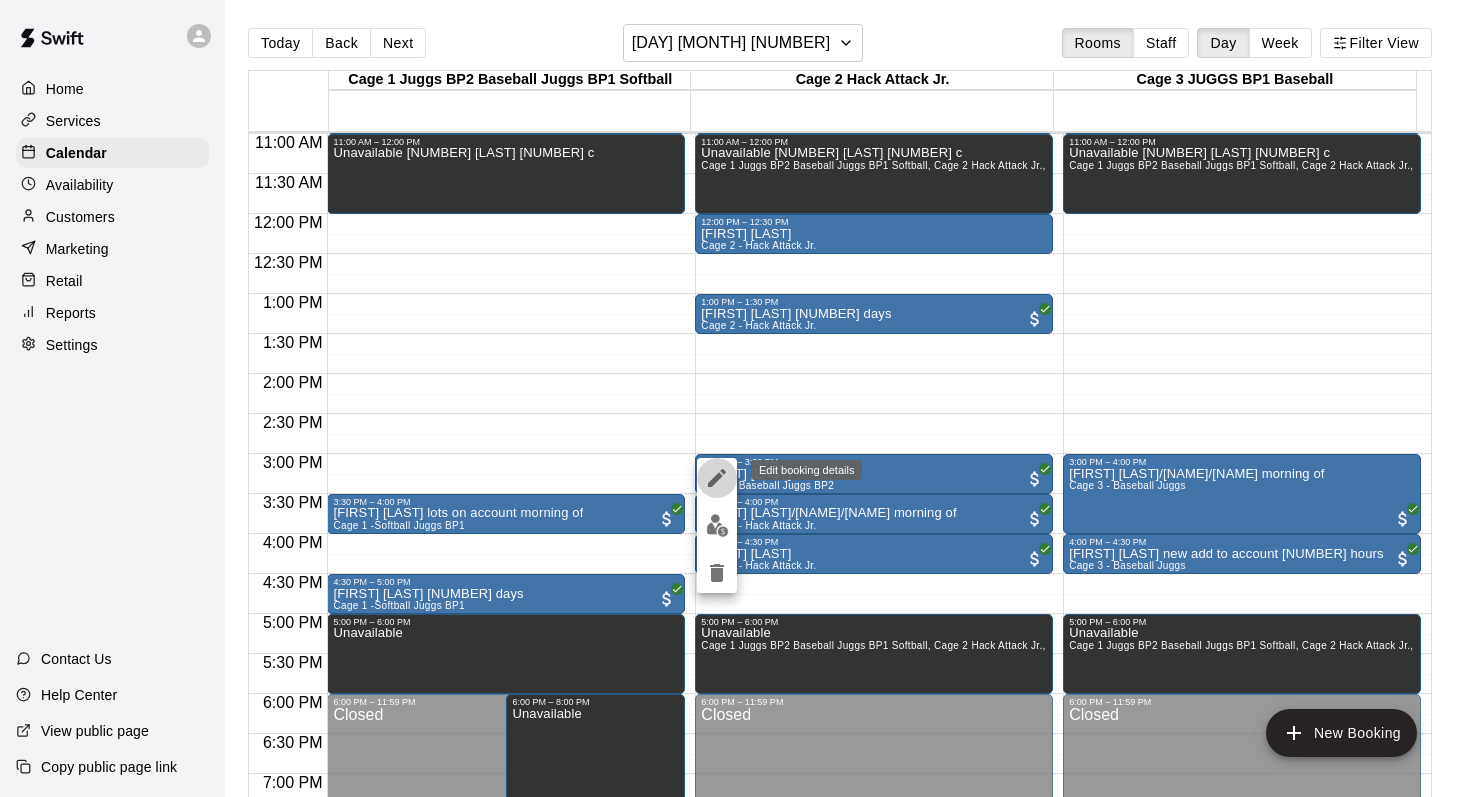 click 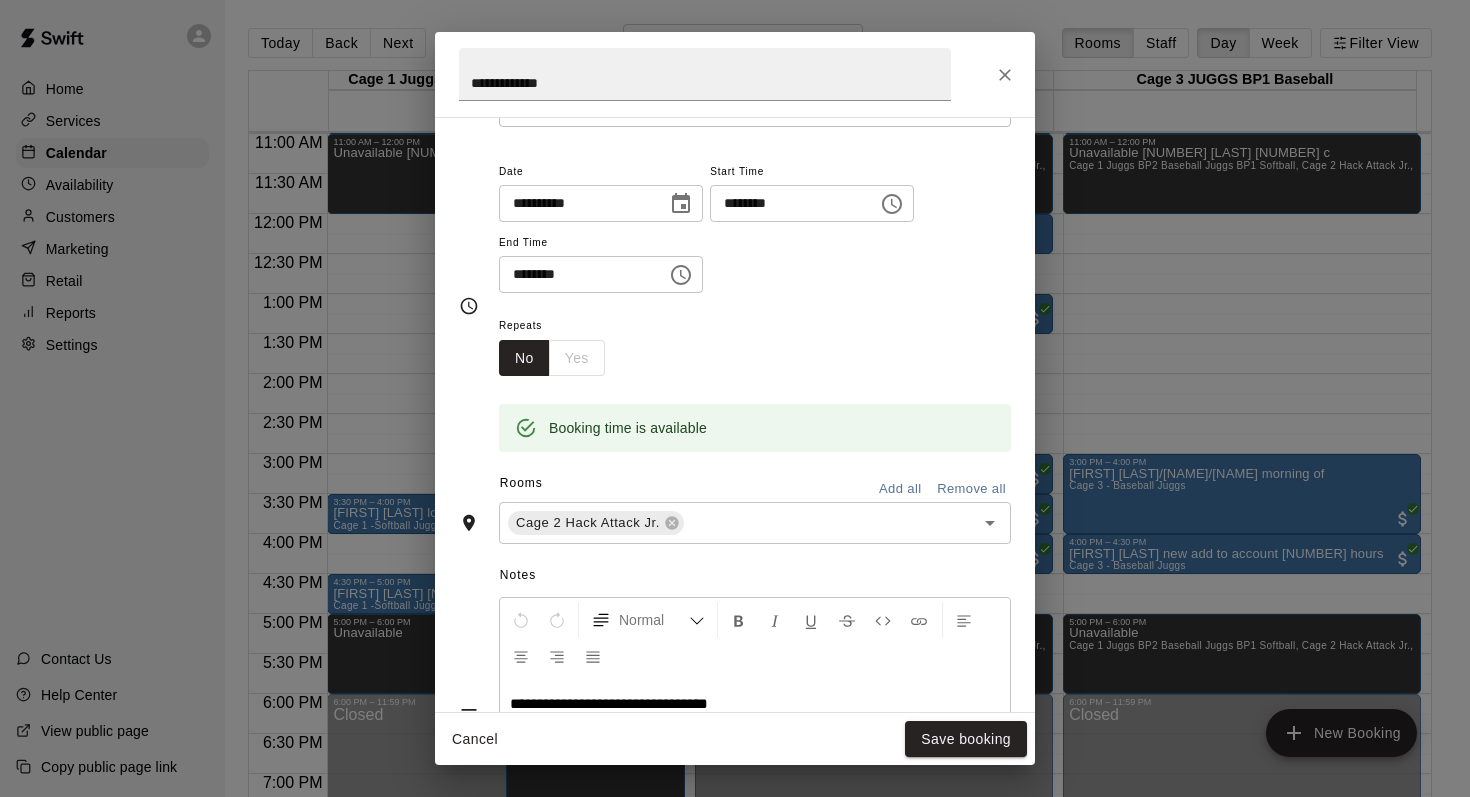 type 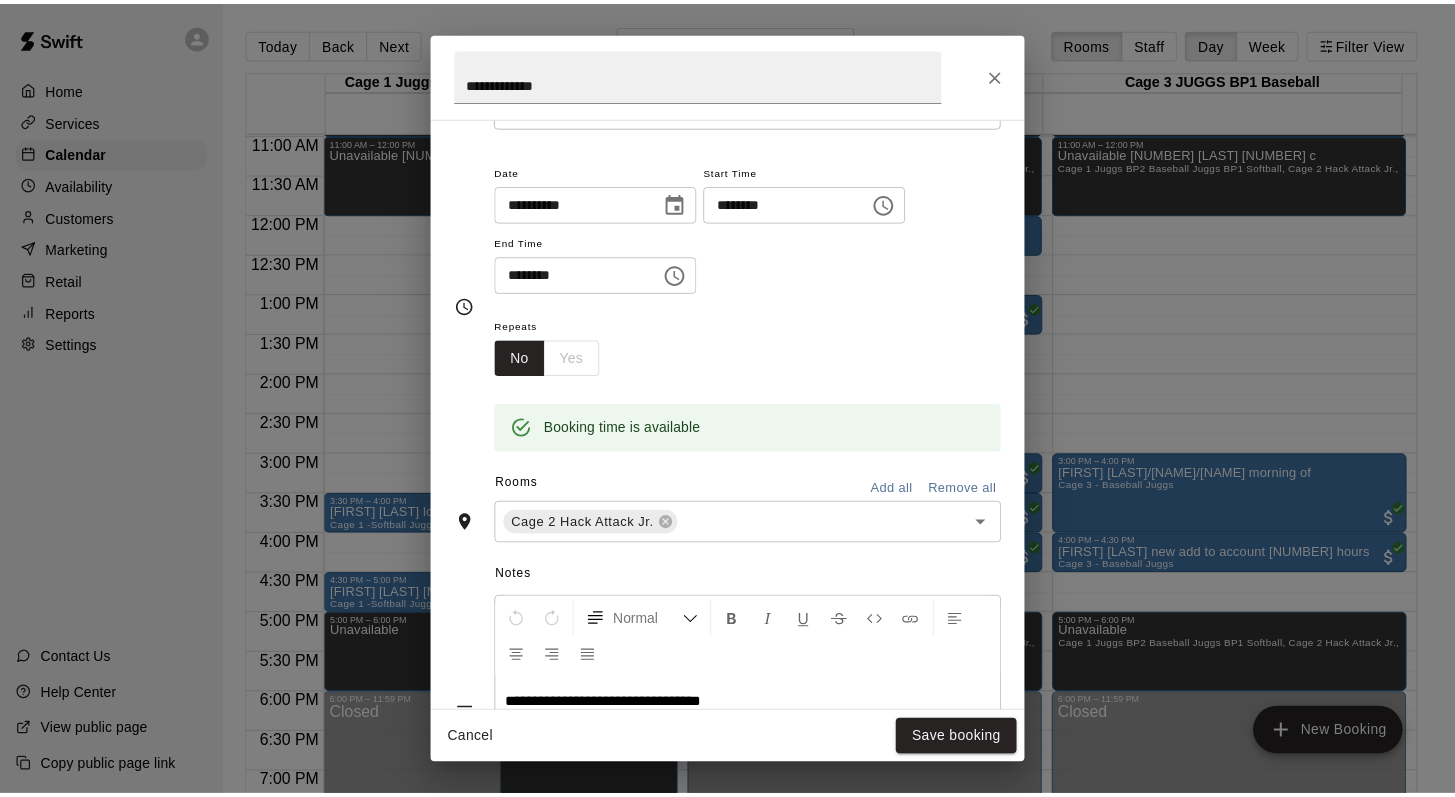 scroll, scrollTop: 130, scrollLeft: 0, axis: vertical 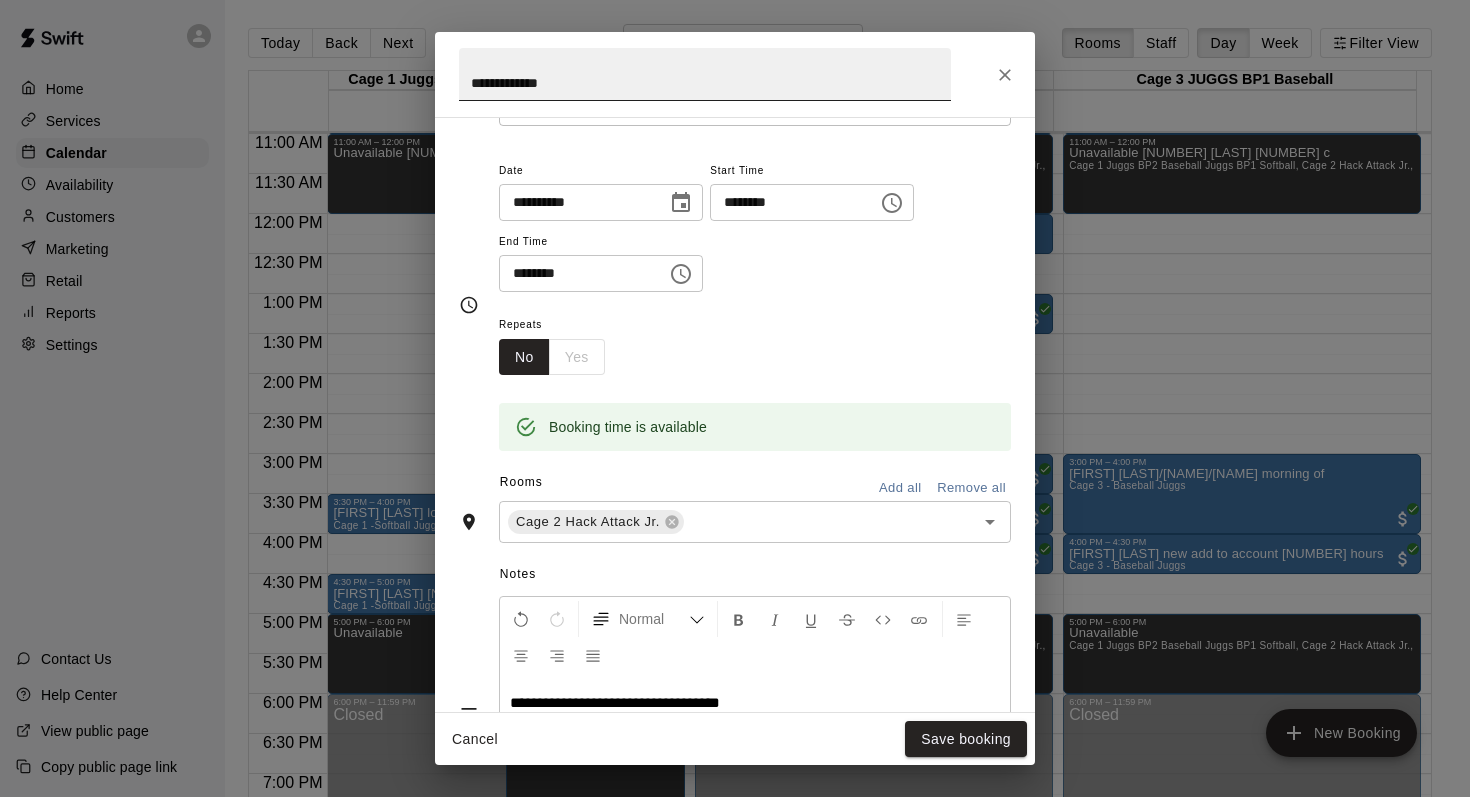 click on "**********" at bounding box center (705, 74) 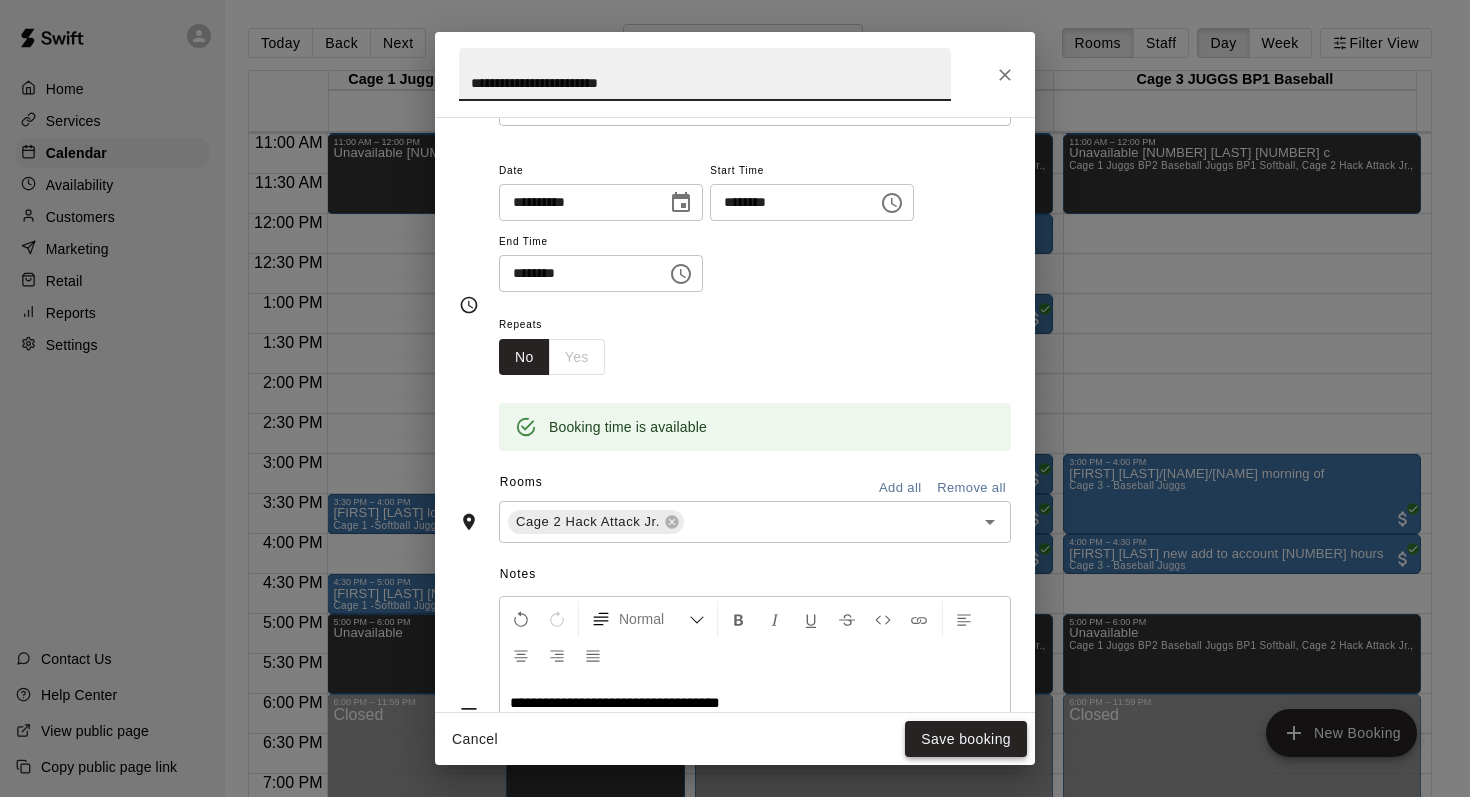type on "**********" 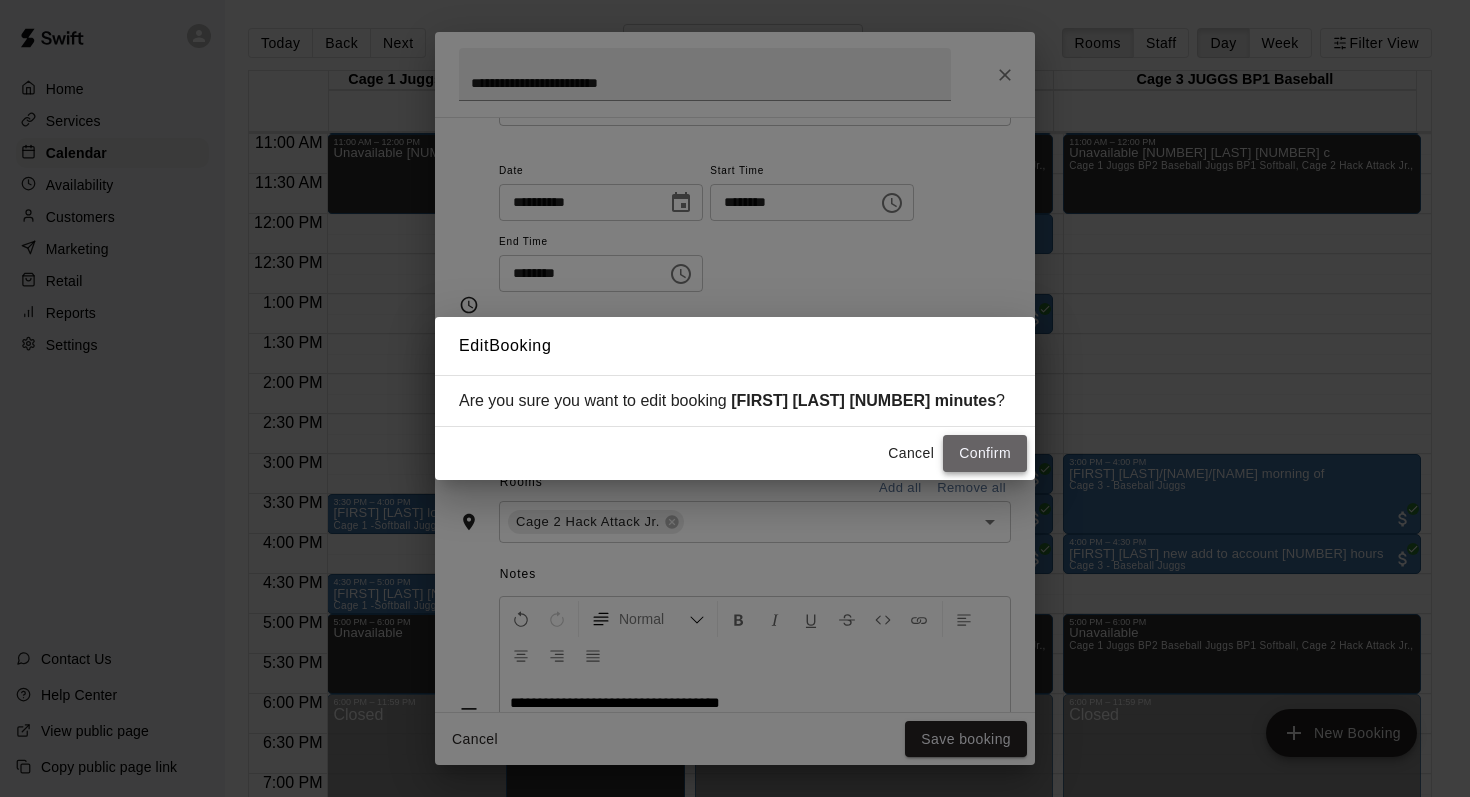 click on "Confirm" at bounding box center (985, 453) 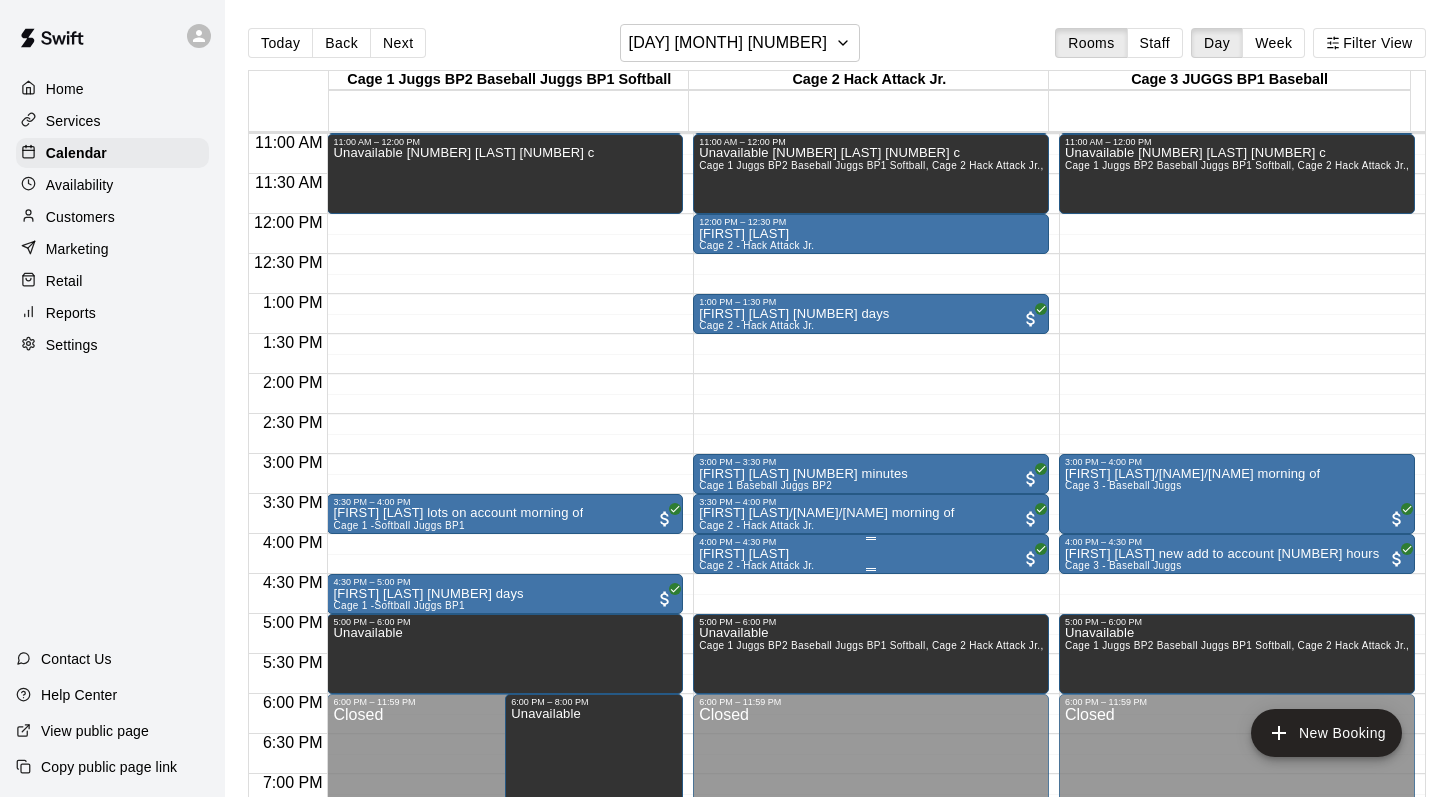 click on "Cage 2 - Hack Attack Jr." at bounding box center (756, 565) 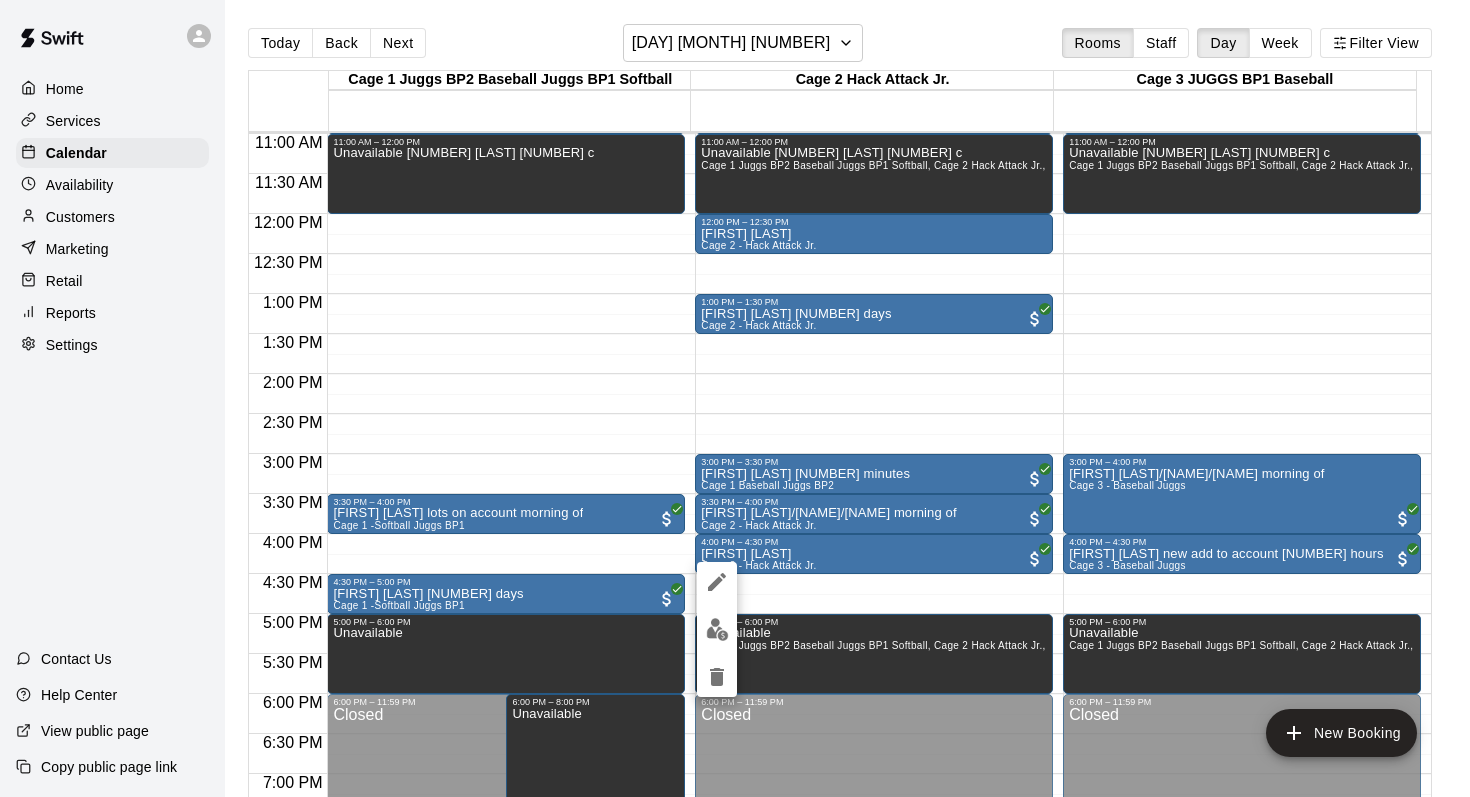 click 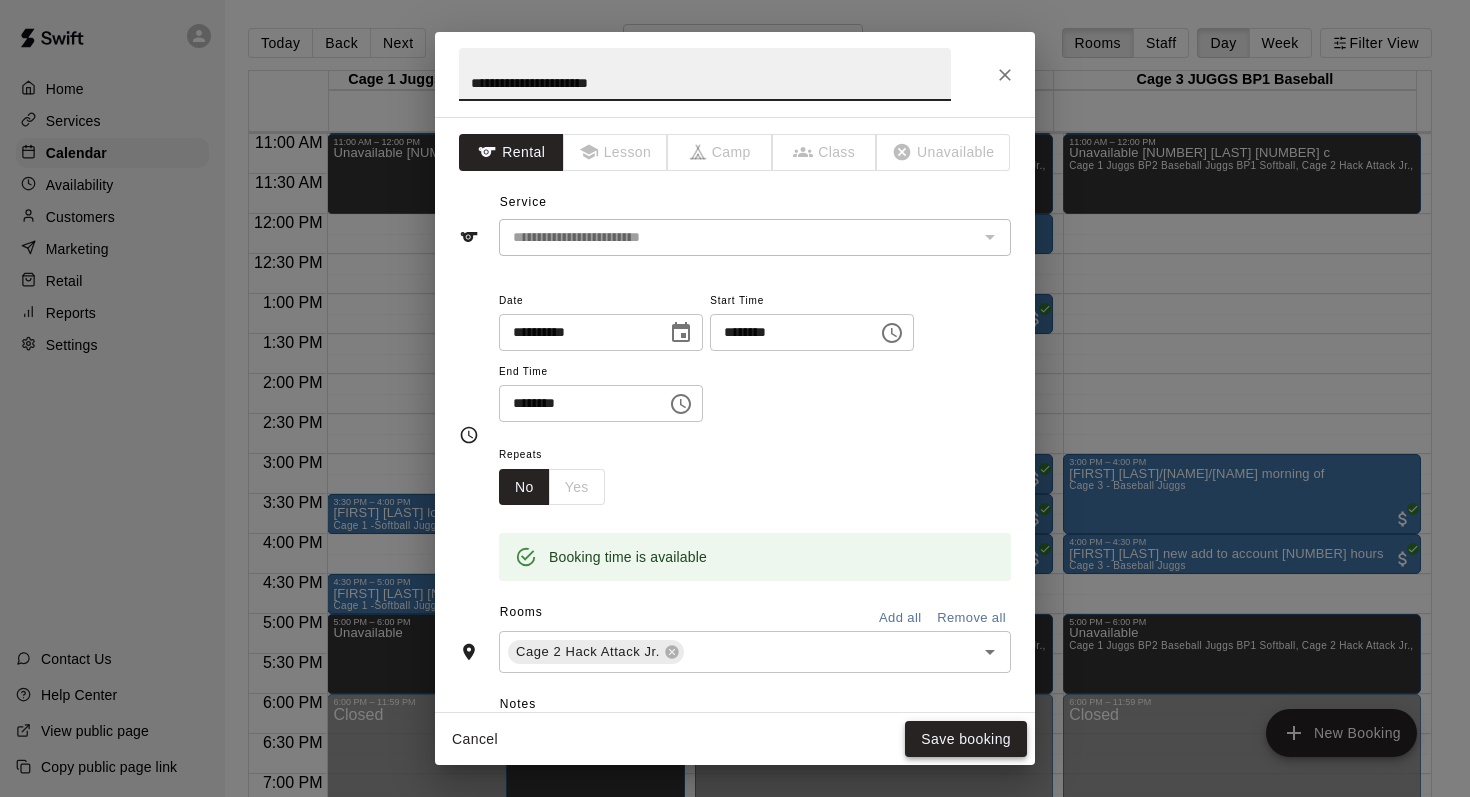 type on "**********" 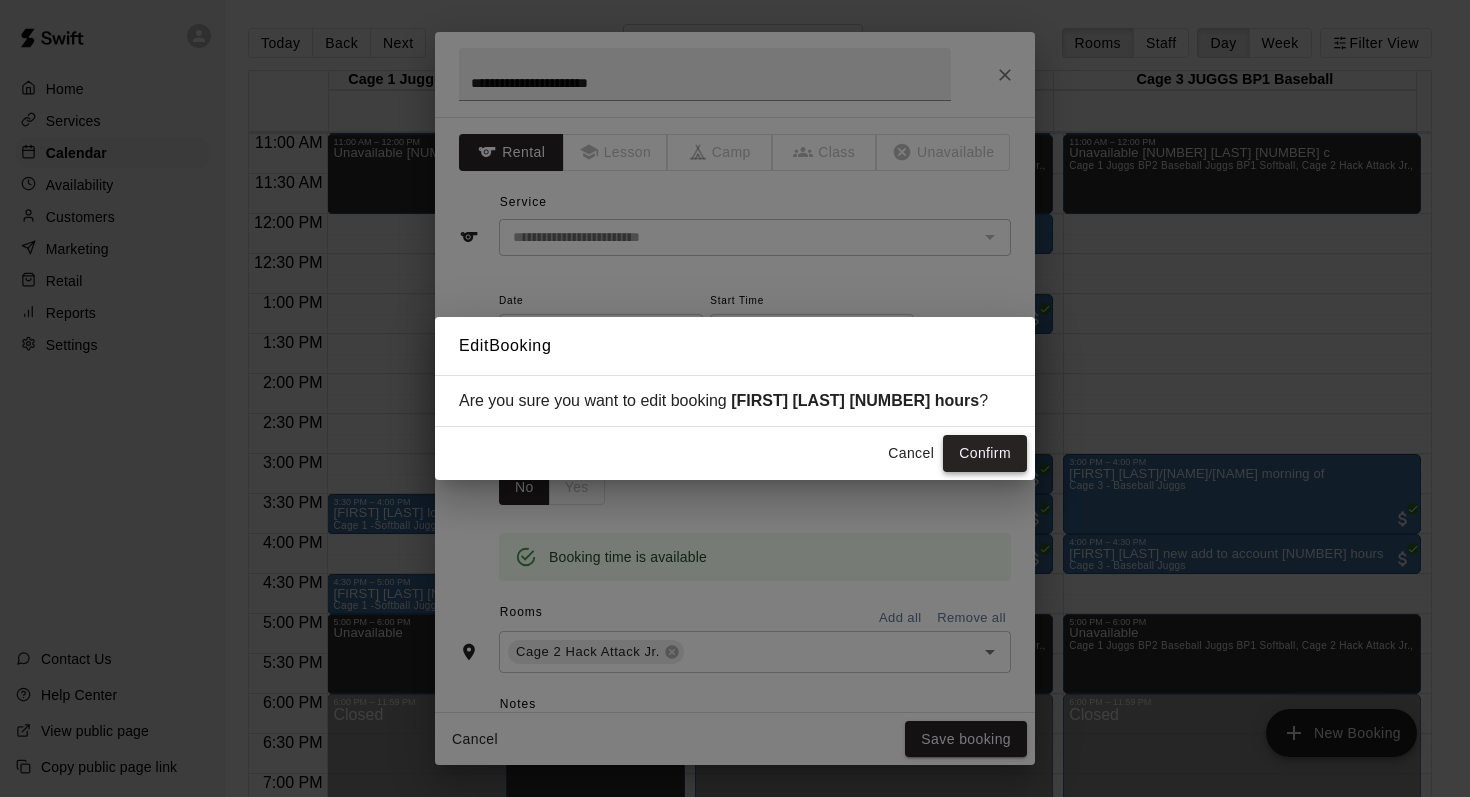 click on "Confirm" at bounding box center (985, 453) 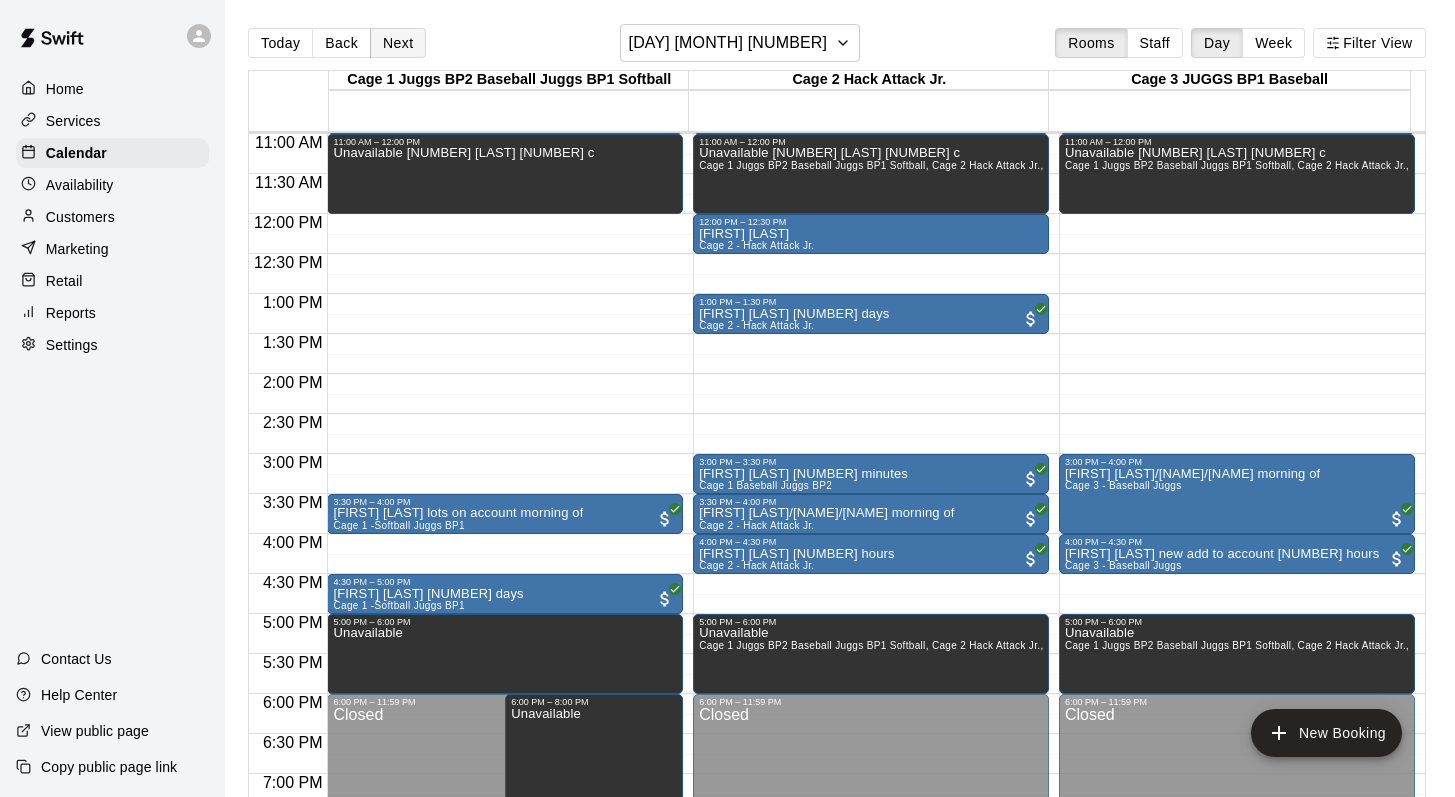 click on "Next" at bounding box center [398, 43] 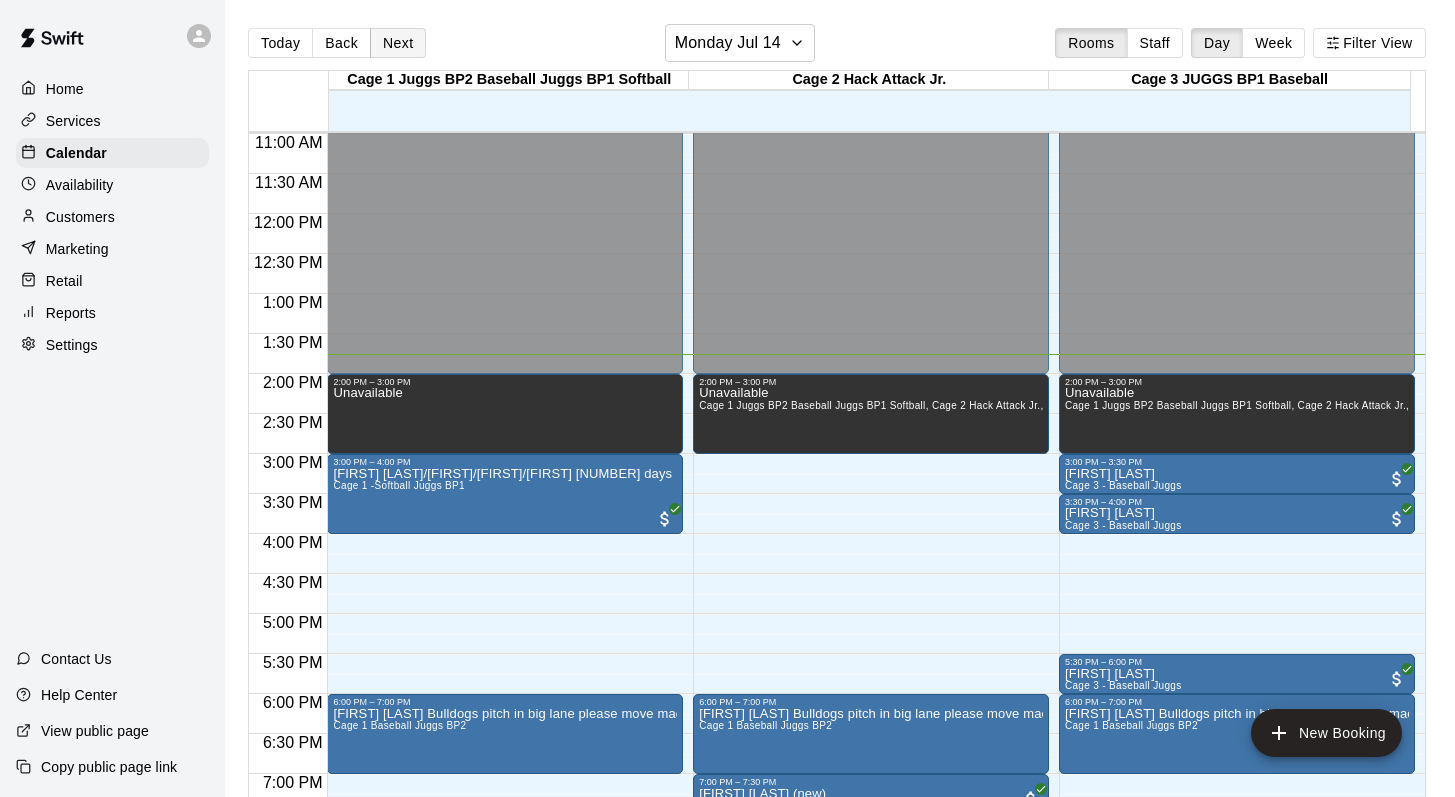 click on "Next" at bounding box center (398, 43) 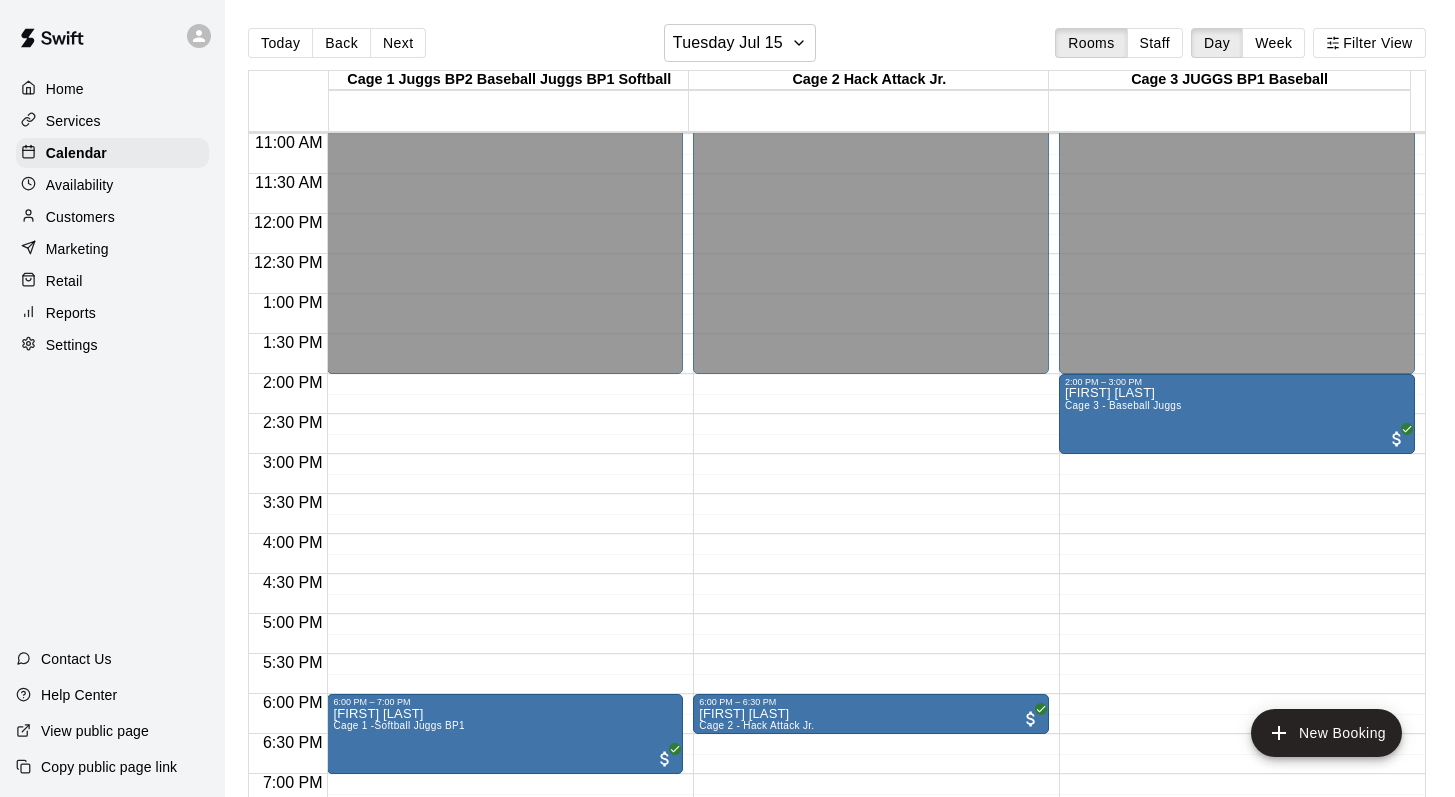 click on "Customers" at bounding box center [80, 217] 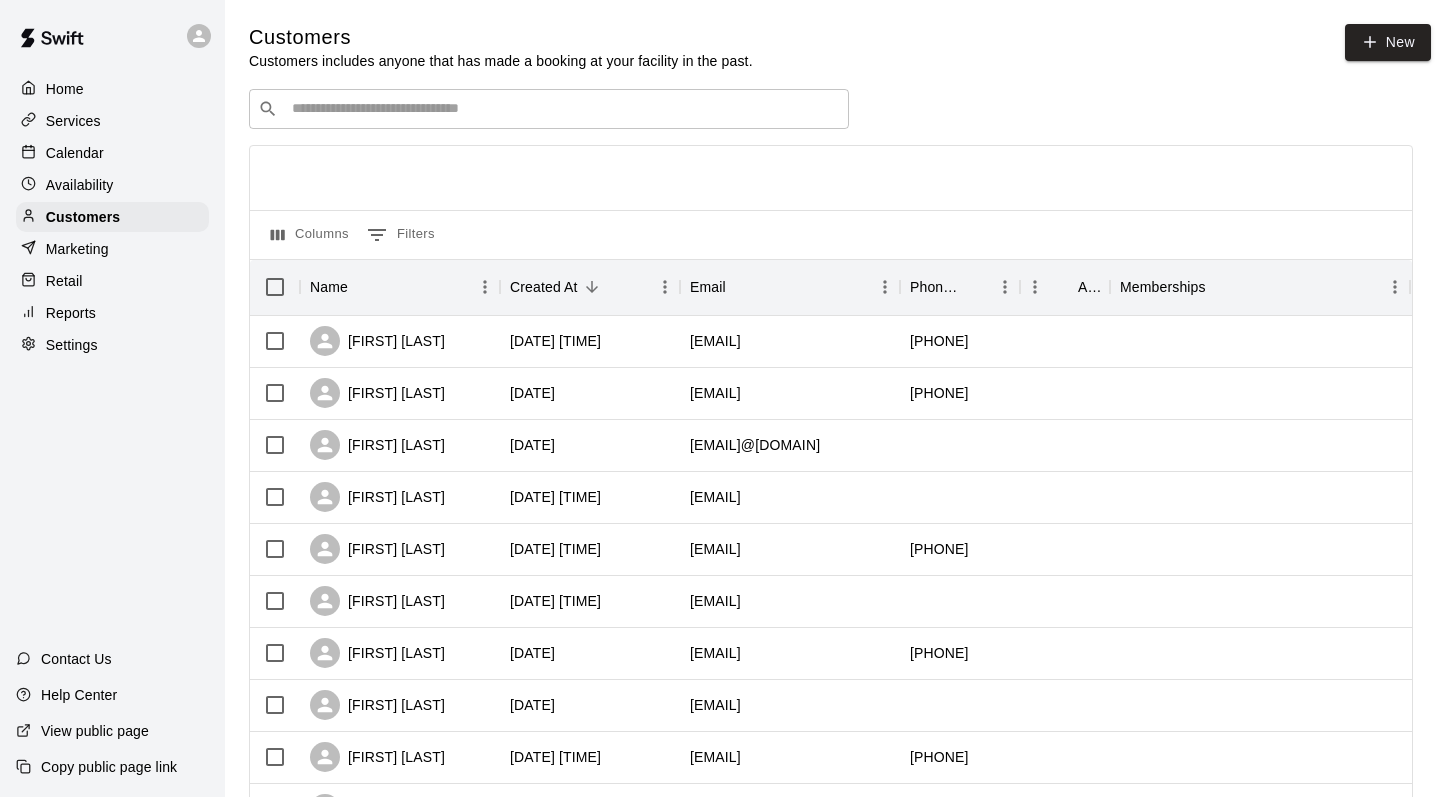 click at bounding box center (563, 109) 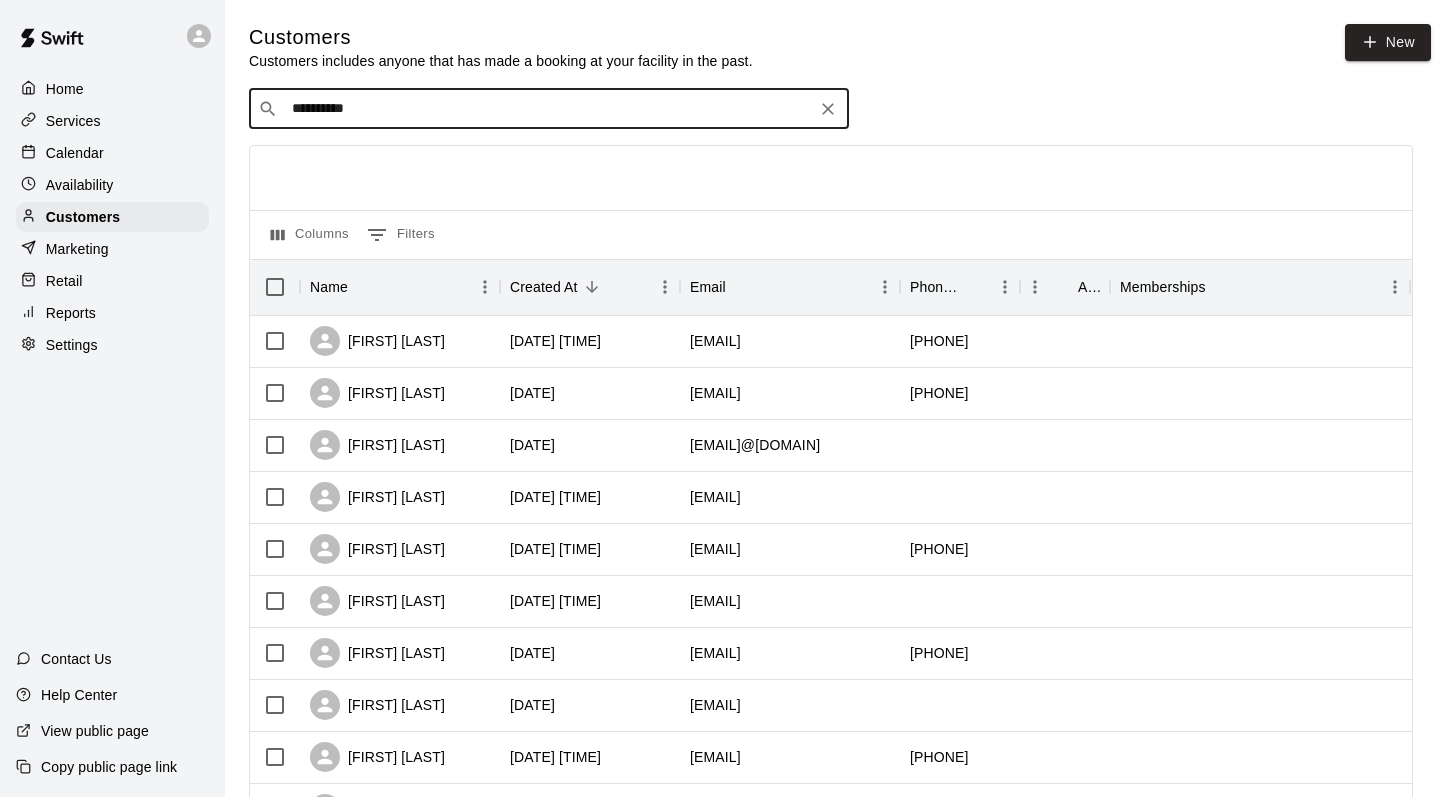 type on "**********" 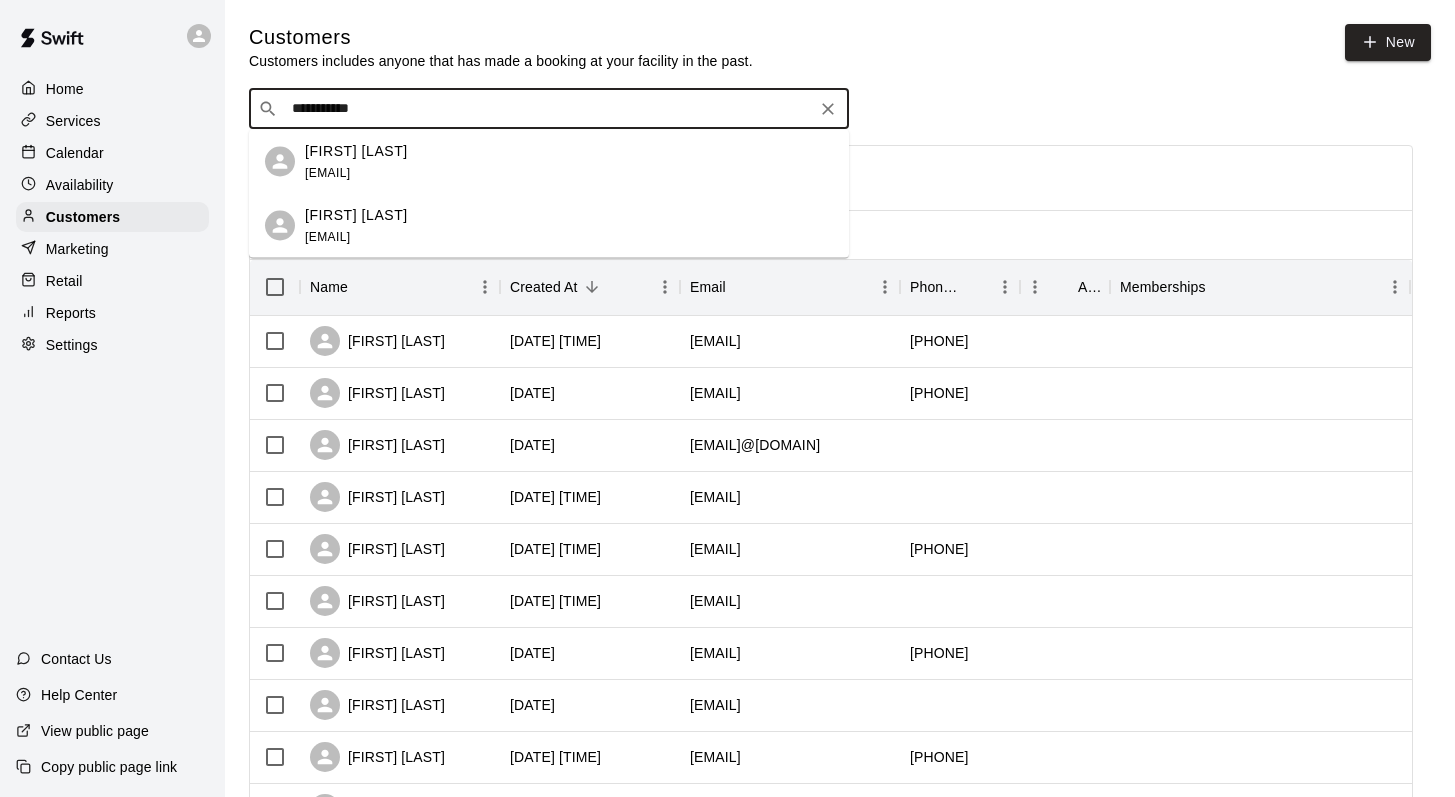 click on "[FIRST] [LAST]" at bounding box center (356, 150) 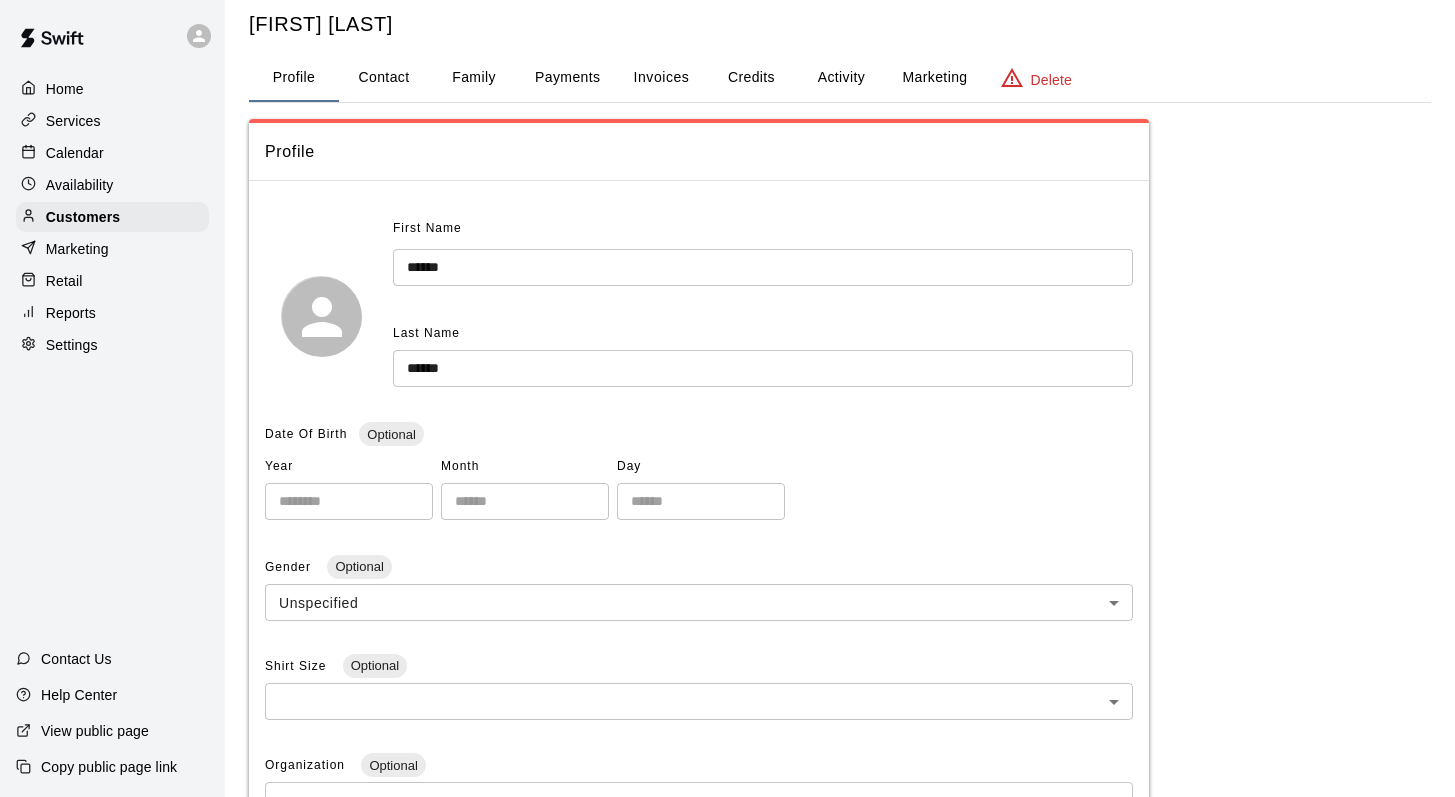 scroll, scrollTop: 0, scrollLeft: 0, axis: both 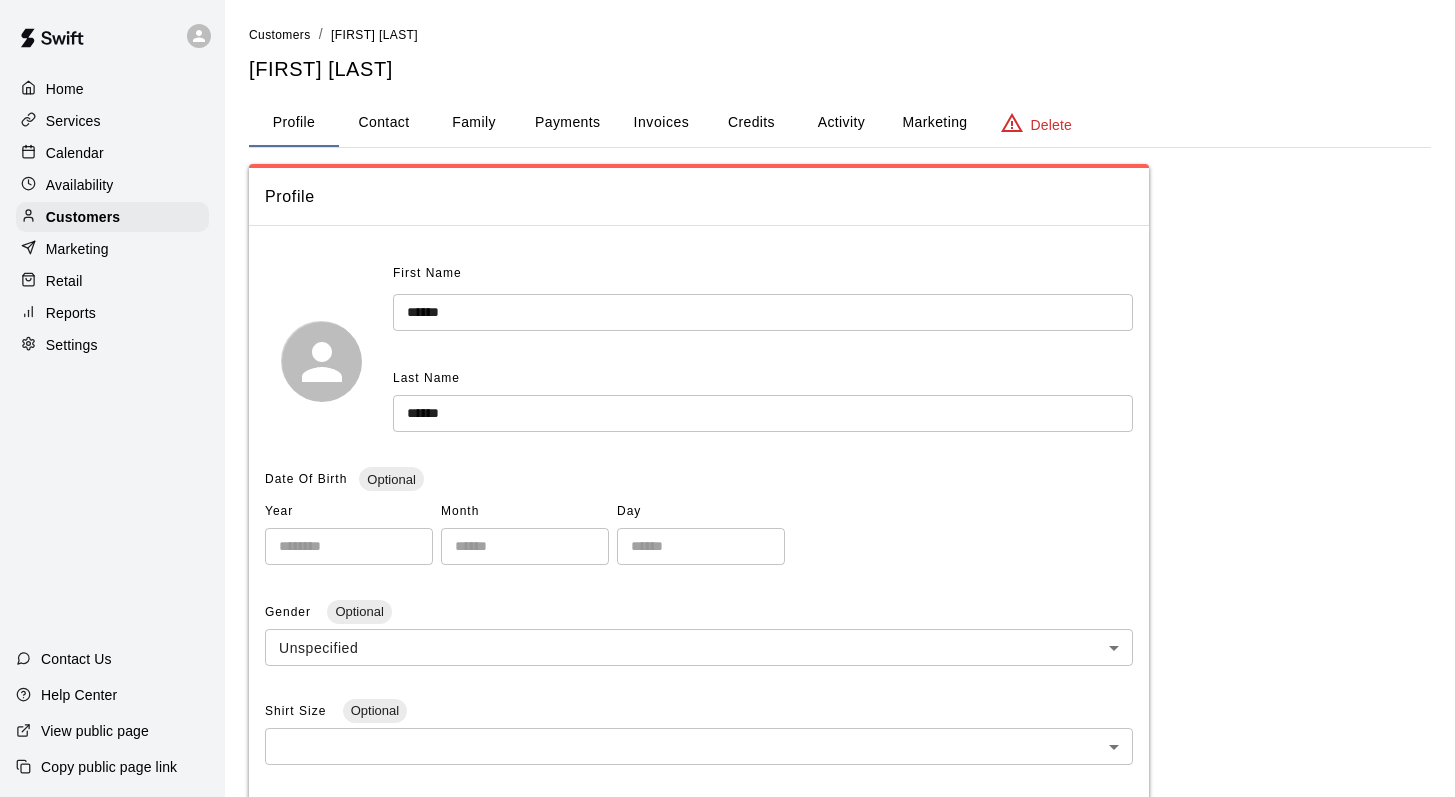click on "Activity" at bounding box center [841, 123] 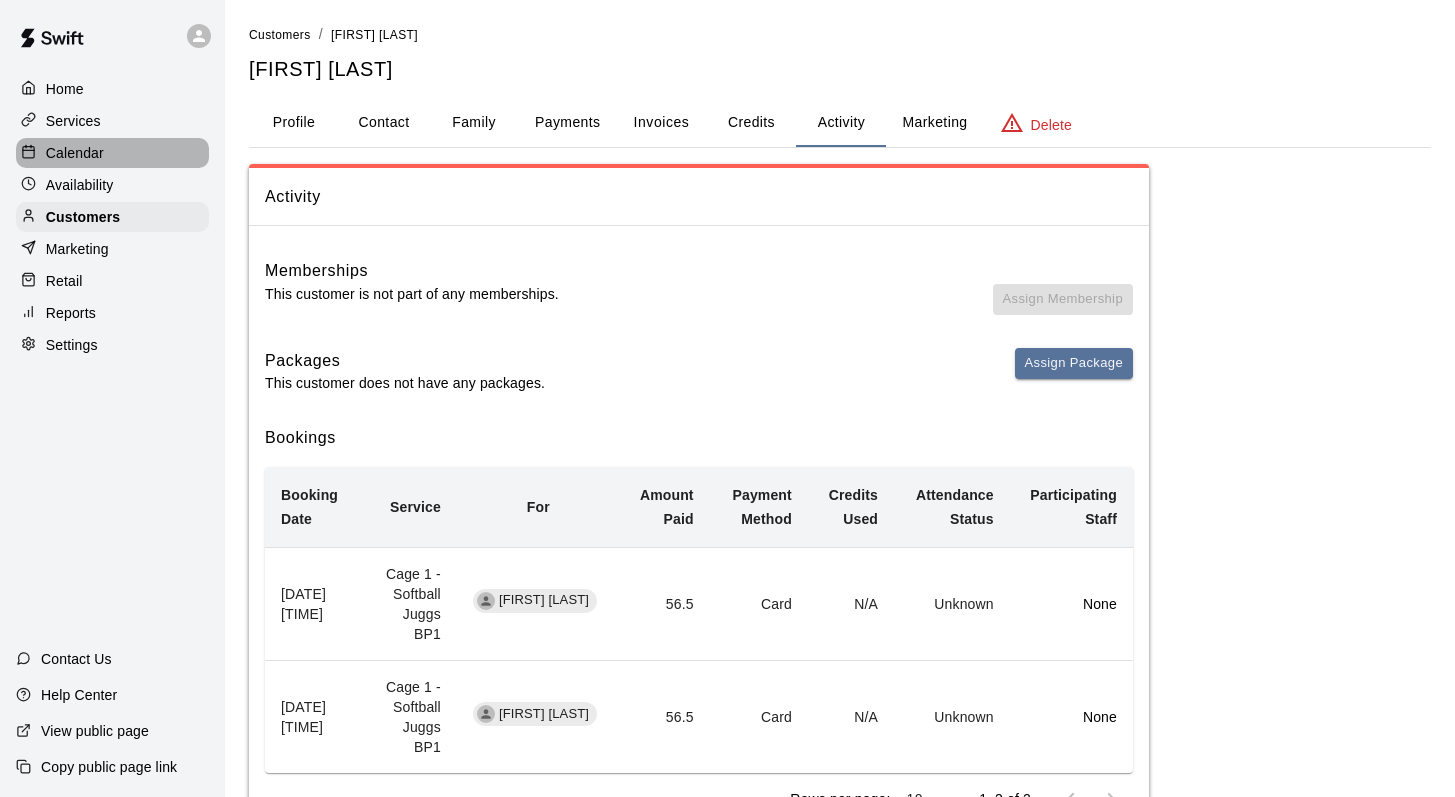 click on "Calendar" at bounding box center (75, 153) 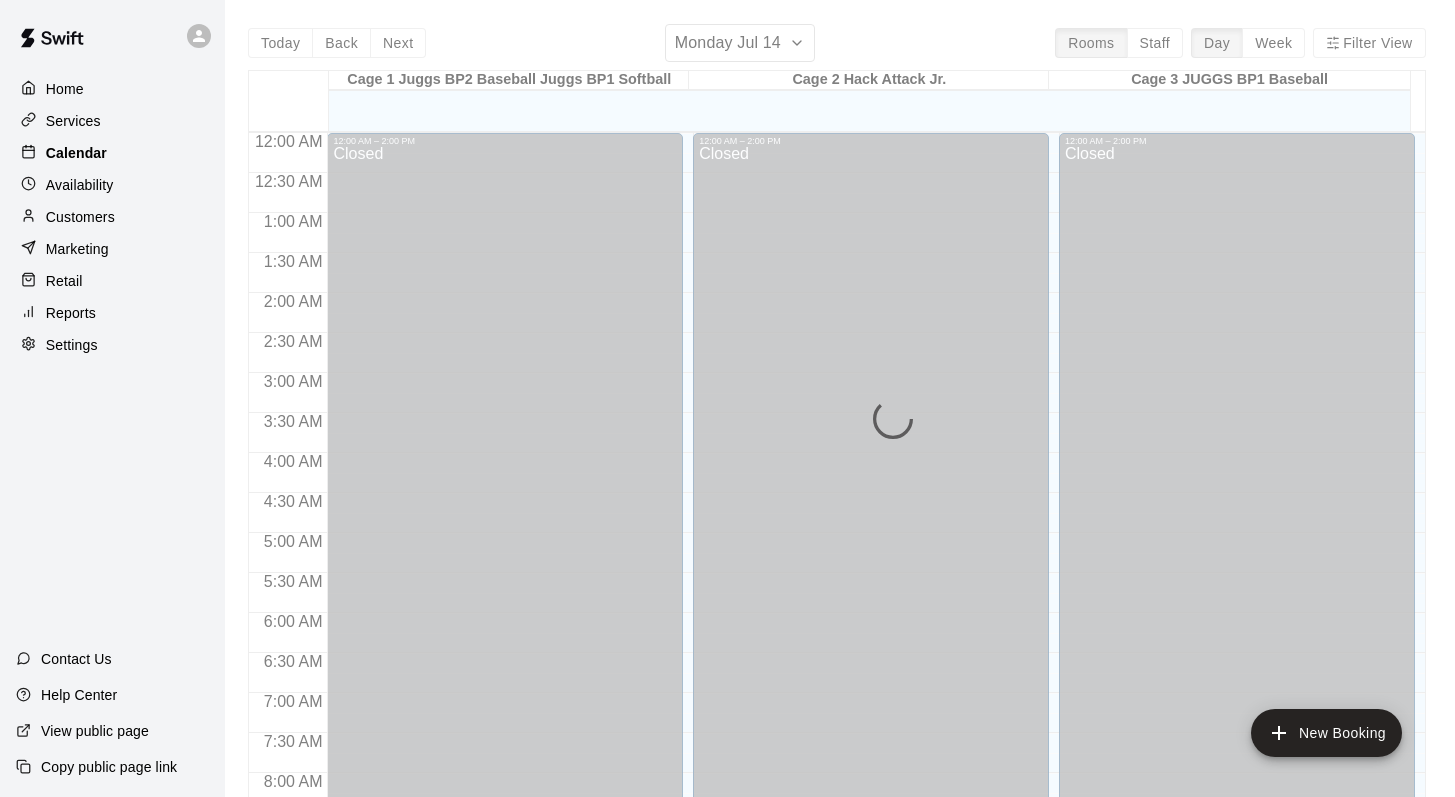 scroll, scrollTop: 1101, scrollLeft: 0, axis: vertical 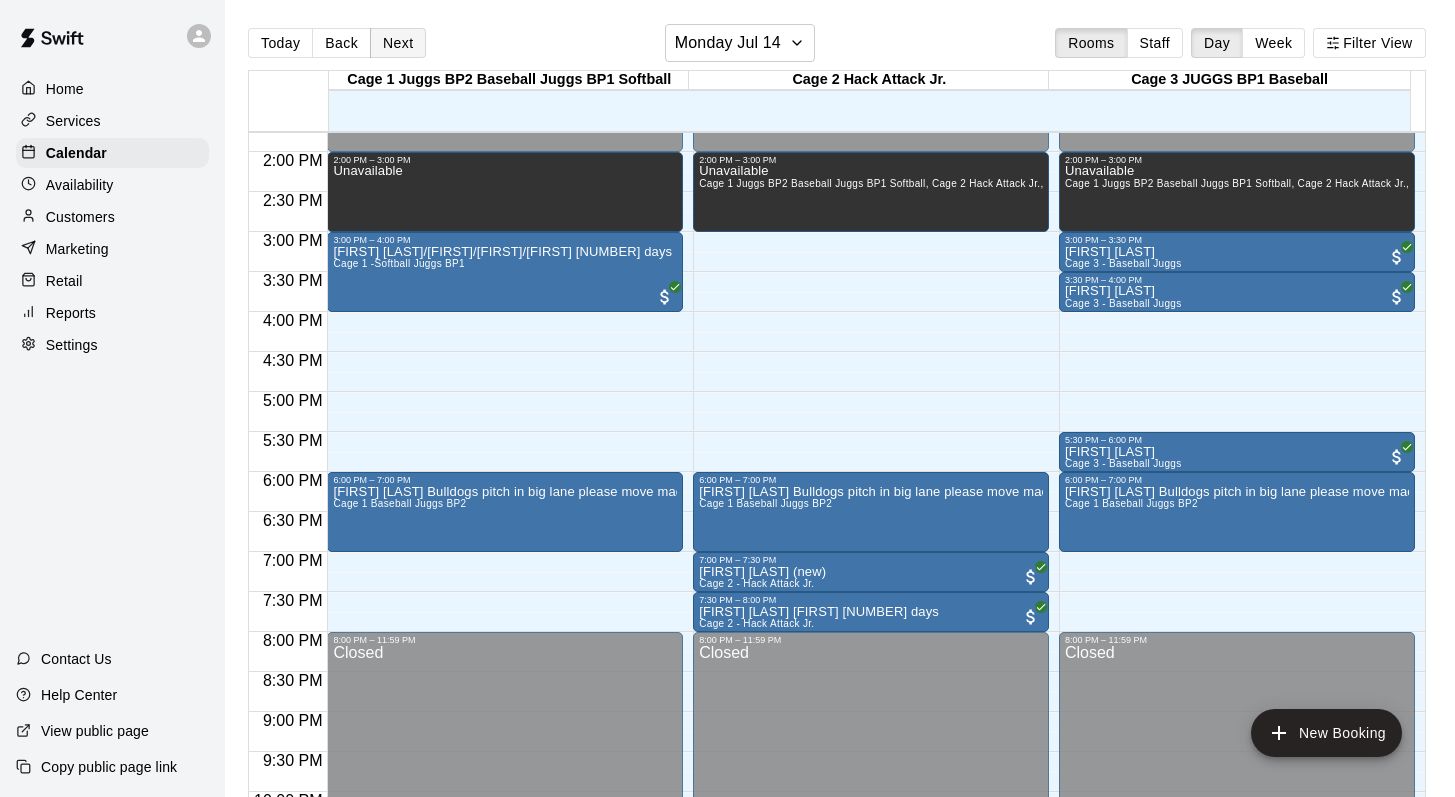 click on "Next" at bounding box center (398, 43) 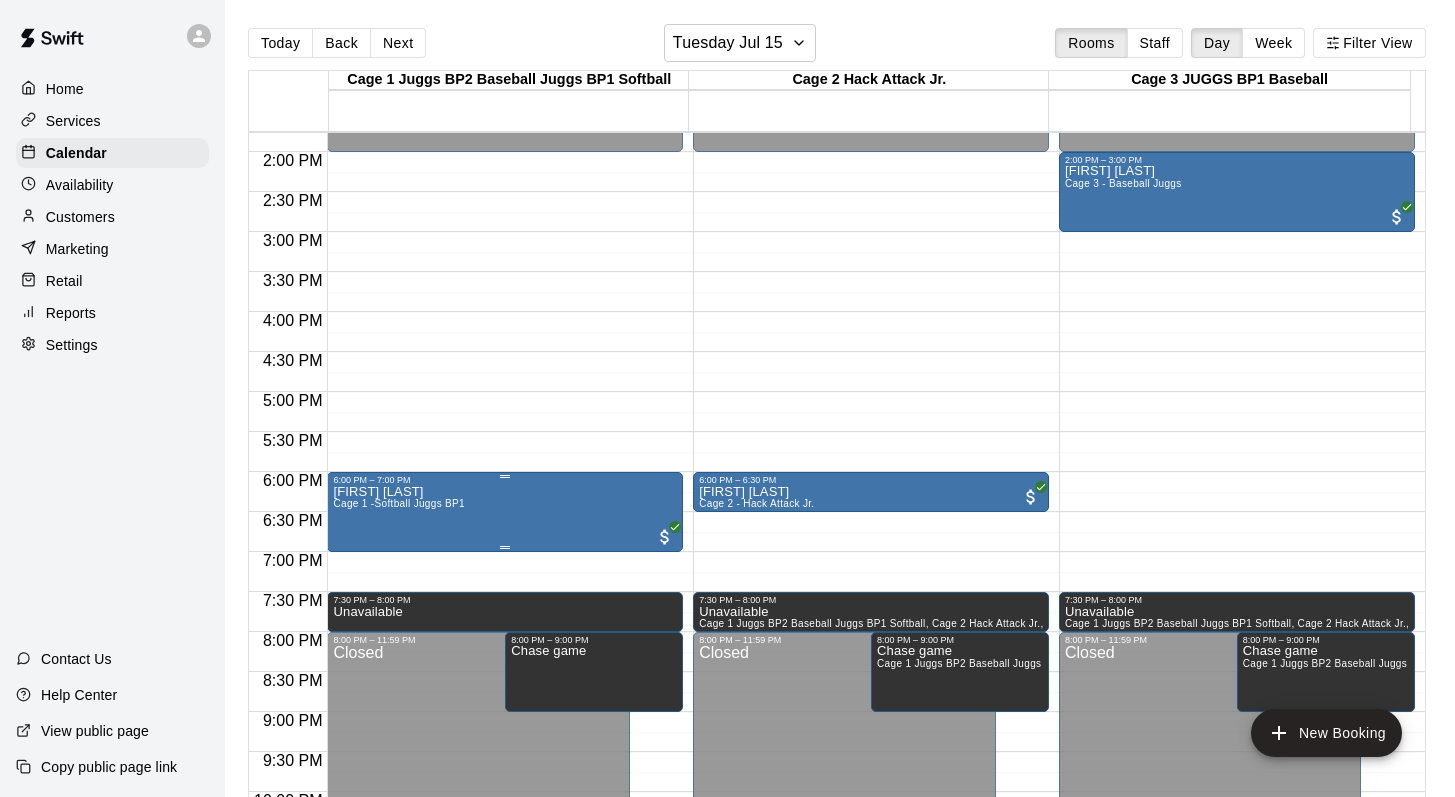 click on "[FIRST] [LAST] Cage [NUMBER] -Softball  Juggs BP[NUMBER]" at bounding box center (399, 883) 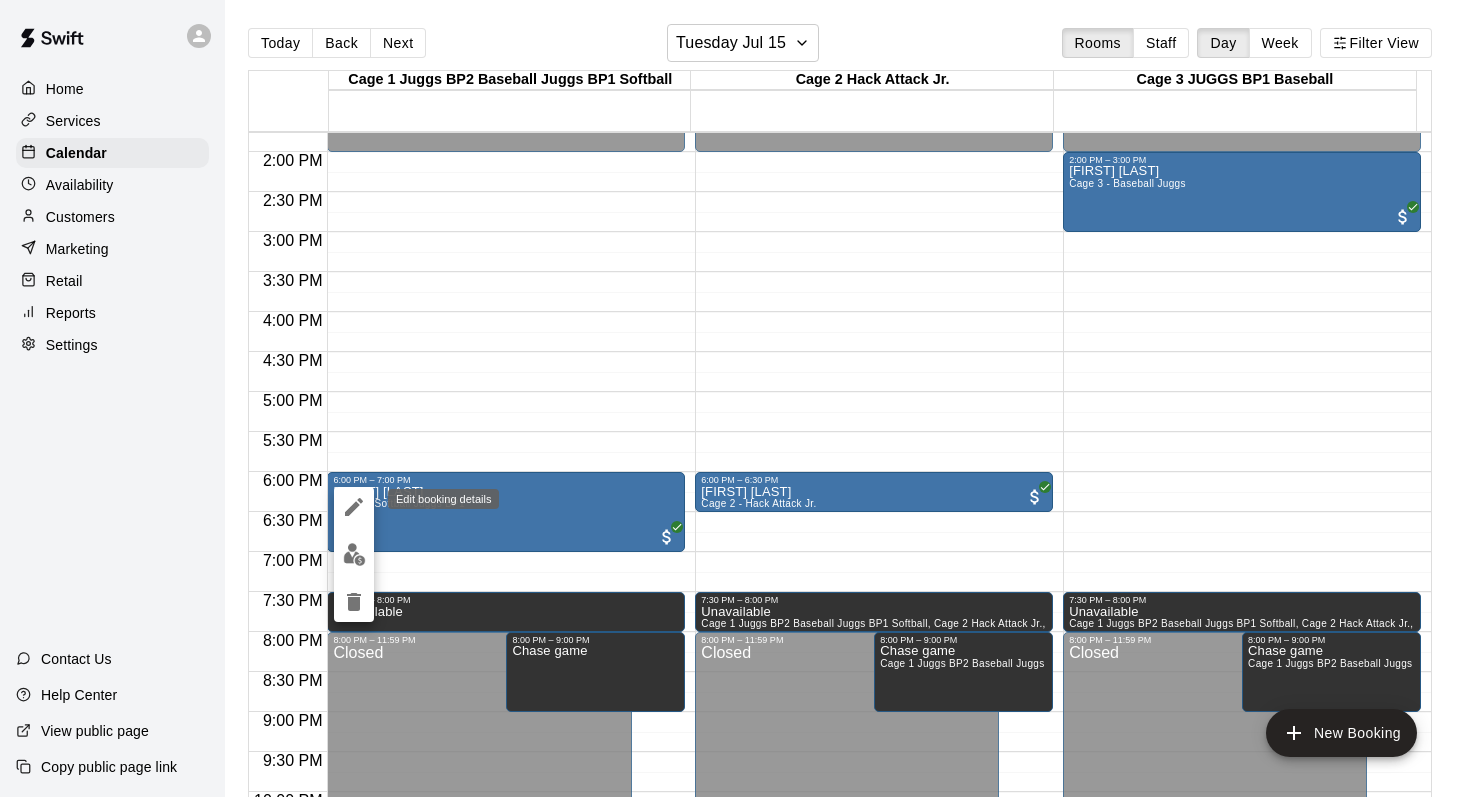 click 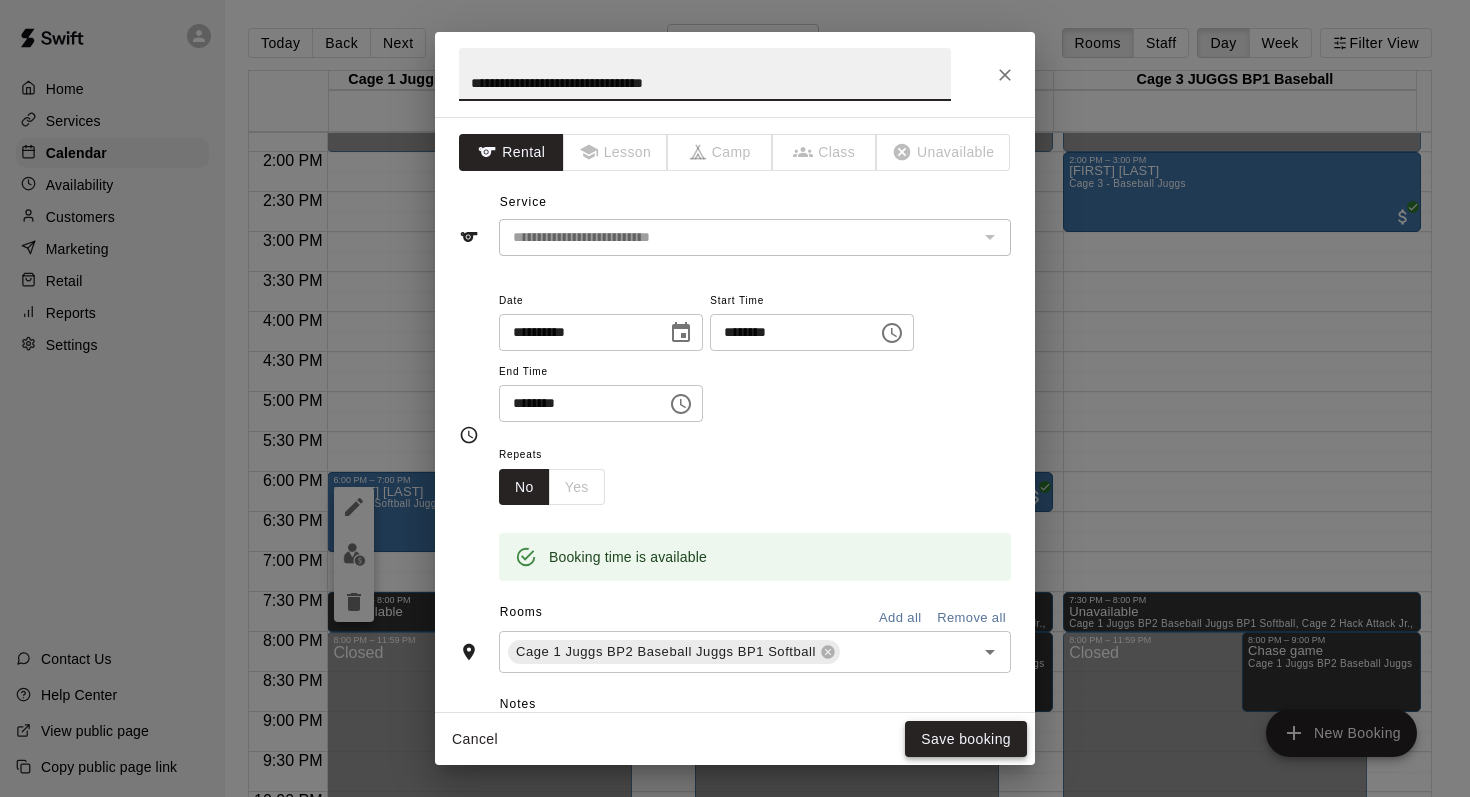 type on "**********" 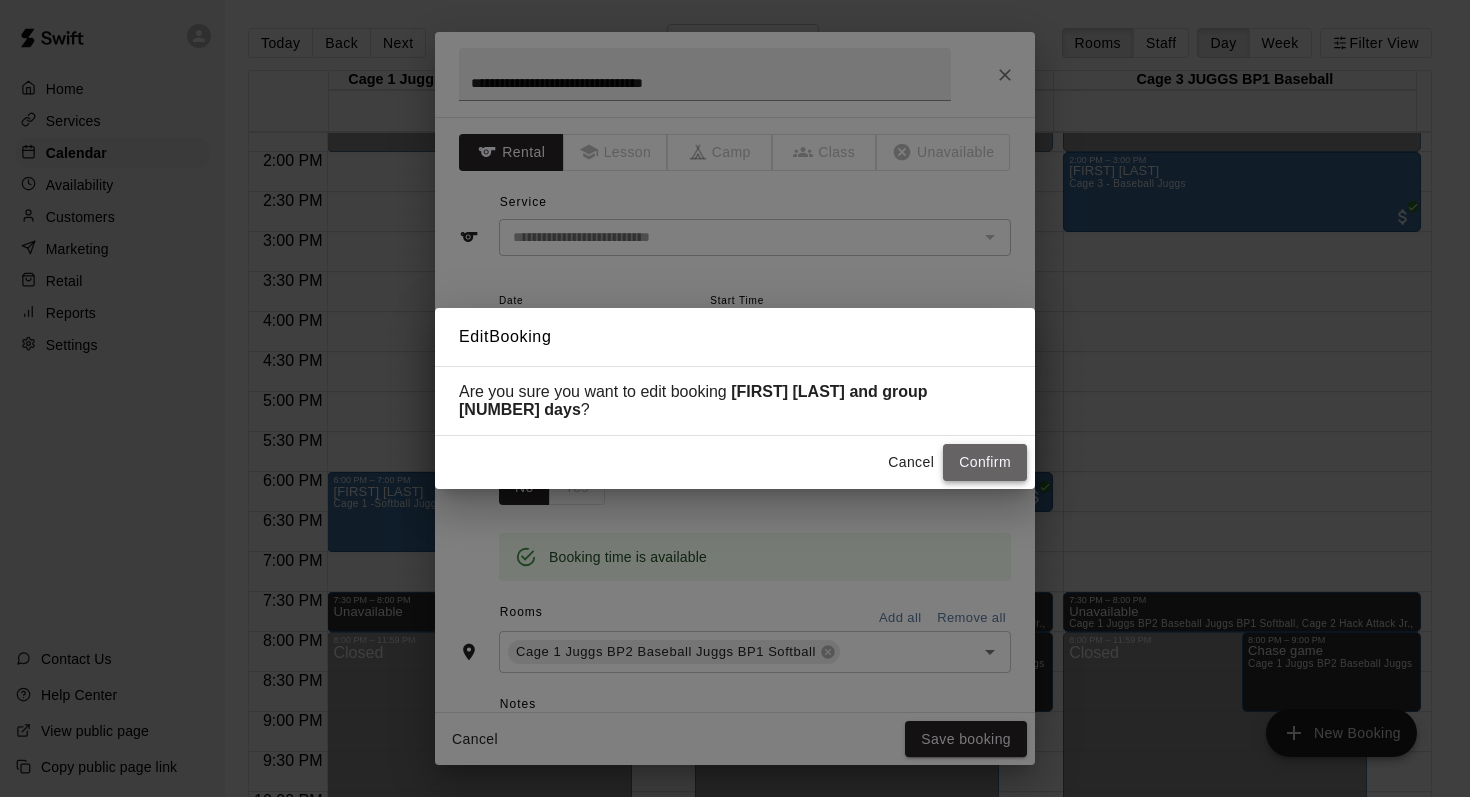 click on "Confirm" at bounding box center [985, 462] 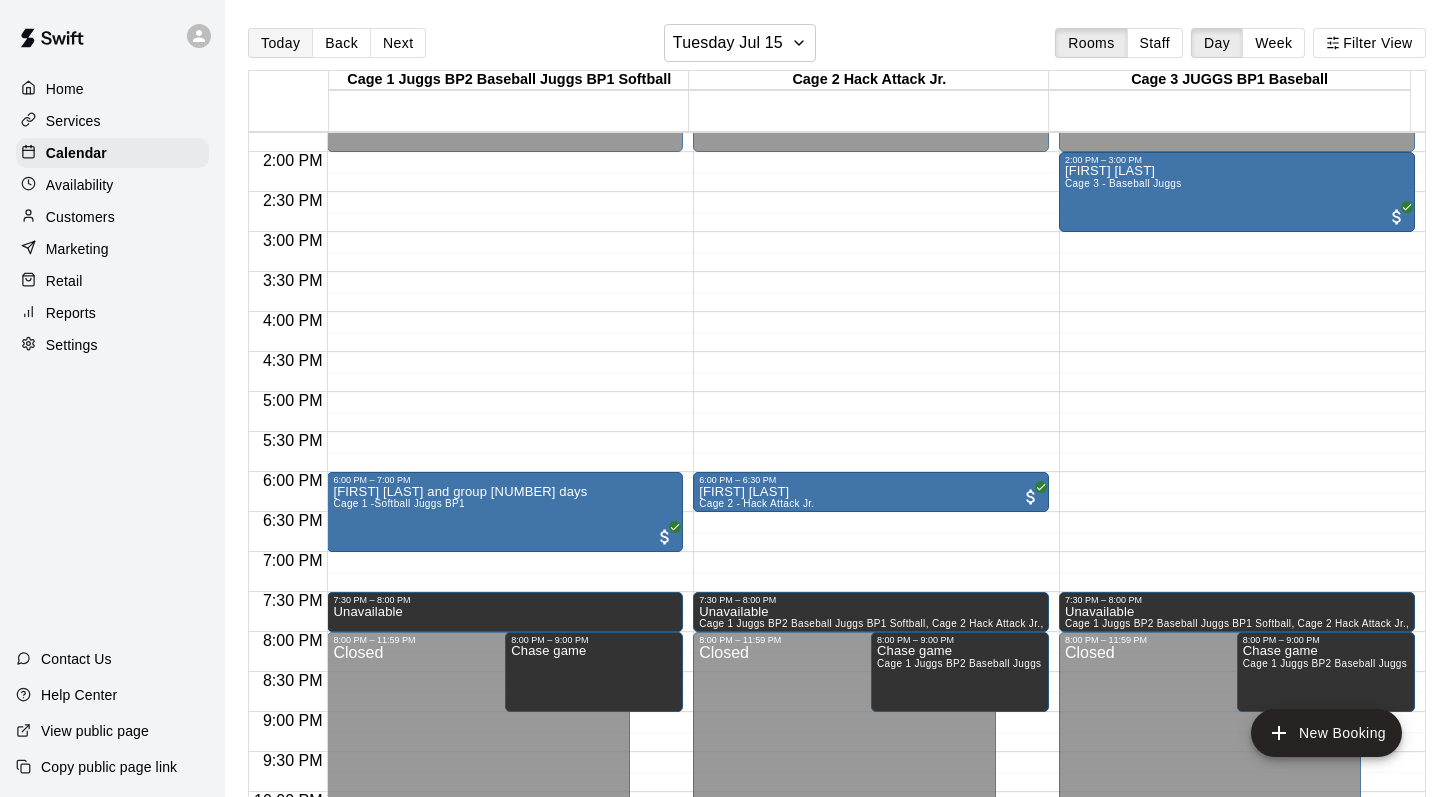 click on "Today" at bounding box center [280, 43] 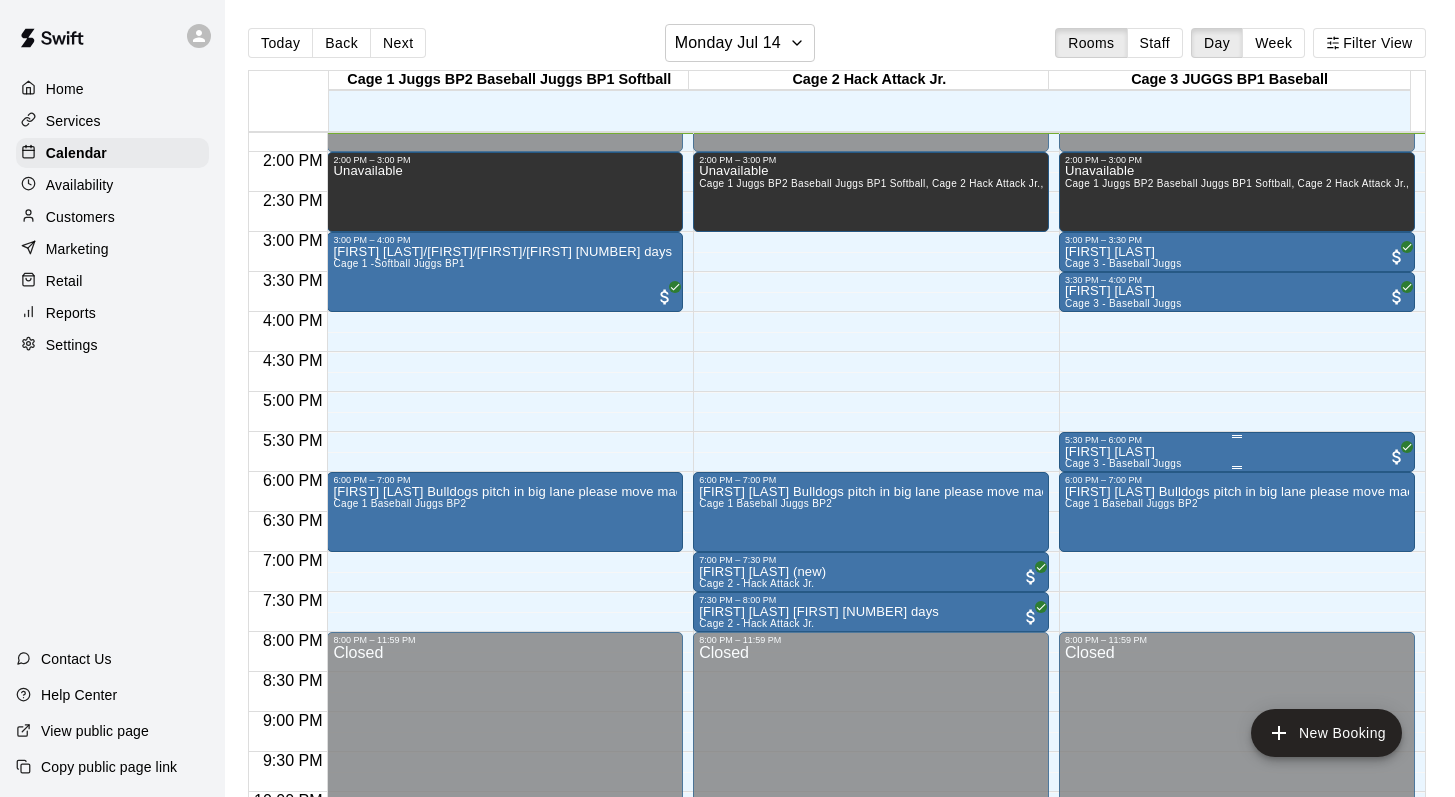 click on "[FIRST] [LAST]" at bounding box center (1123, 452) 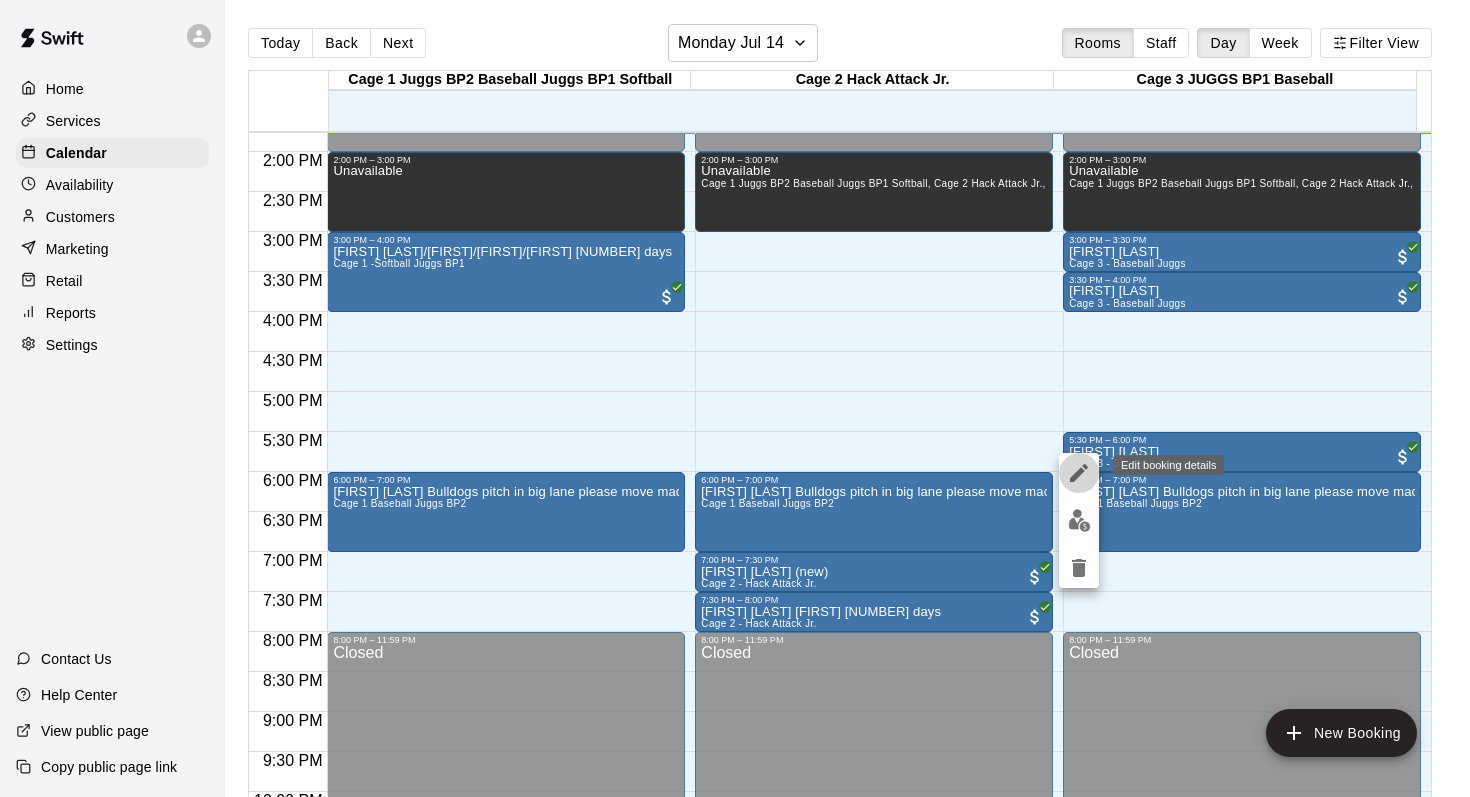 click 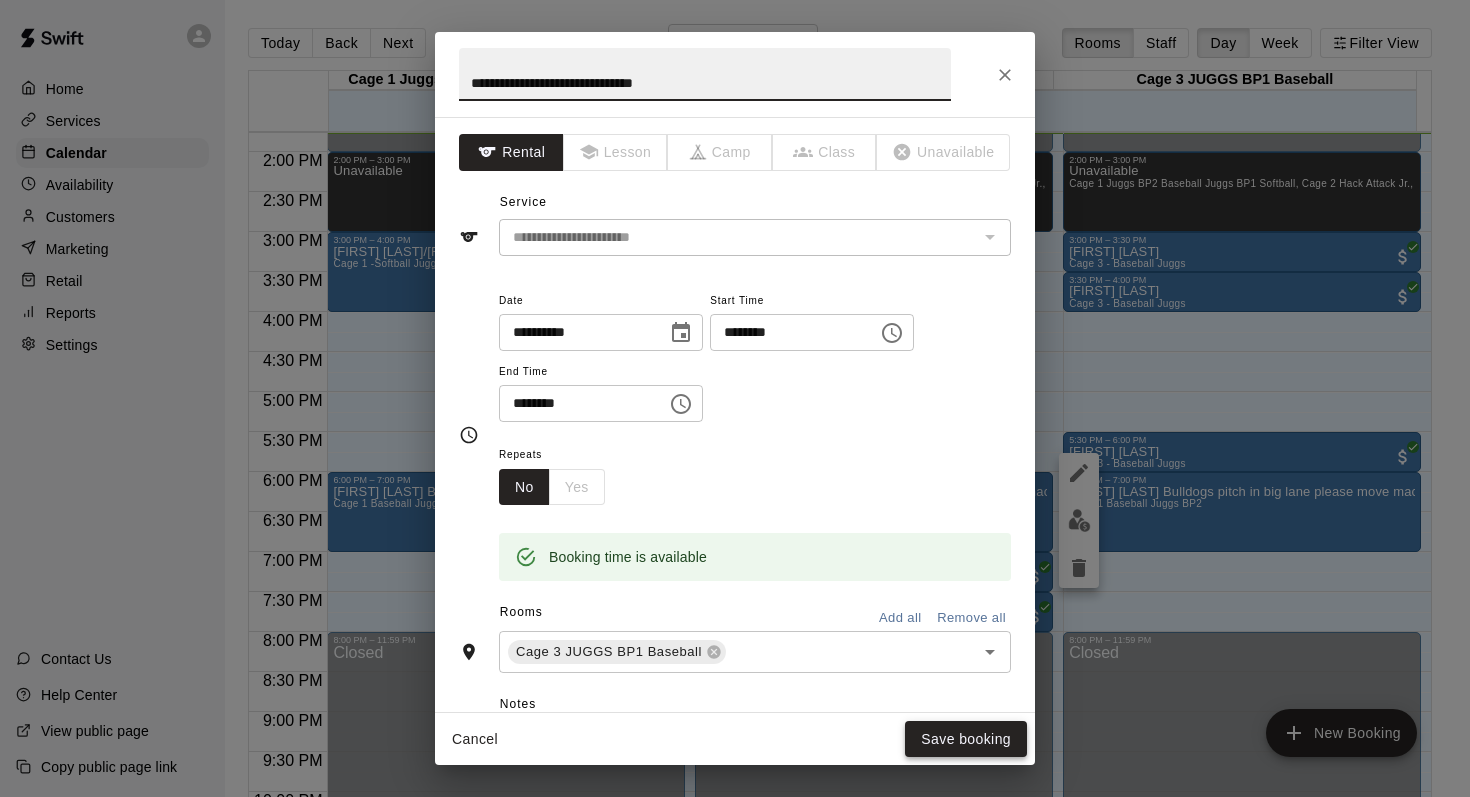 type on "**********" 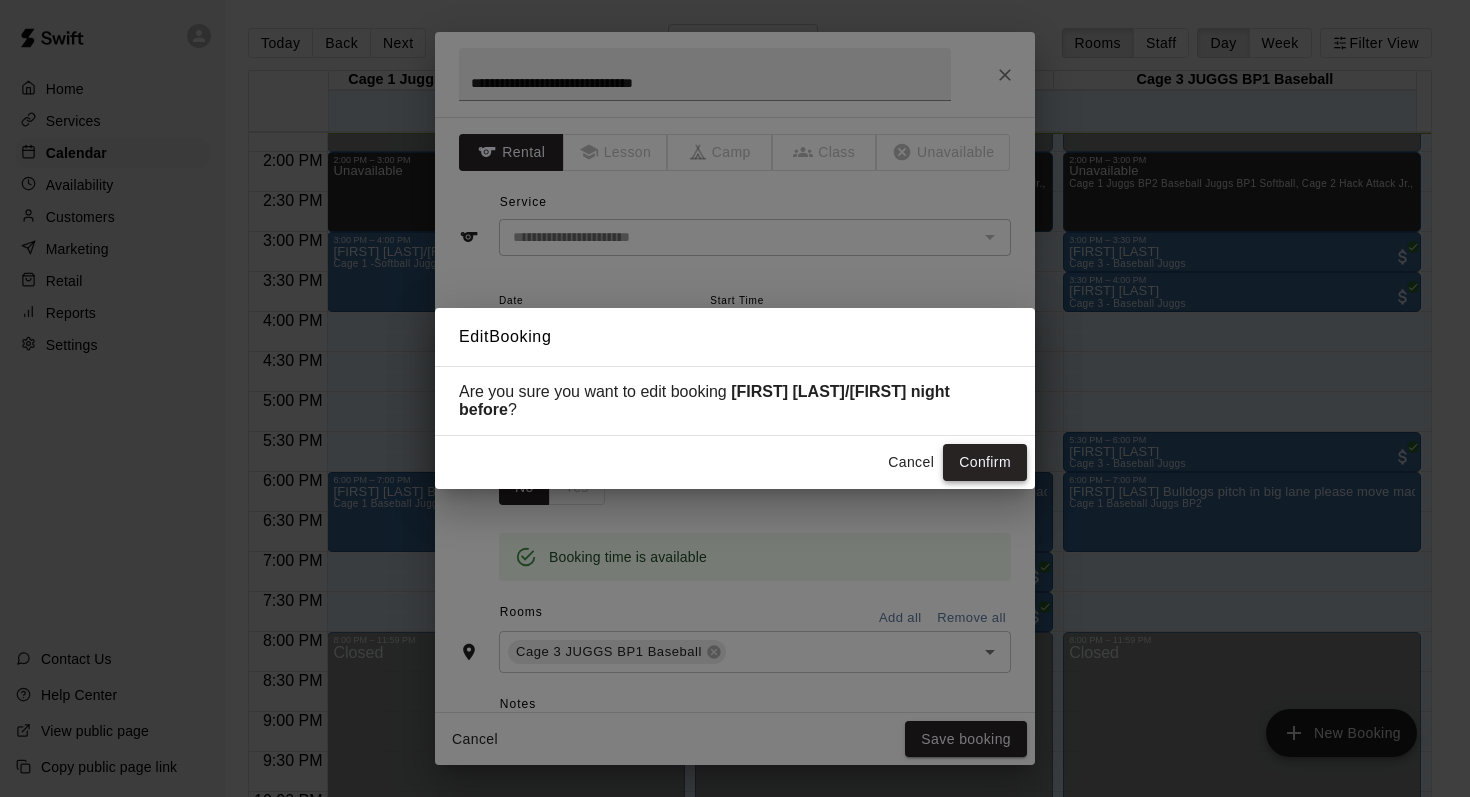 click on "Confirm" at bounding box center [985, 462] 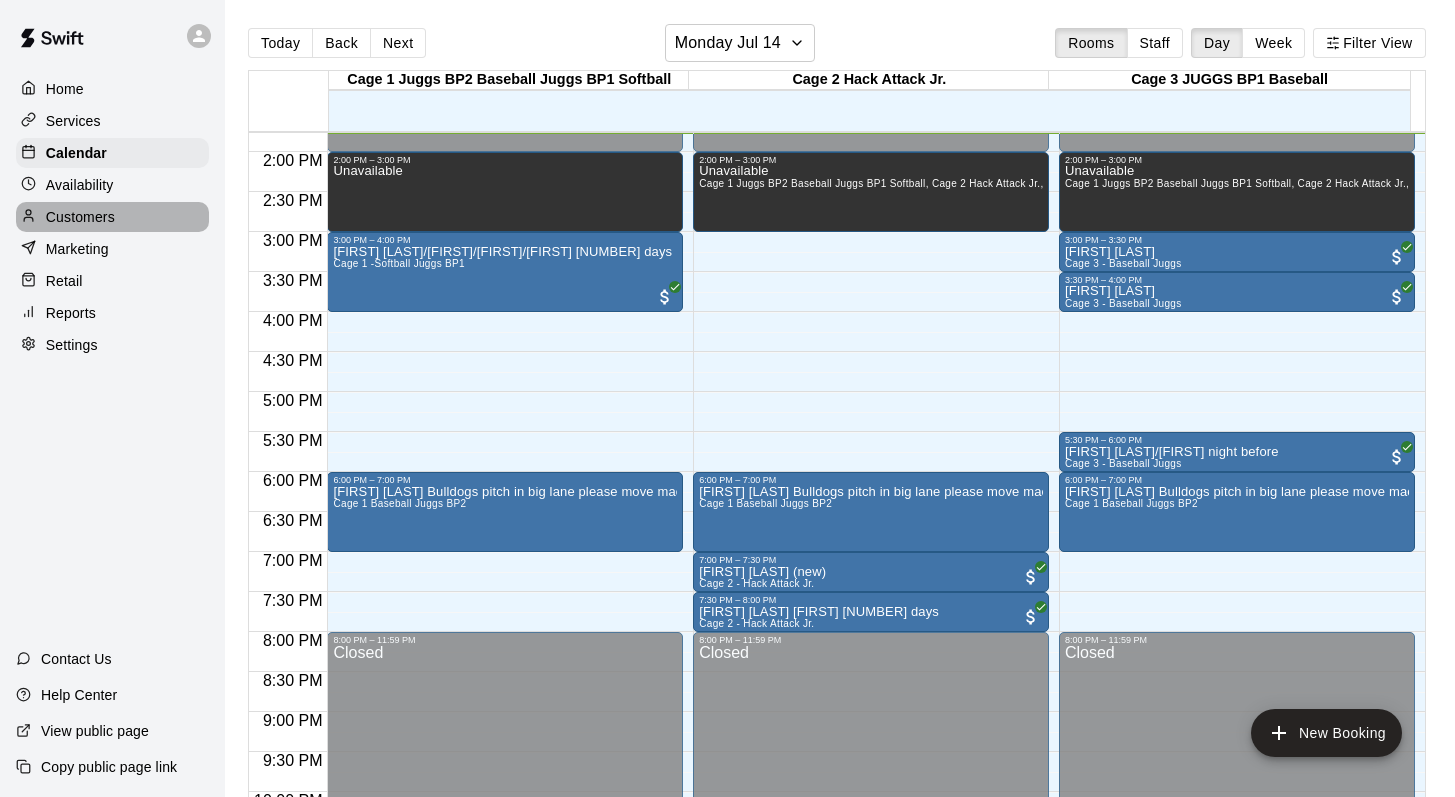 click on "Customers" at bounding box center [80, 217] 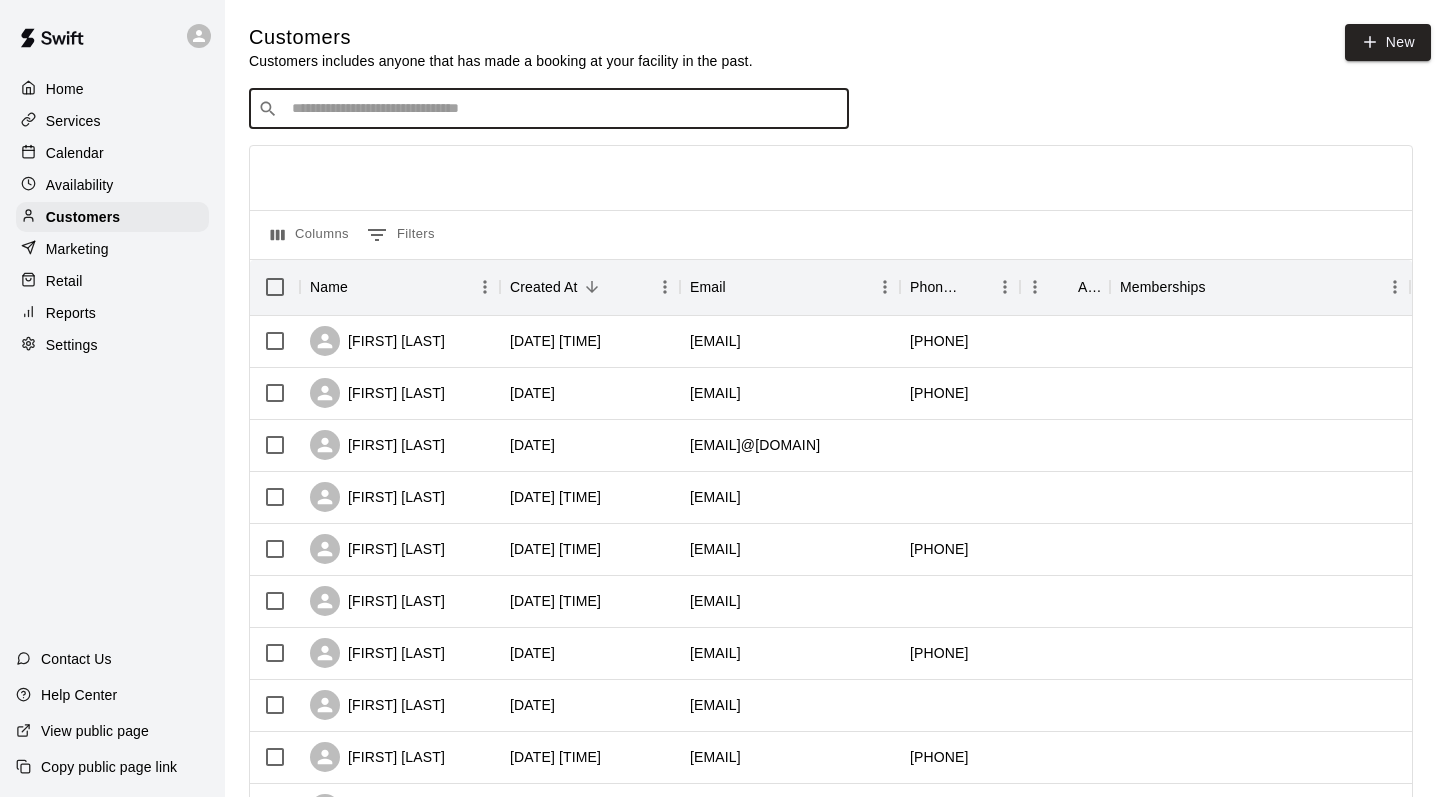 click at bounding box center [563, 109] 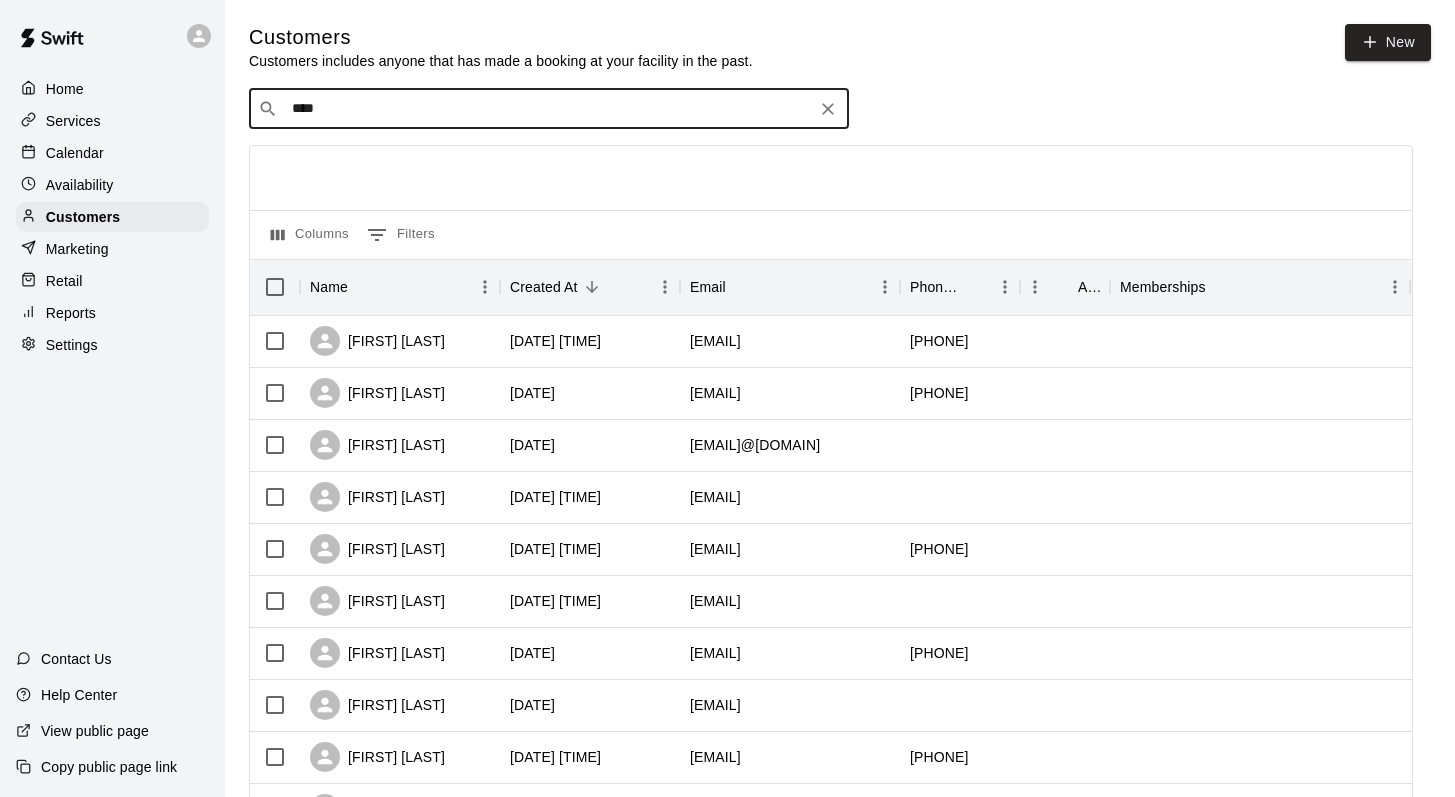 type on "*****" 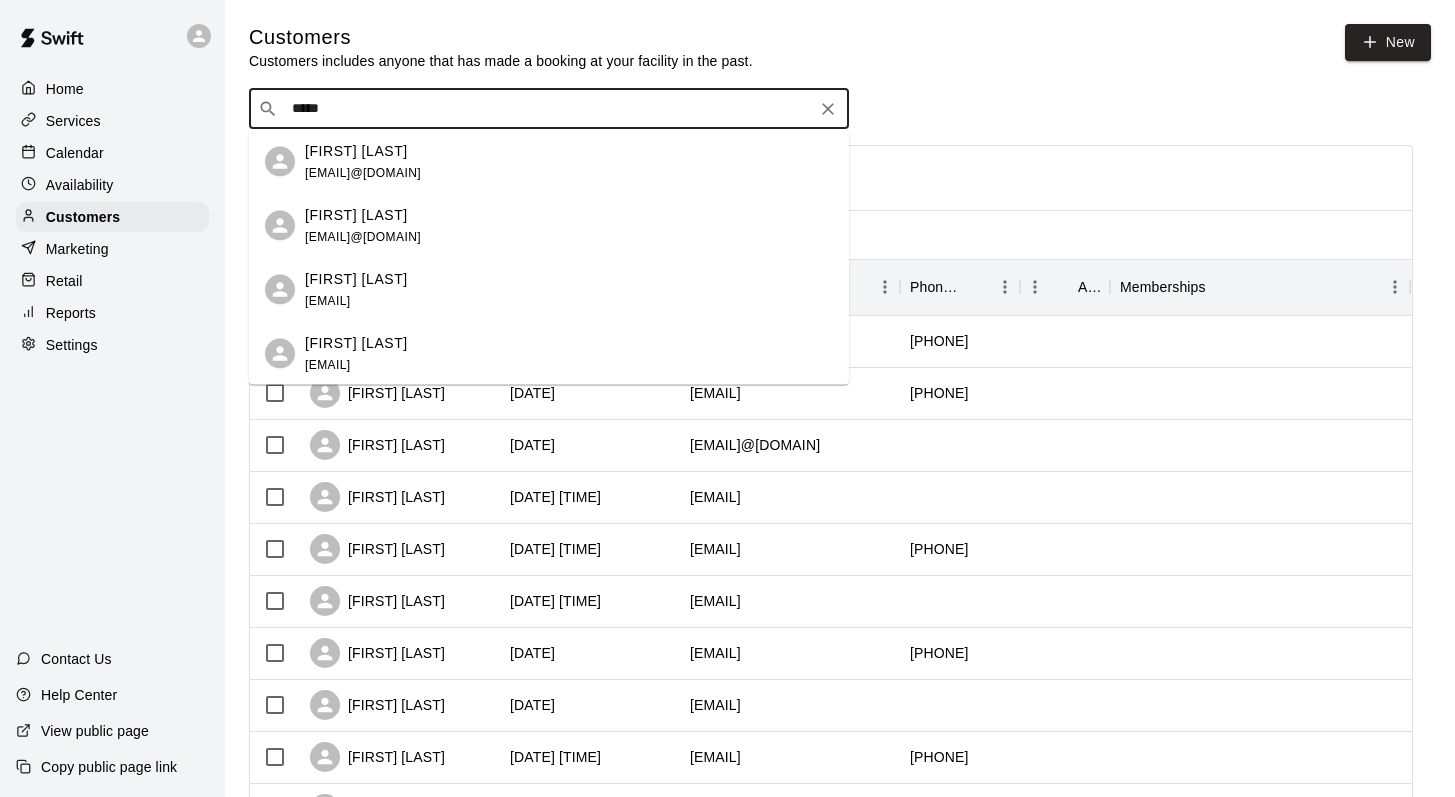 click on "[FIRST] [LAST]" at bounding box center [356, 150] 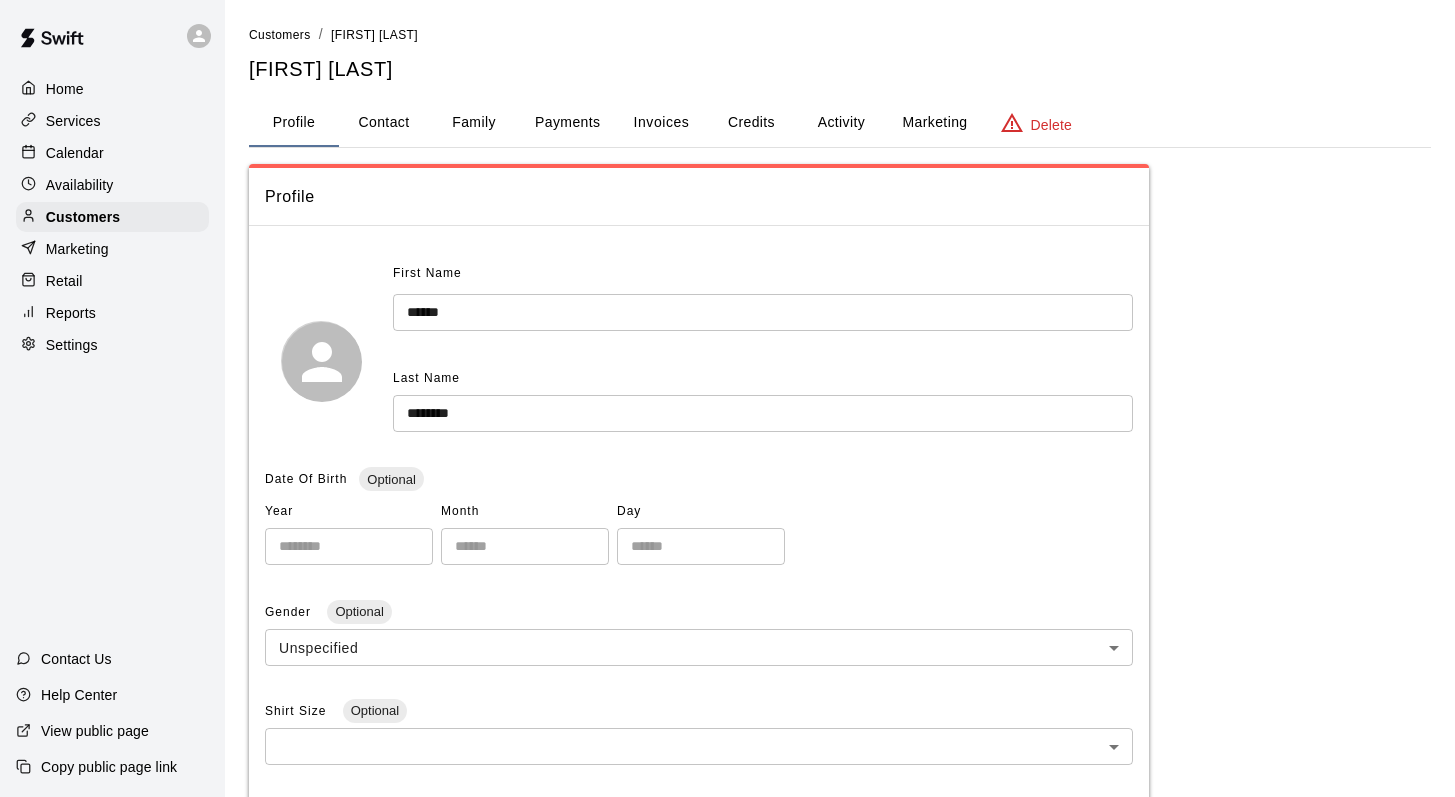 click on "Family" at bounding box center [474, 123] 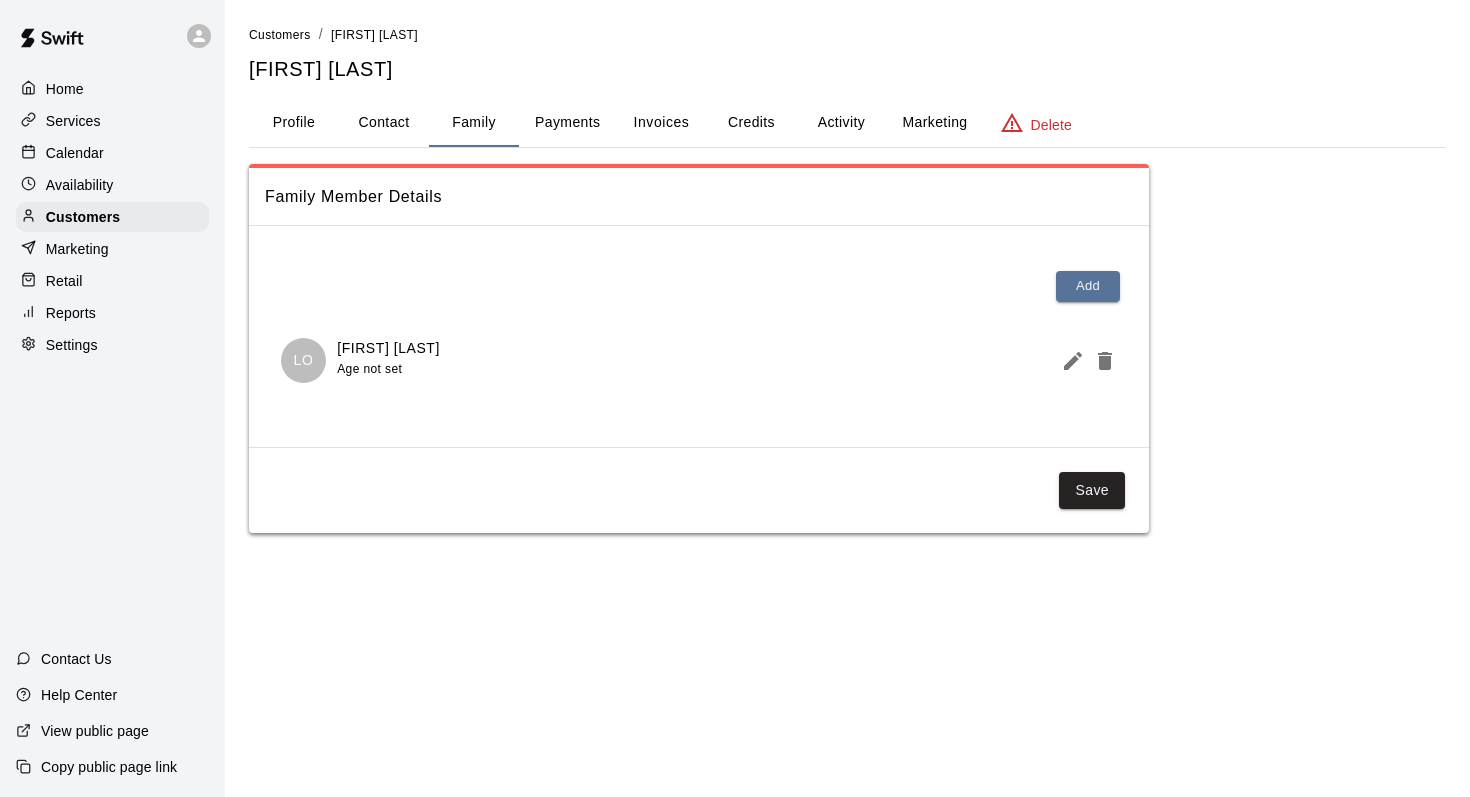 click on "Activity" at bounding box center (841, 123) 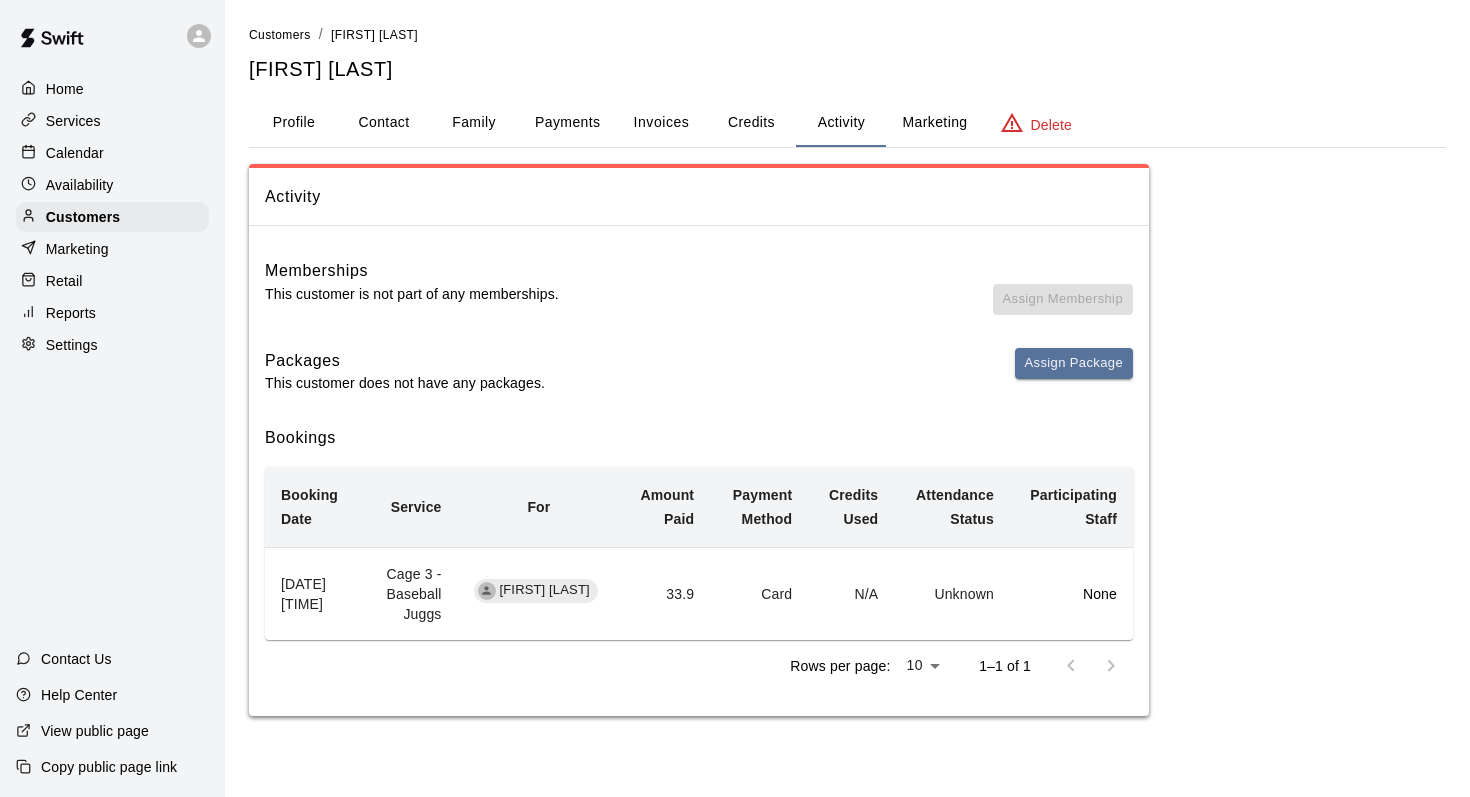 click on "Calendar" at bounding box center (75, 153) 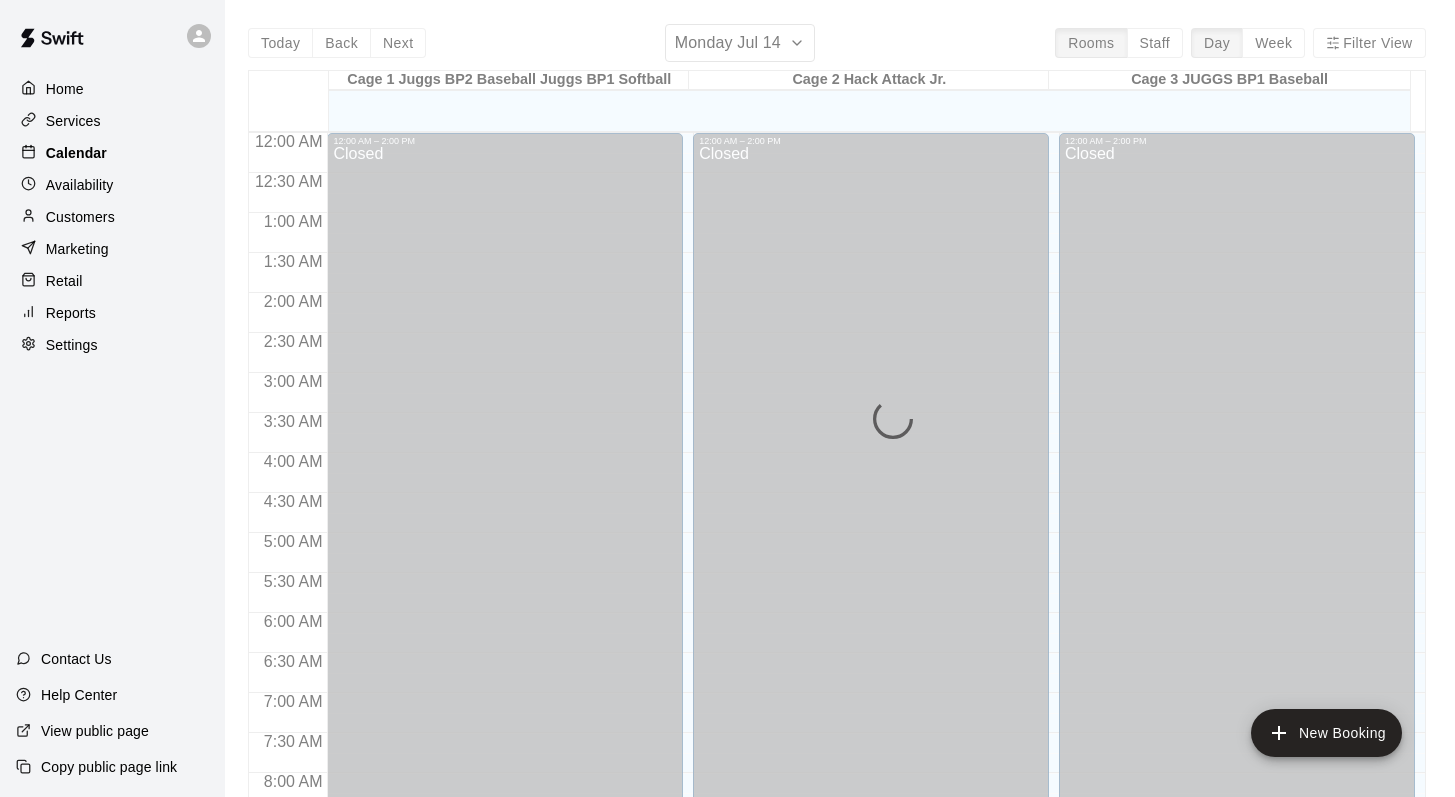 scroll, scrollTop: 1103, scrollLeft: 0, axis: vertical 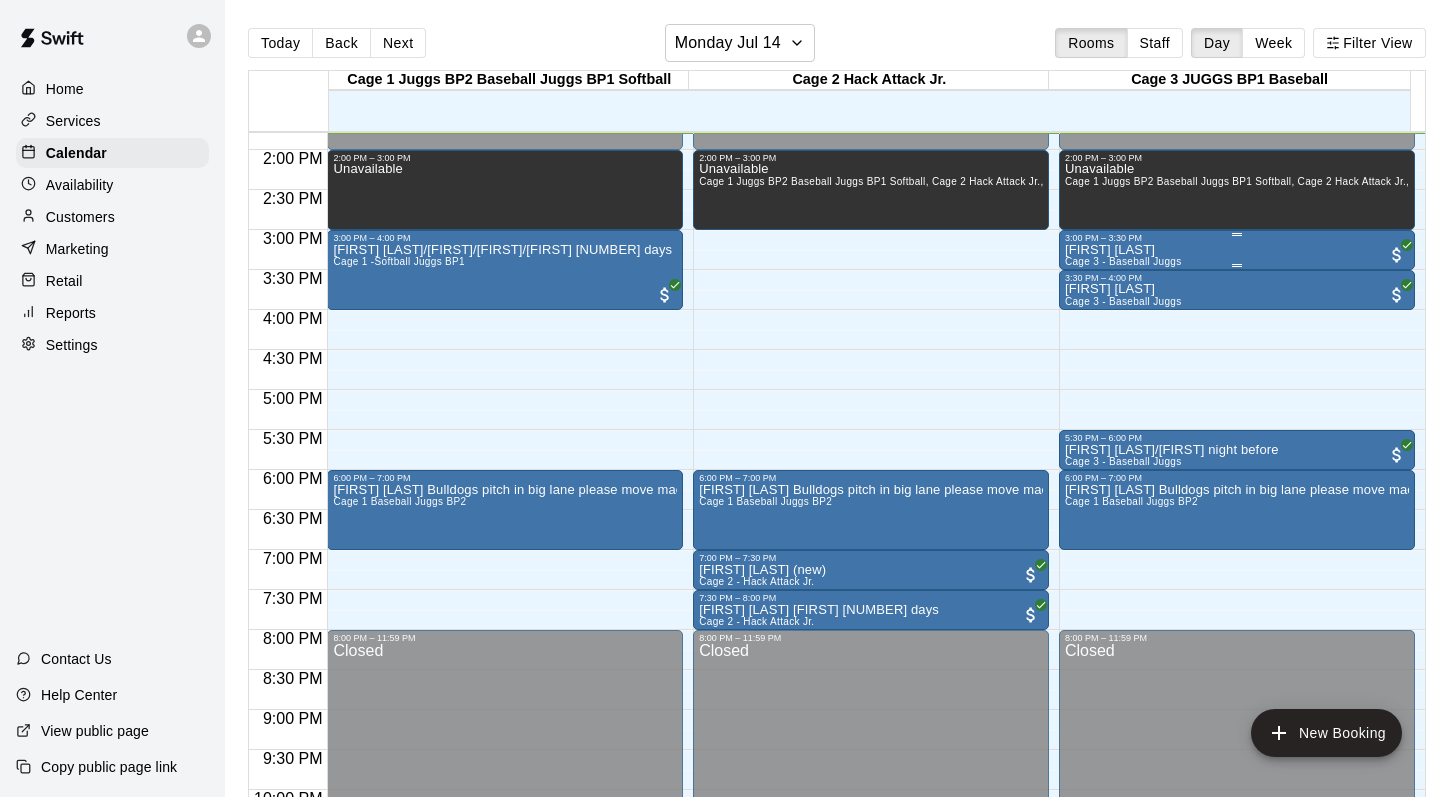 click on "[FIRST] [LAST]" at bounding box center (1123, 250) 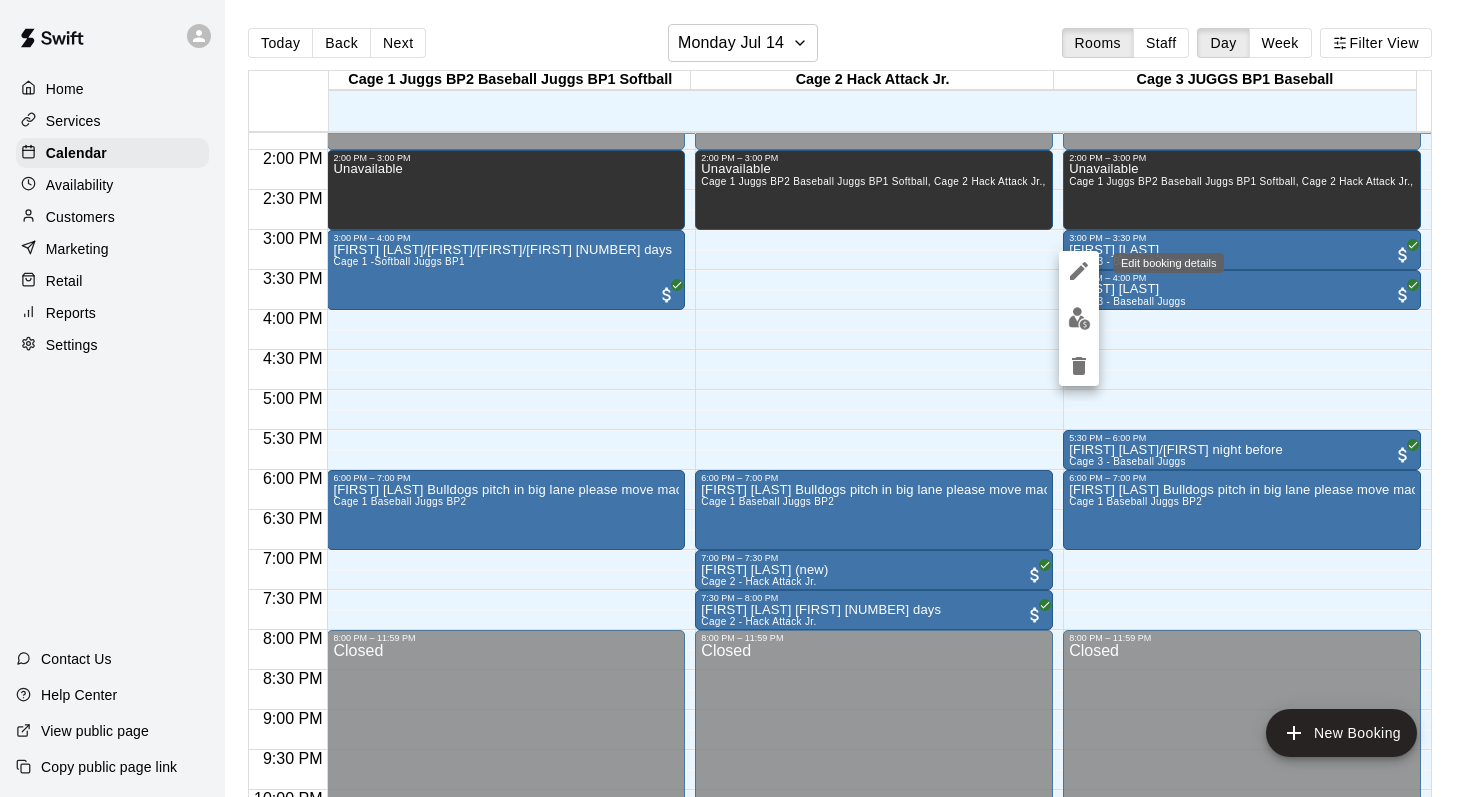 click 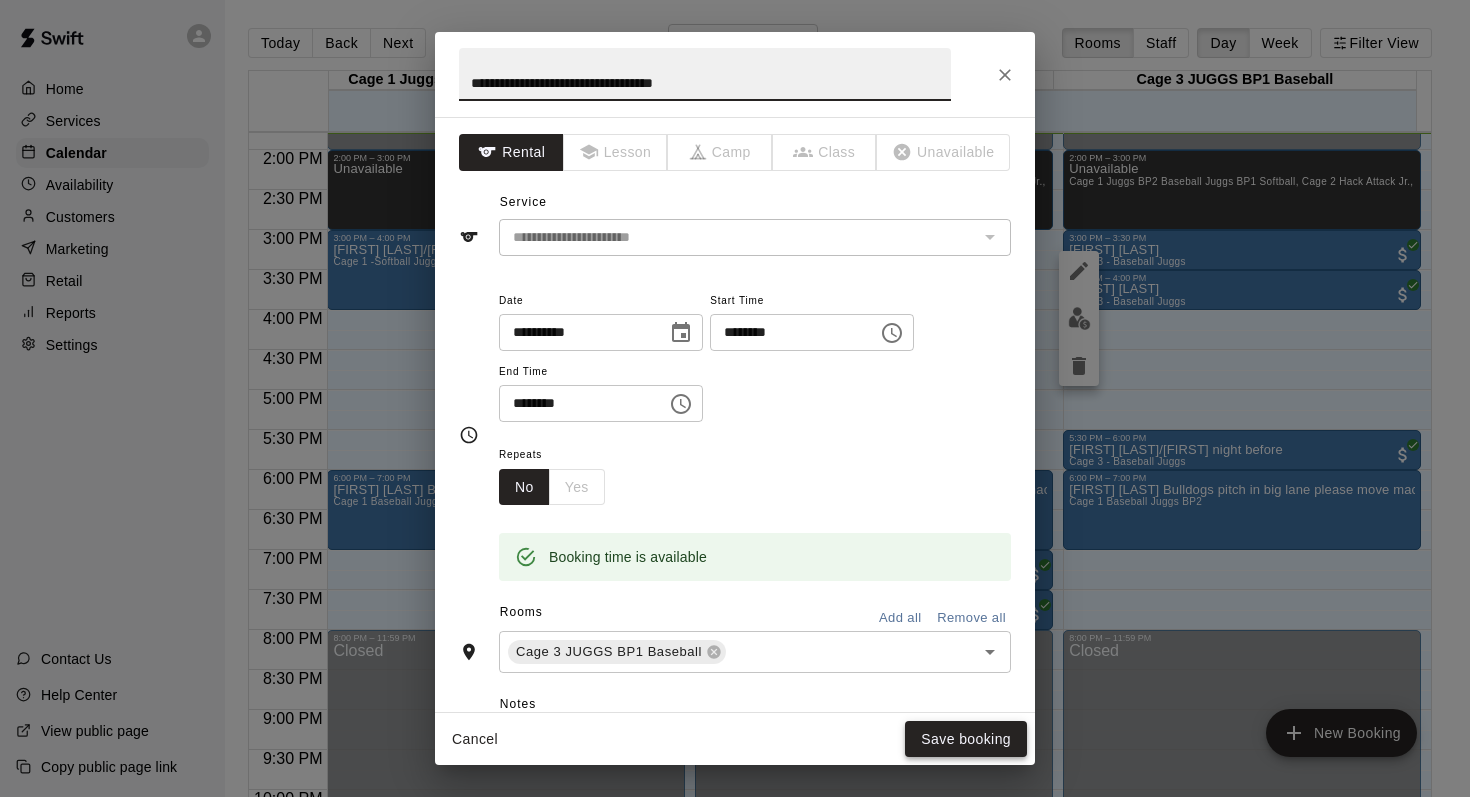 type on "**********" 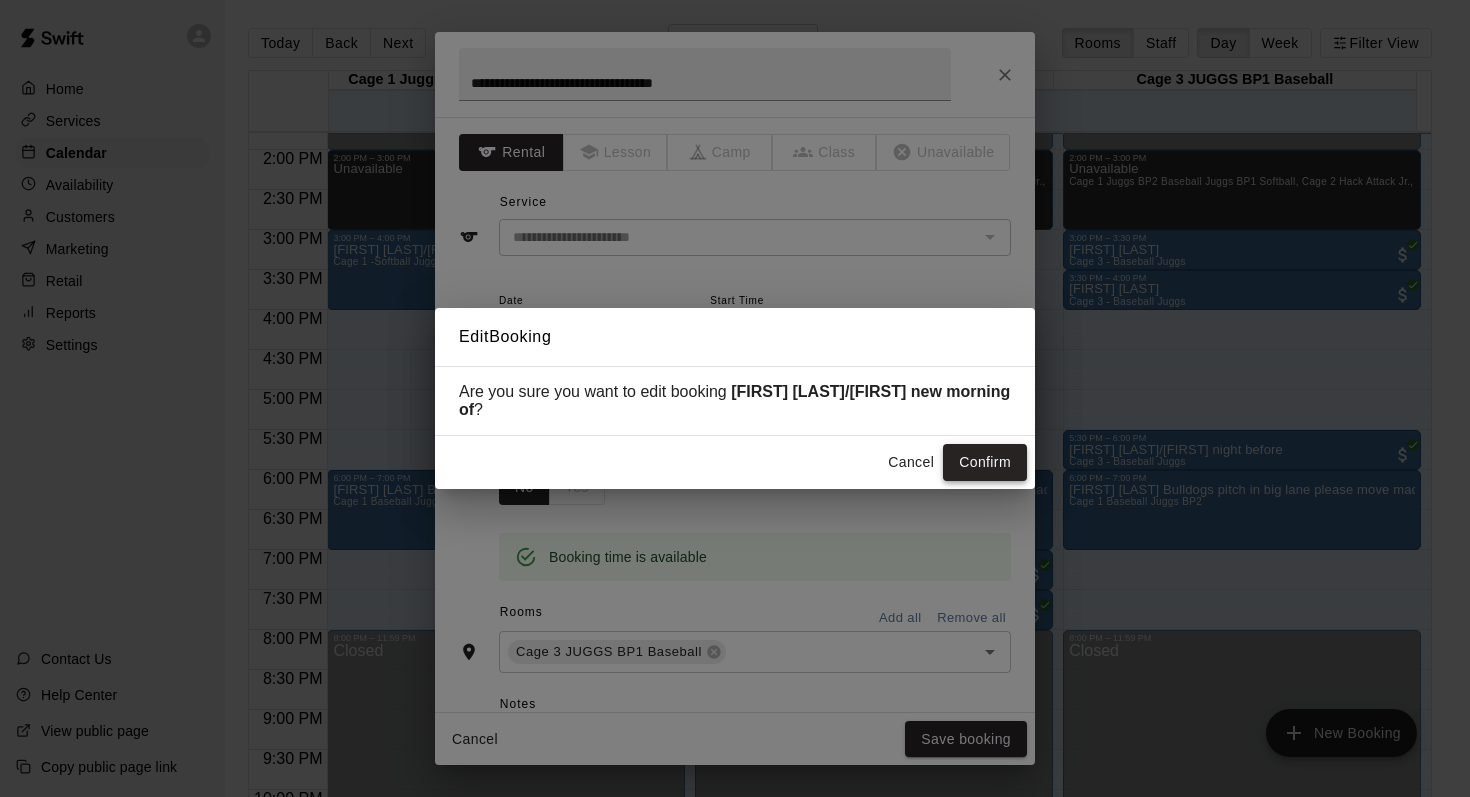 click on "Confirm" at bounding box center (985, 462) 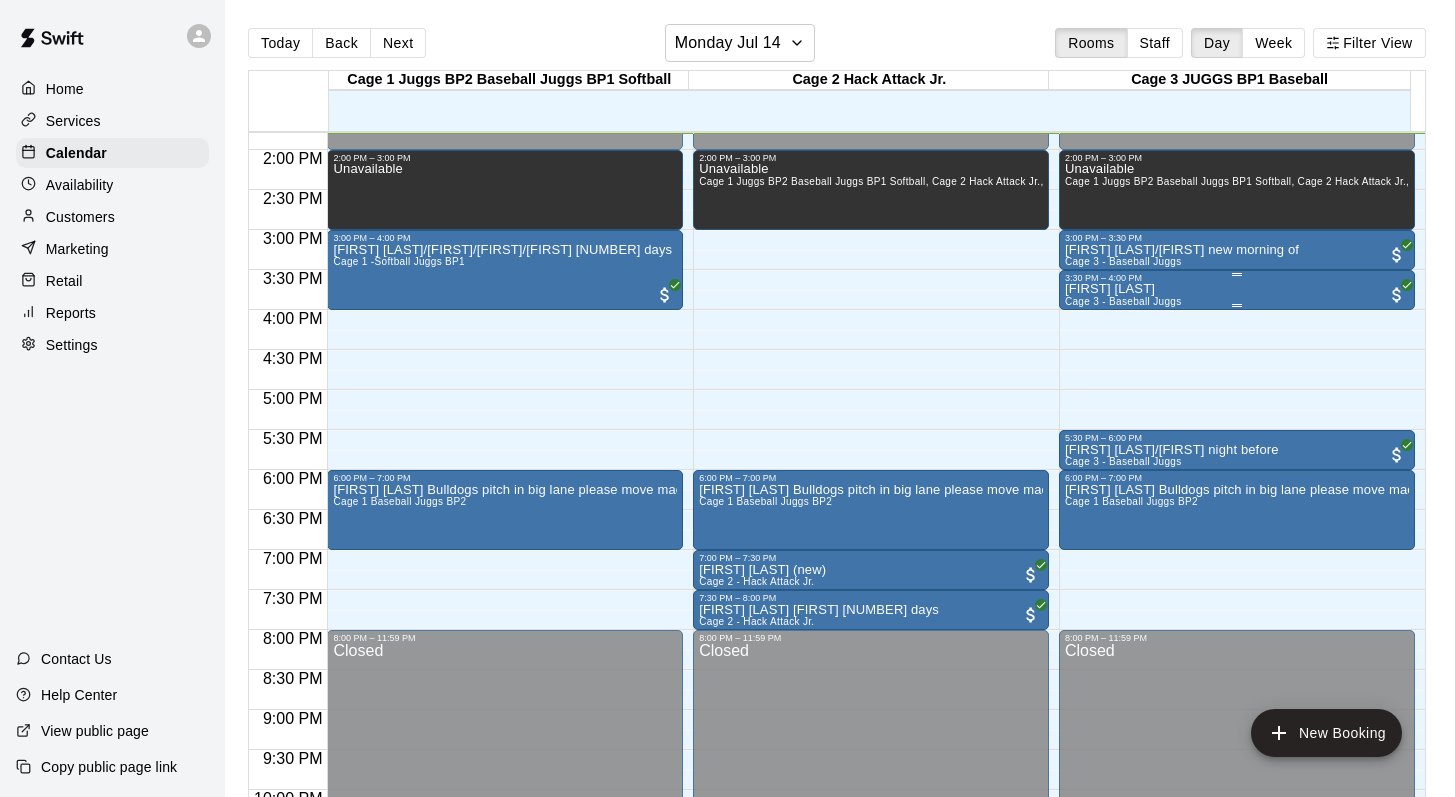 click on "[FIRST] [LAST]" at bounding box center [1123, 289] 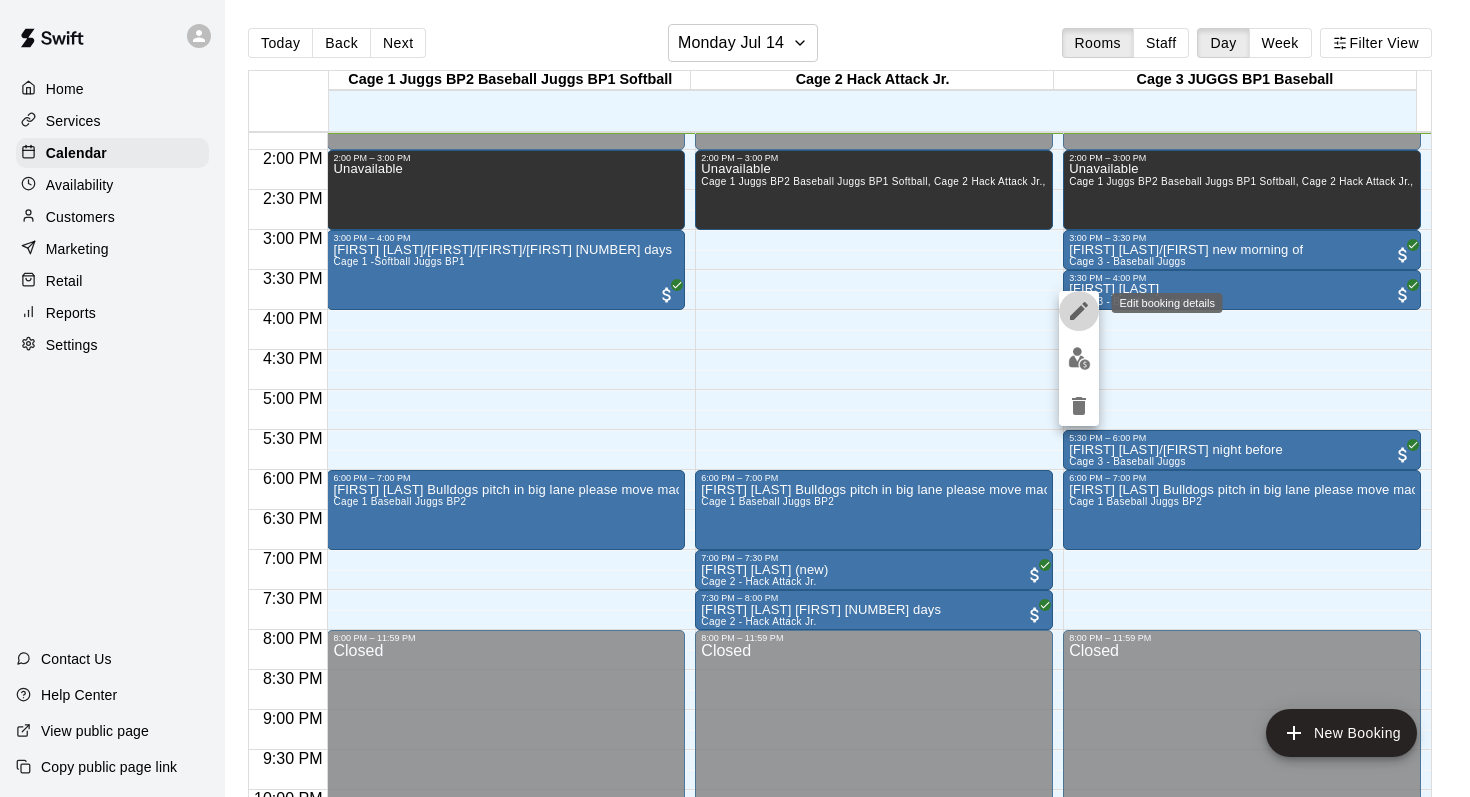 click 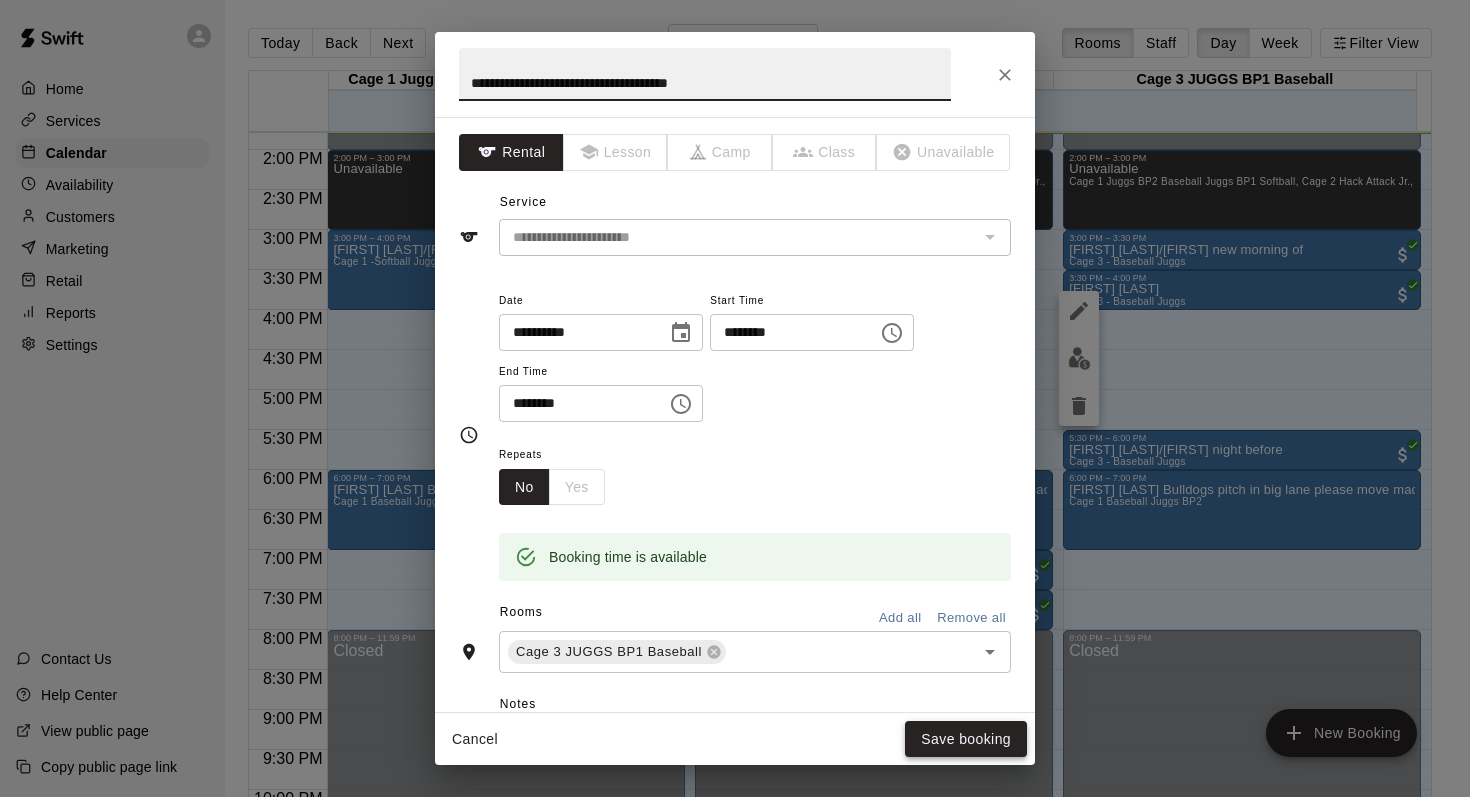 type on "**********" 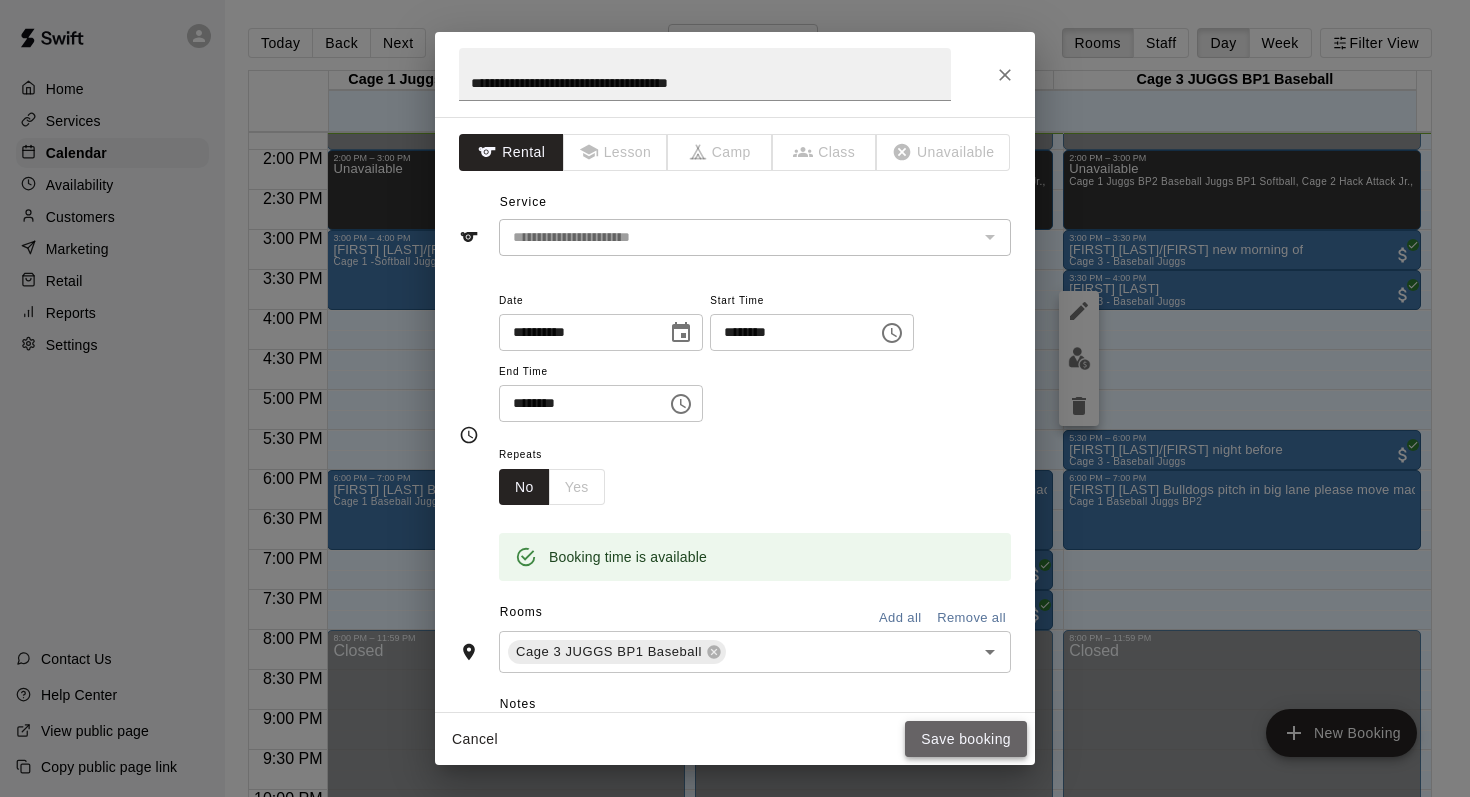 click on "Save booking" at bounding box center [966, 739] 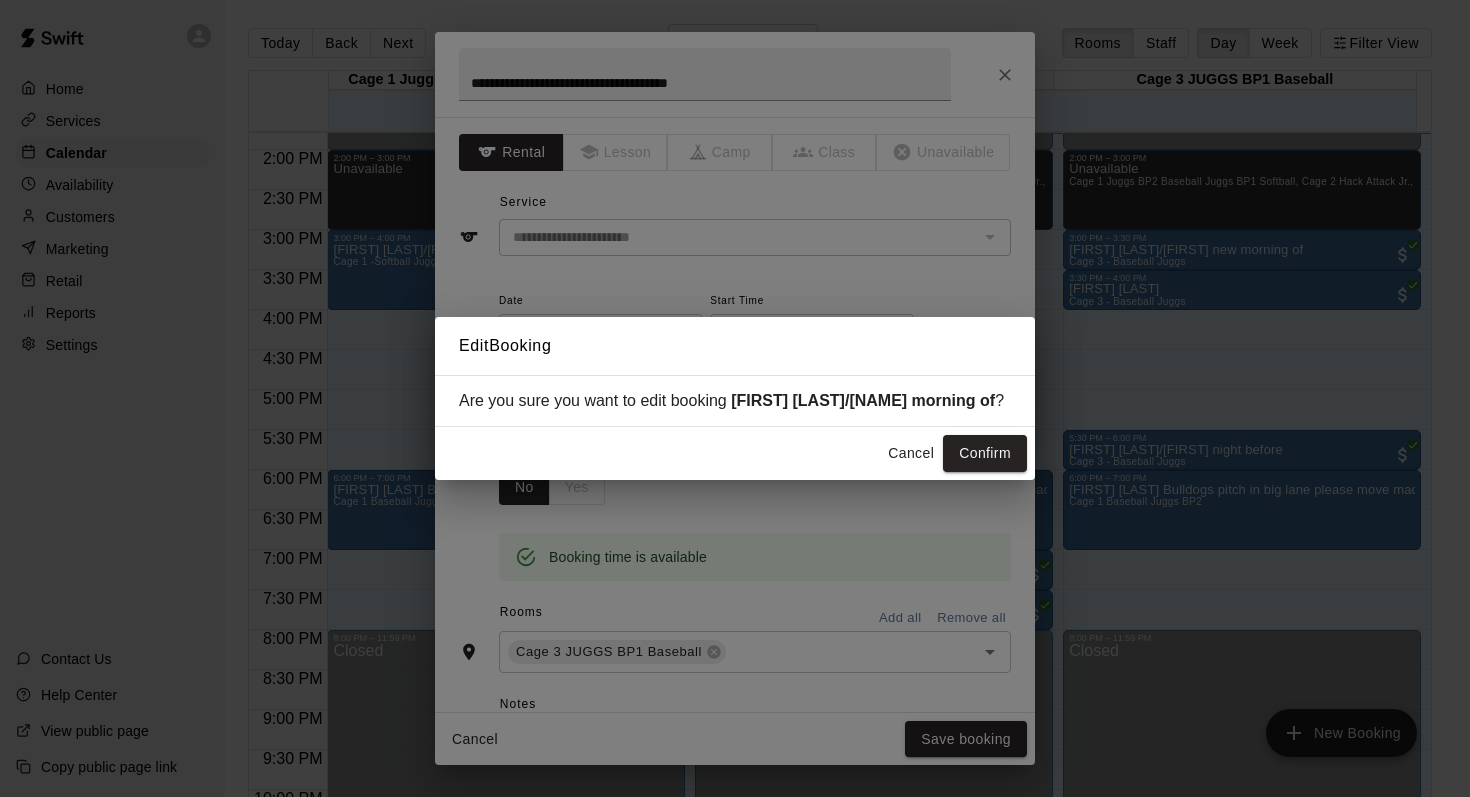 click on "Cancel Confirm" at bounding box center [735, 453] 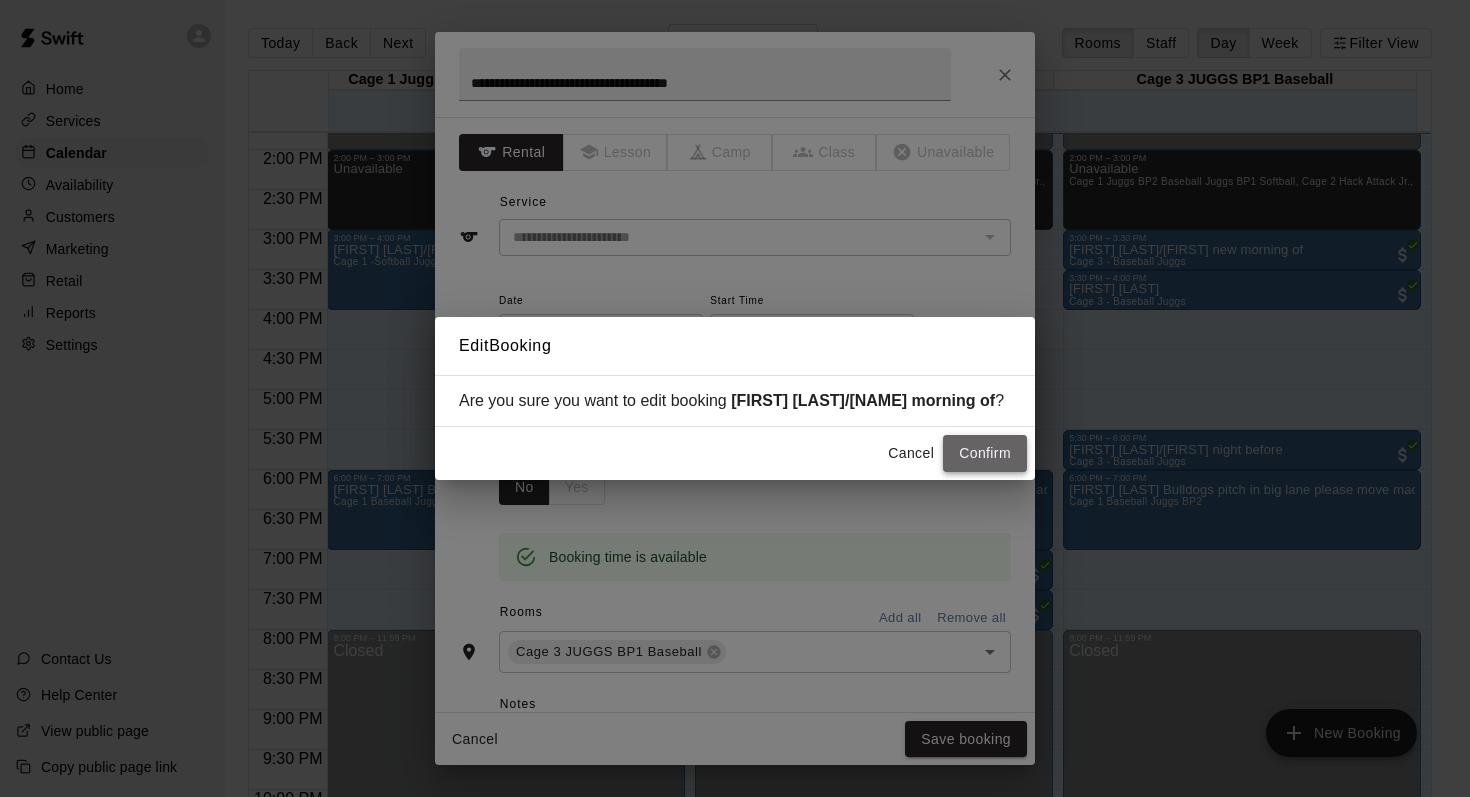 click on "Confirm" at bounding box center [985, 453] 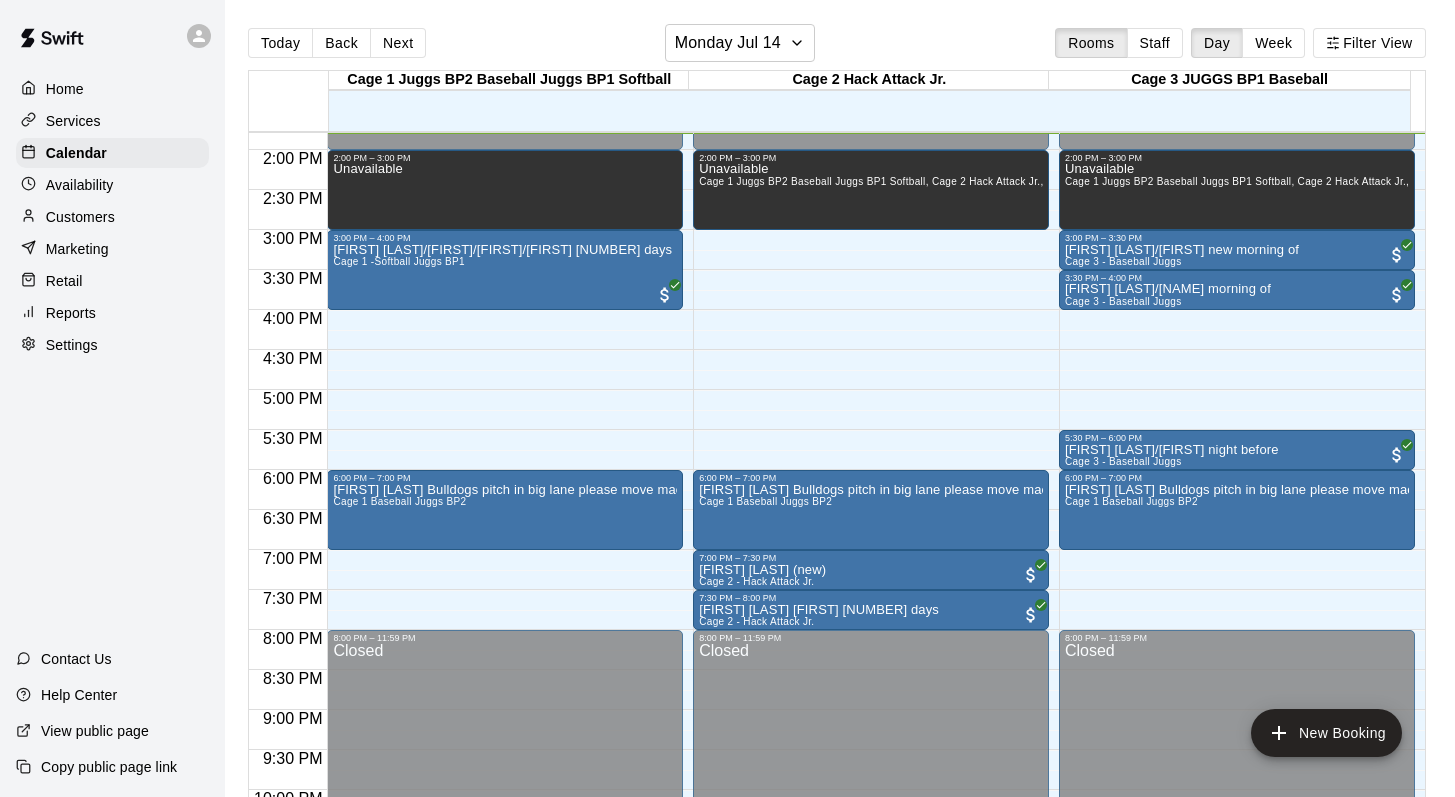 click on "Customers" at bounding box center [112, 217] 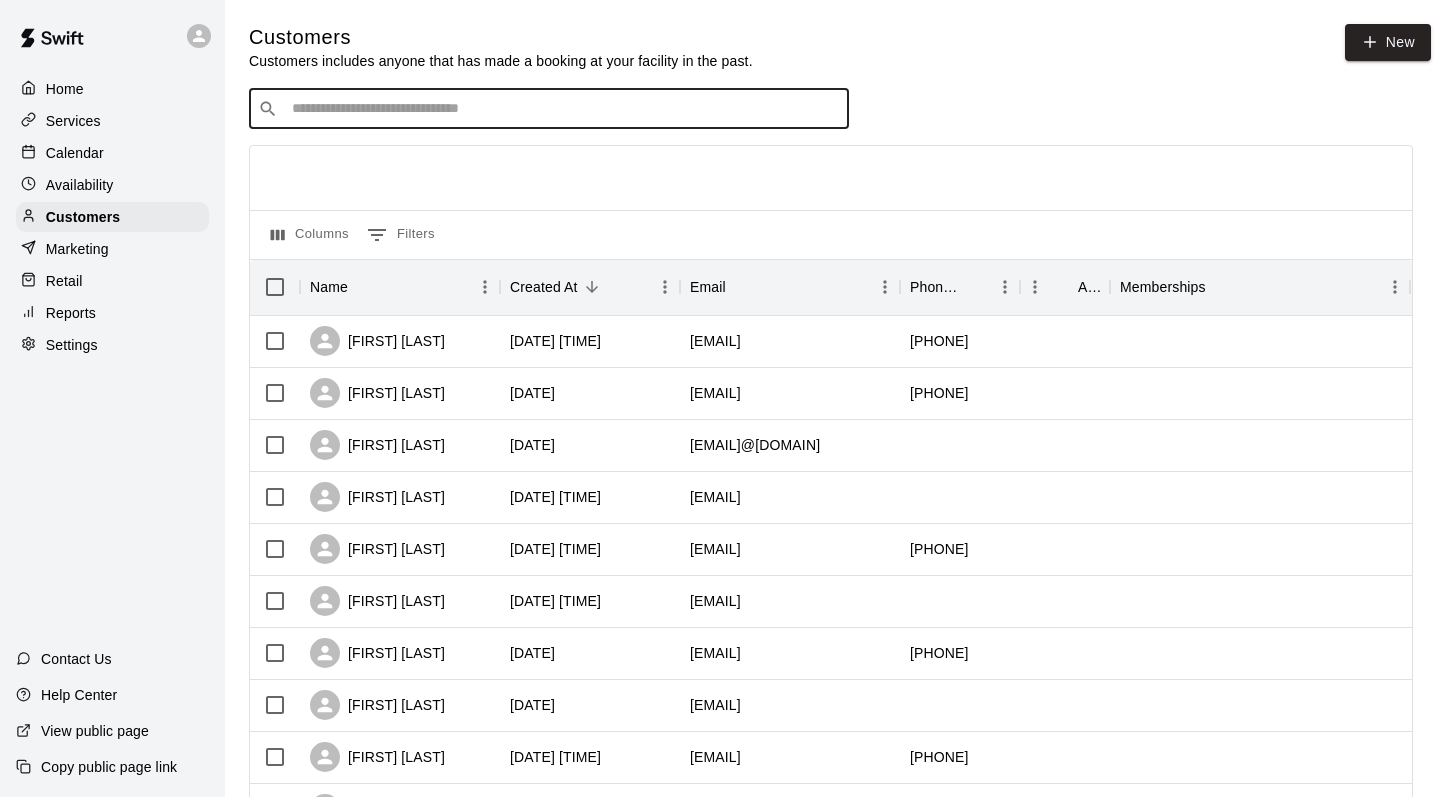click at bounding box center (563, 109) 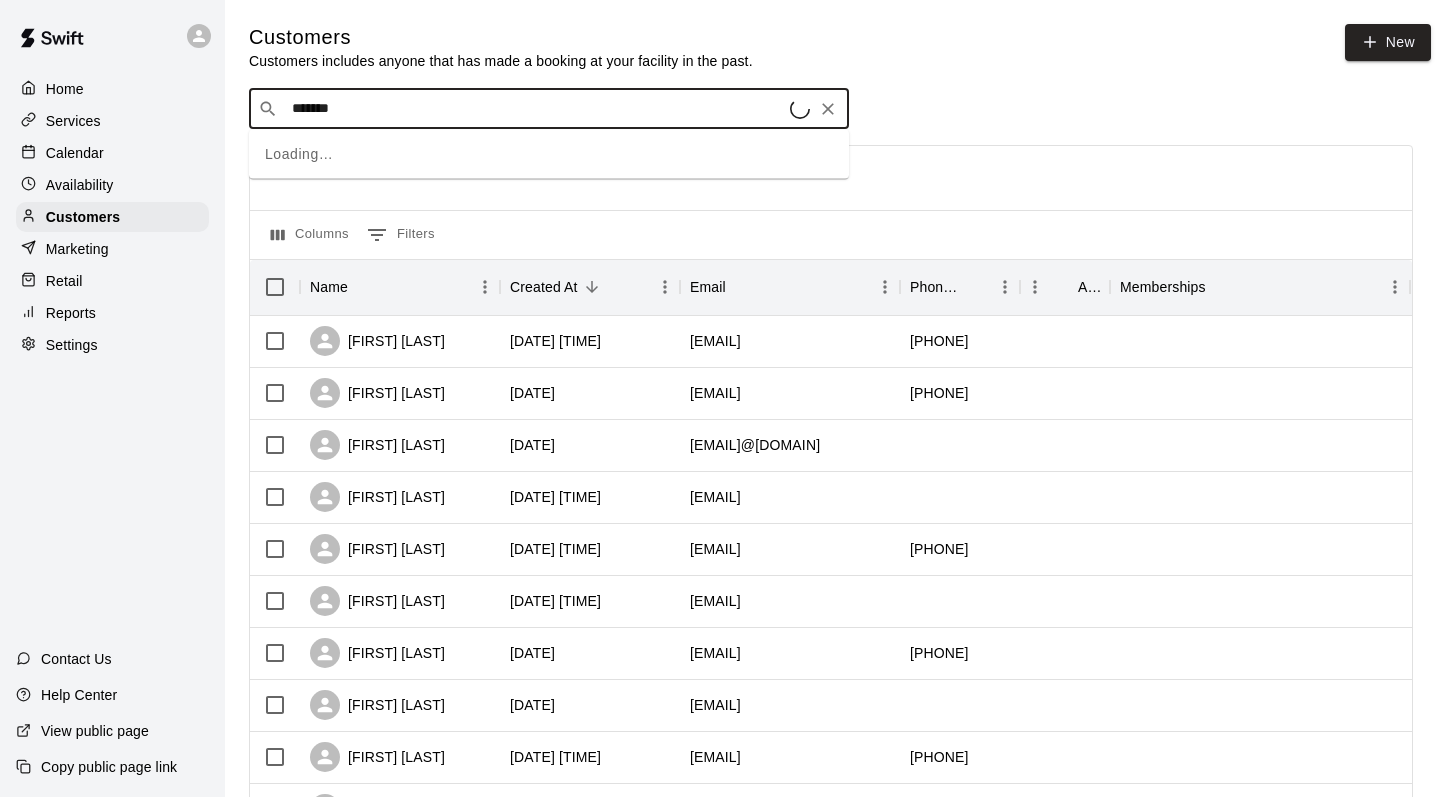type on "********" 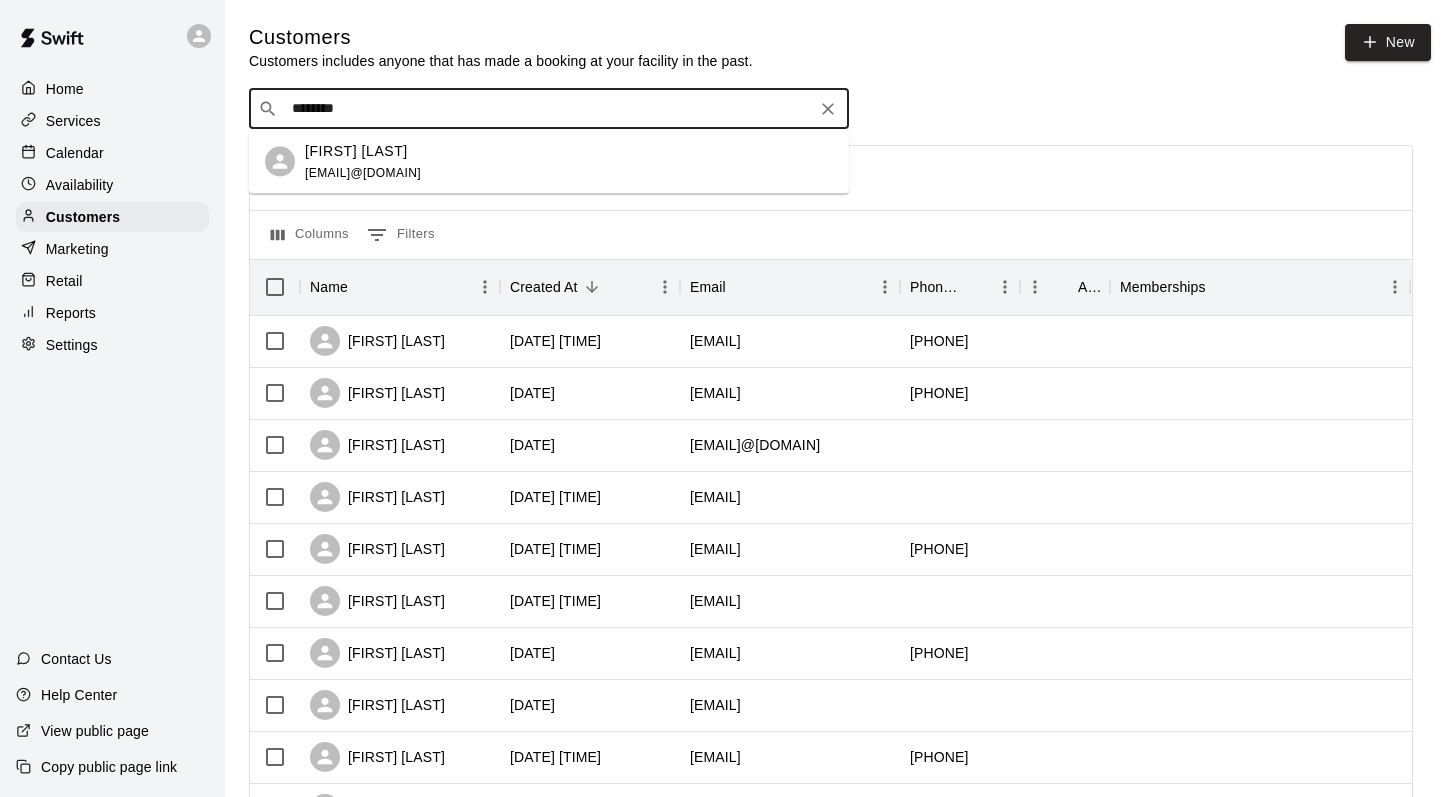 click on "[FIRST] [LAST]" at bounding box center (356, 150) 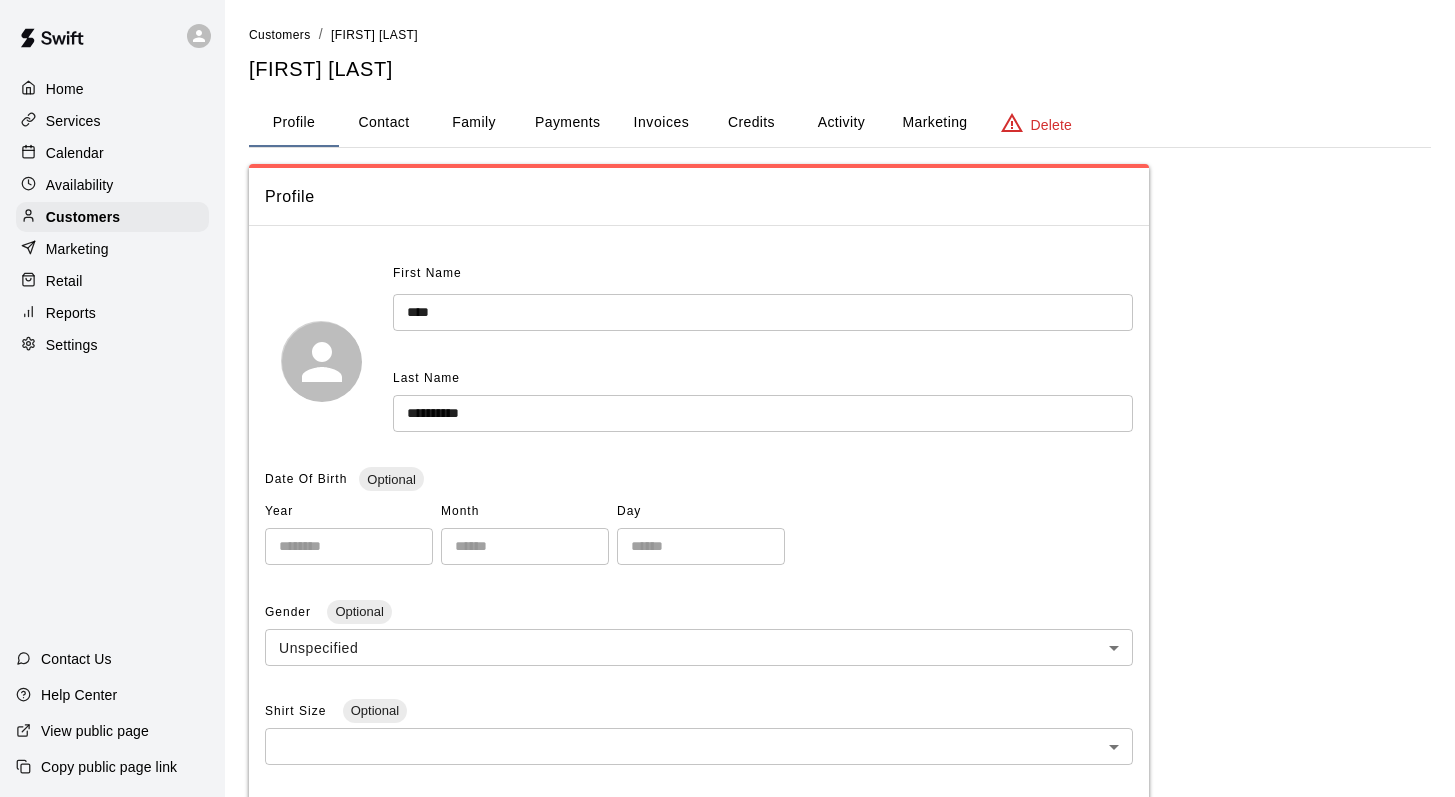 click on "Family" at bounding box center (474, 123) 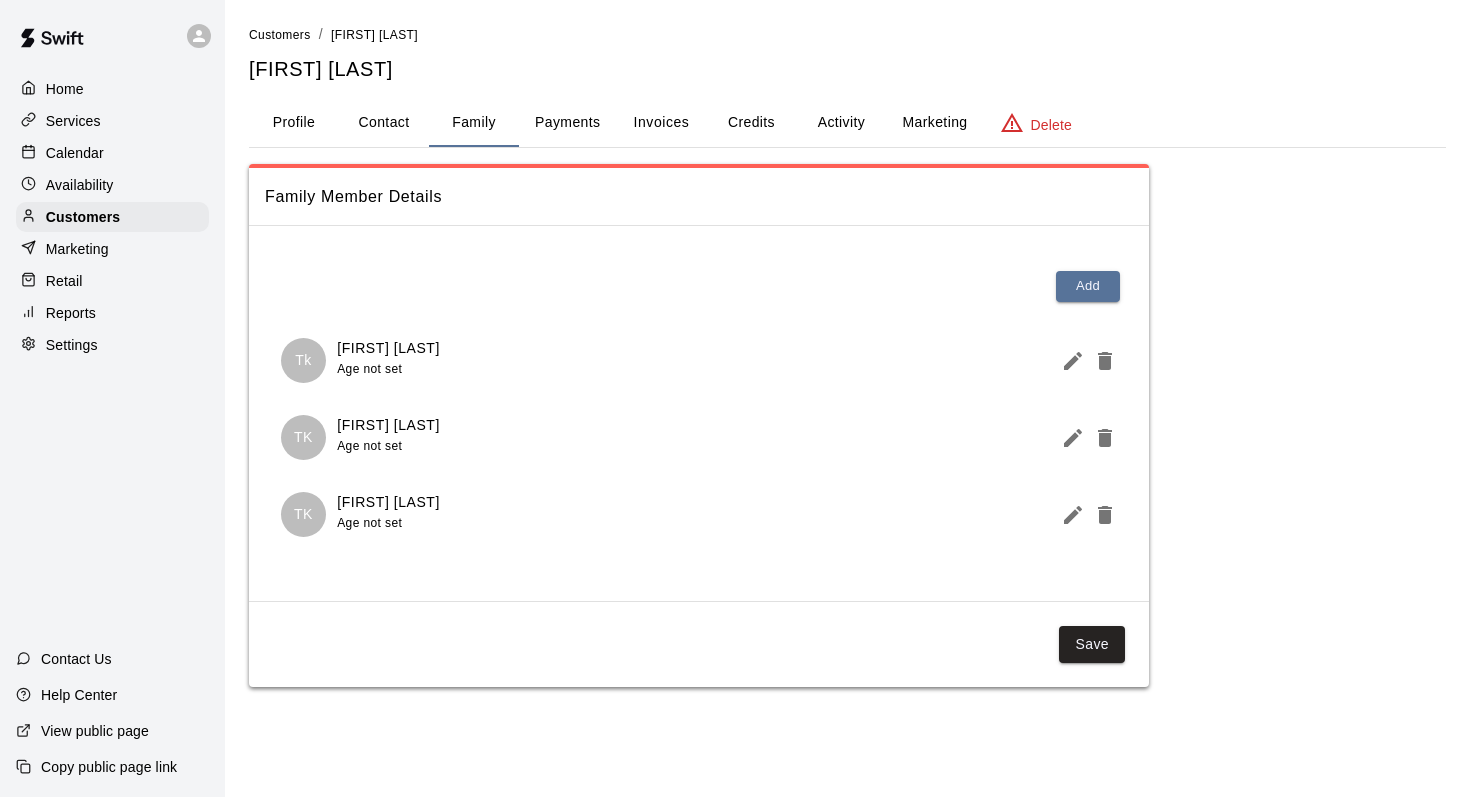 click on "Activity" at bounding box center (841, 123) 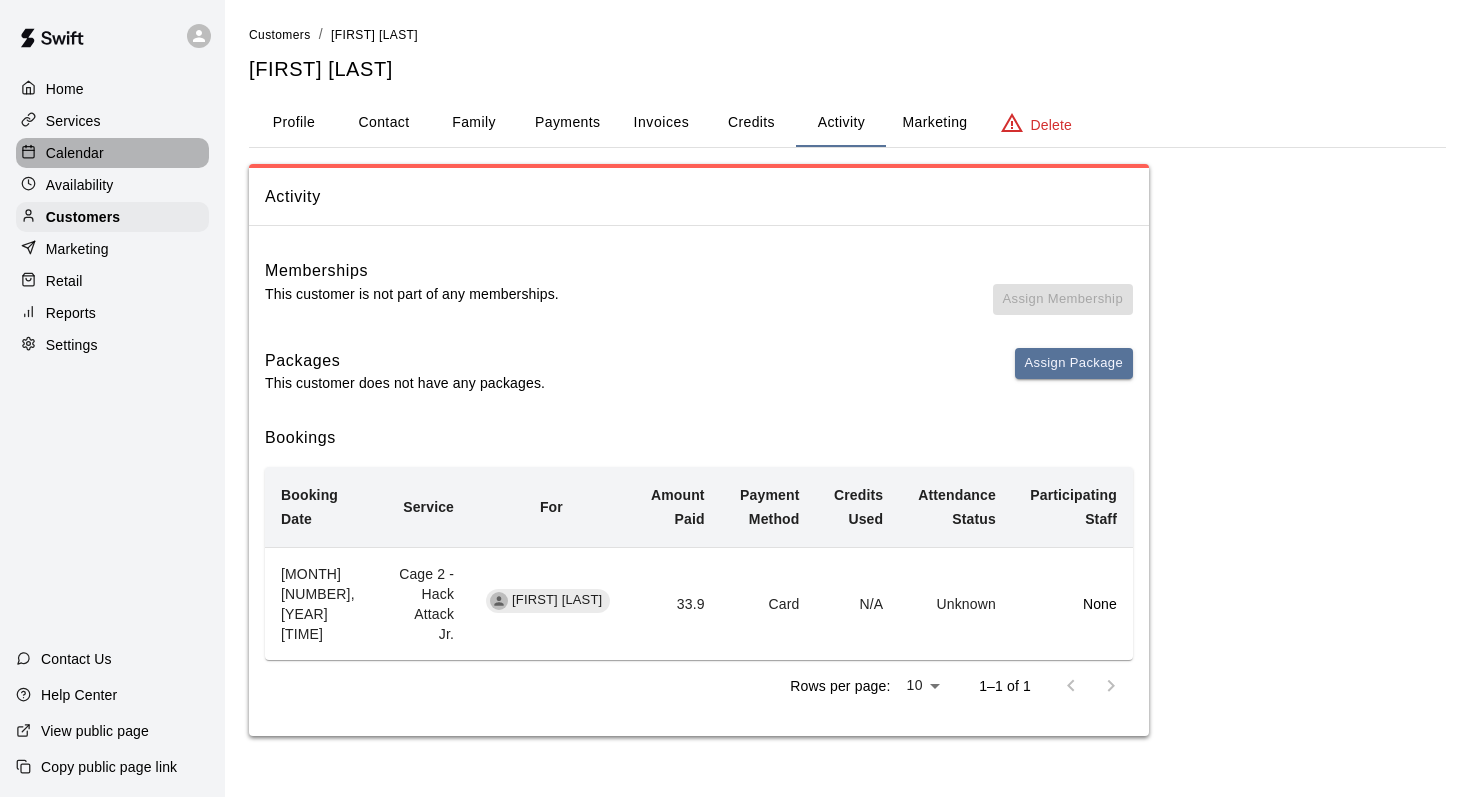 click on "Calendar" at bounding box center [75, 153] 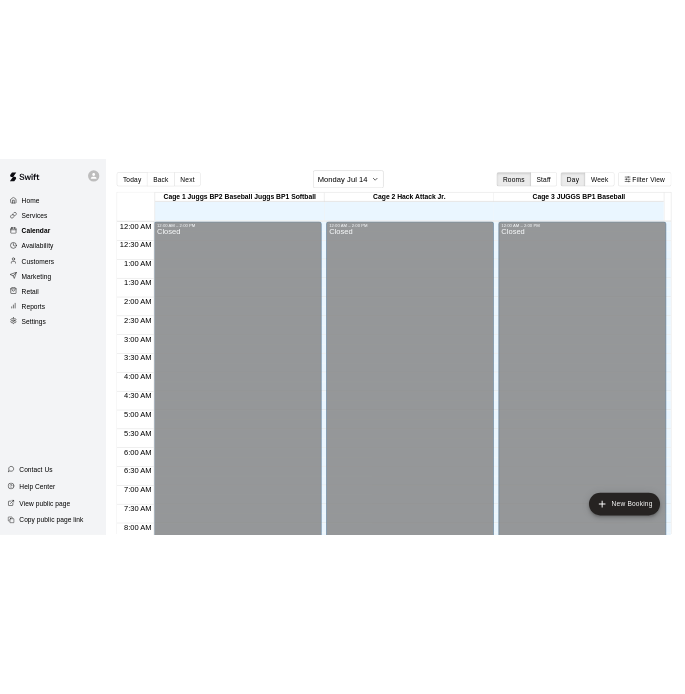 scroll, scrollTop: 1105, scrollLeft: 0, axis: vertical 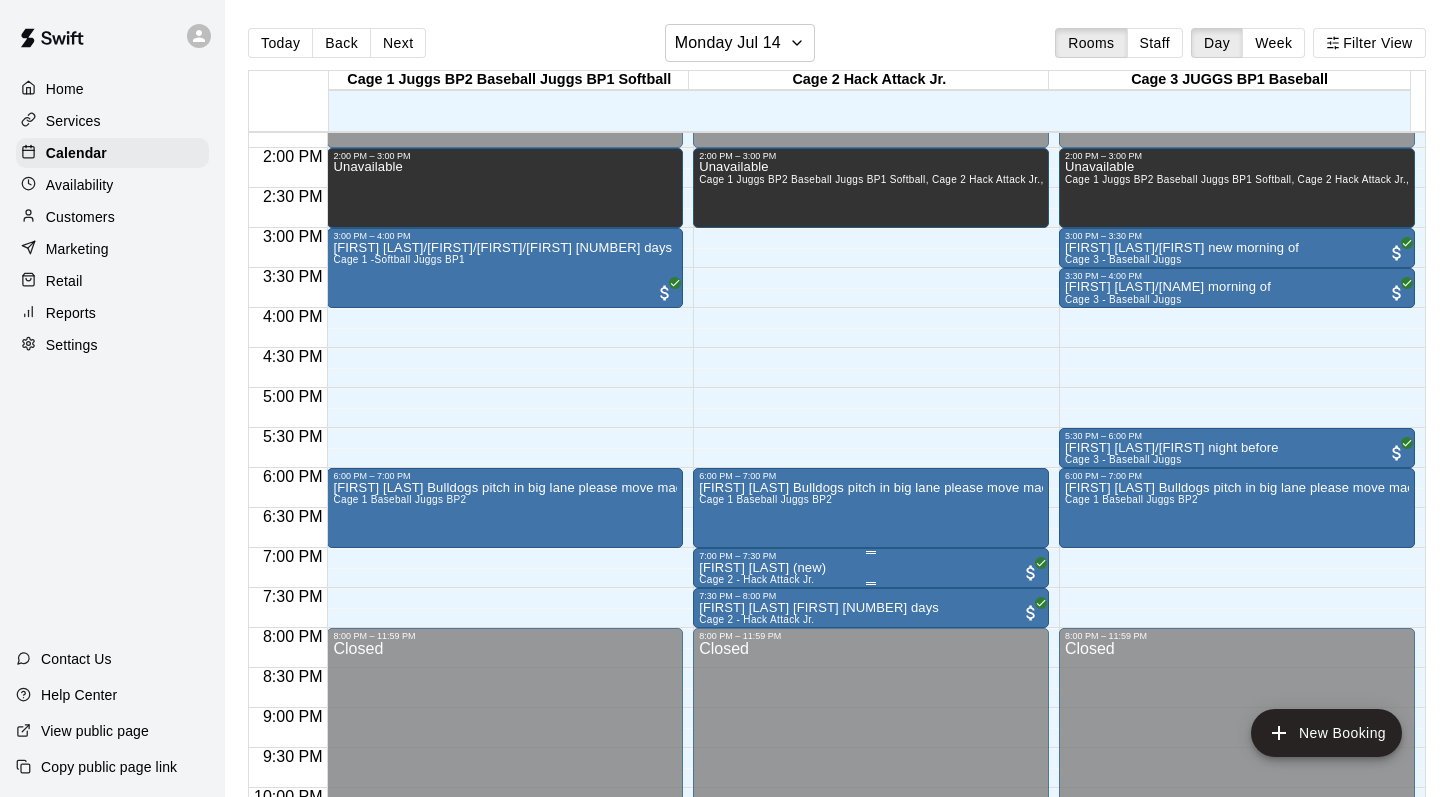 click on "[FIRST]  [LAST] (new)" at bounding box center [762, 568] 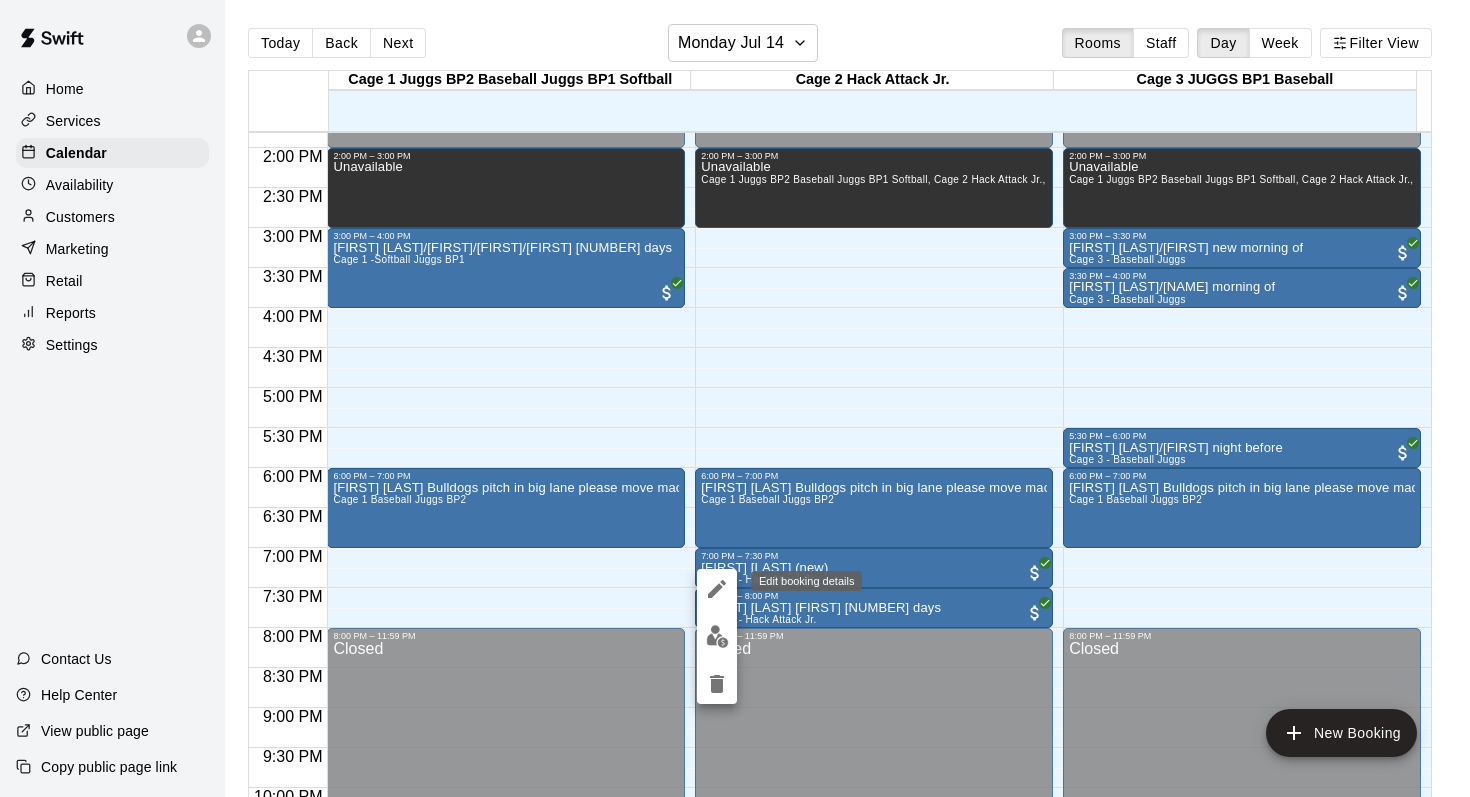 click at bounding box center [717, 589] 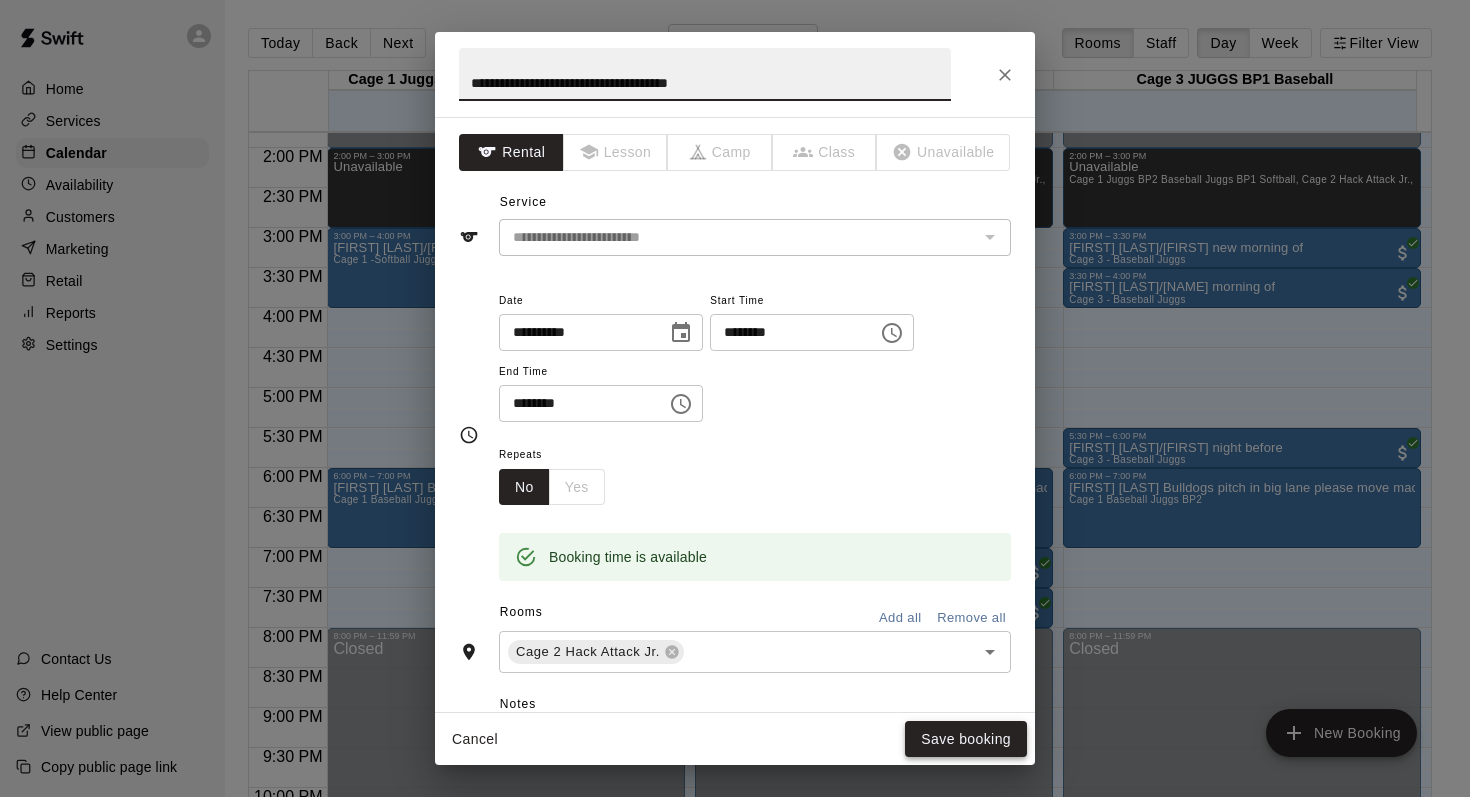 type on "**********" 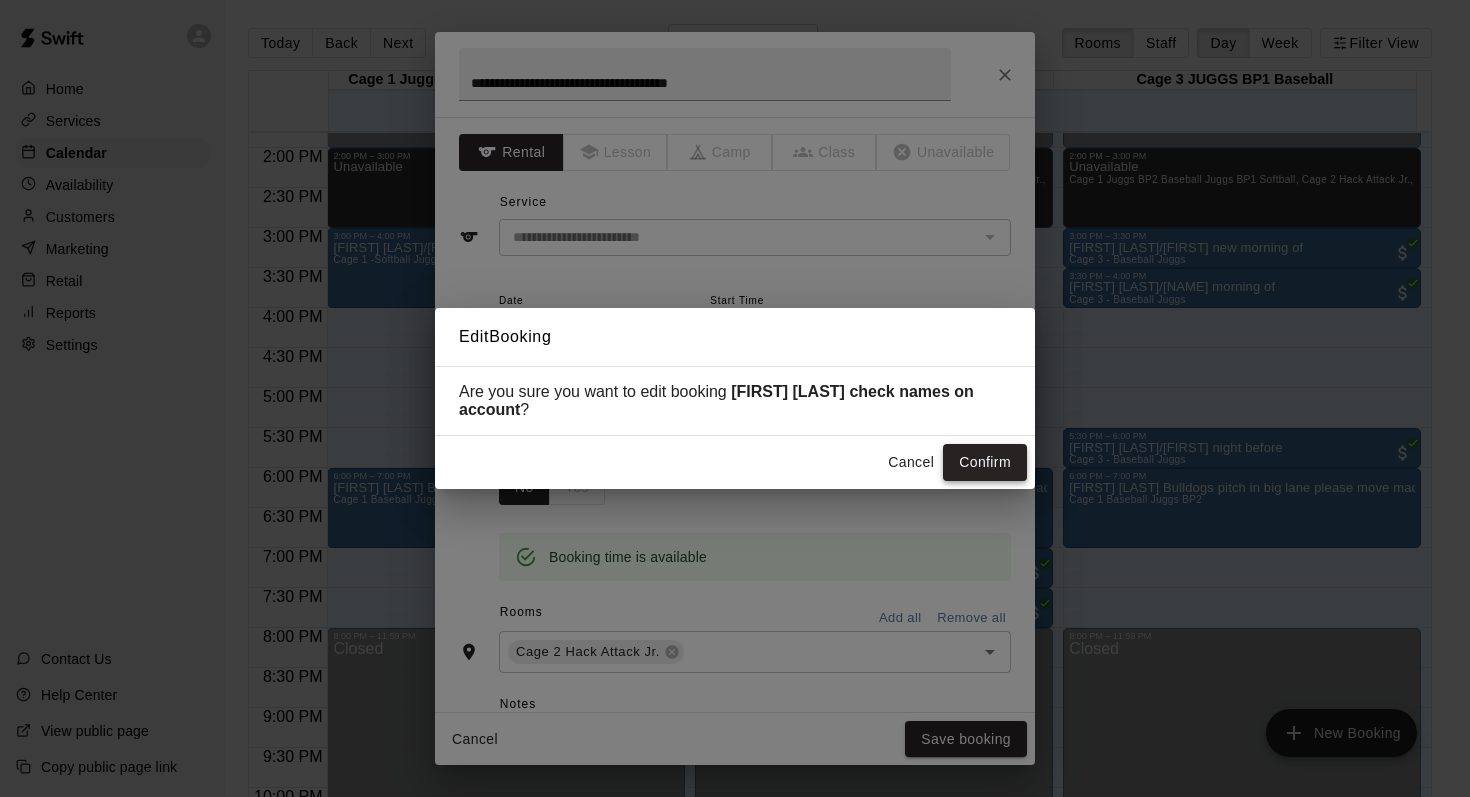 click on "Confirm" at bounding box center (985, 462) 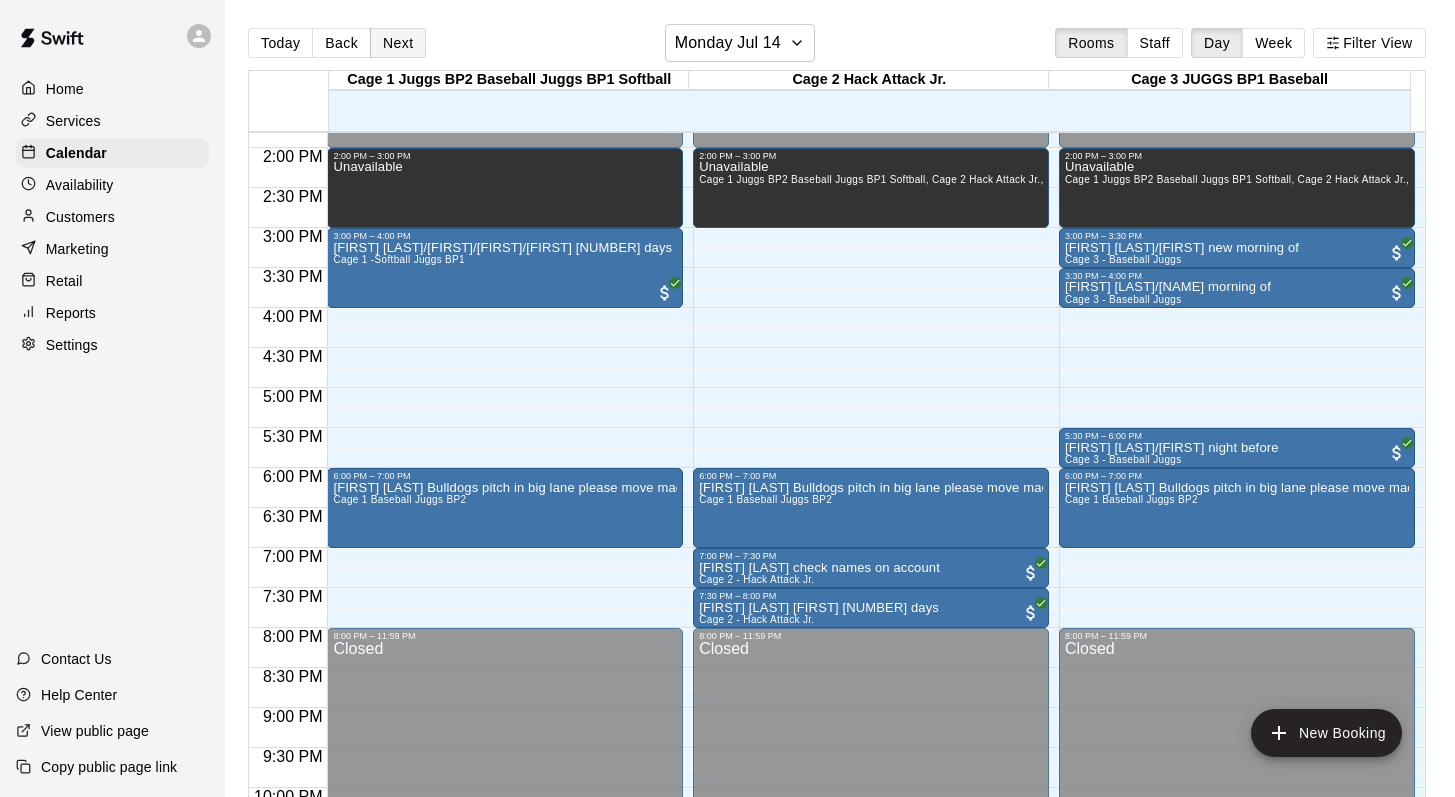 click on "Next" at bounding box center (398, 43) 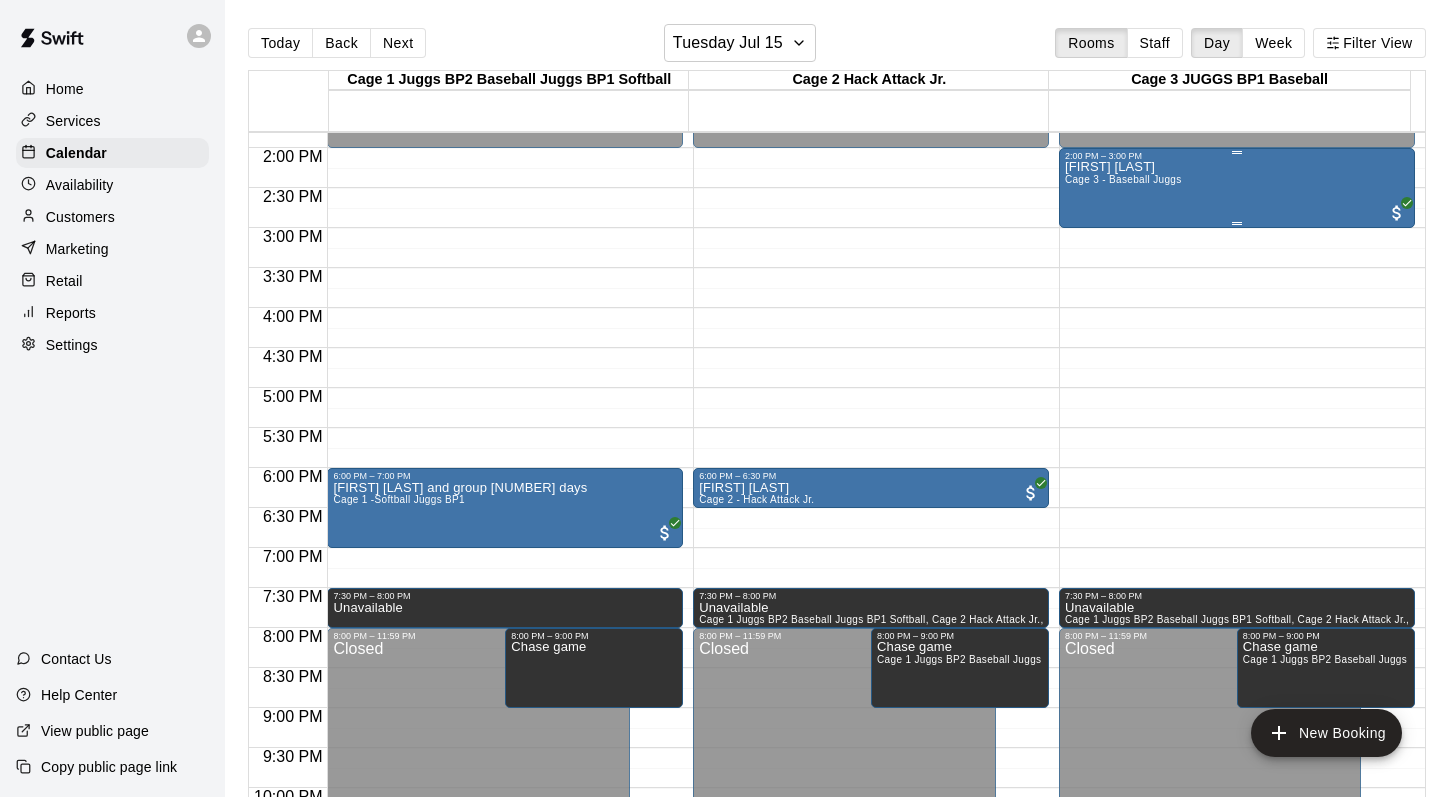 click on "Cage 3 - Baseball Juggs" at bounding box center [1123, 179] 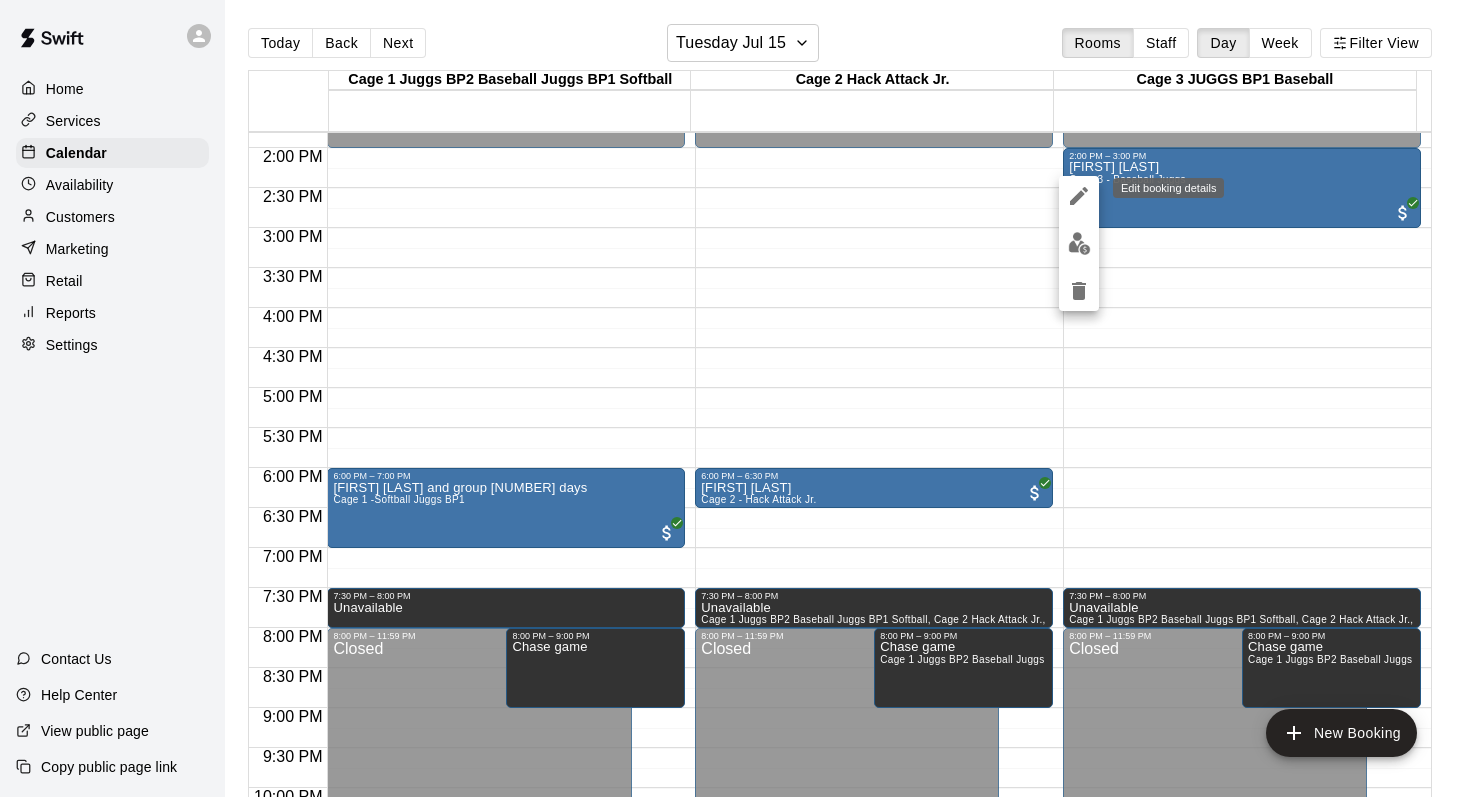 click 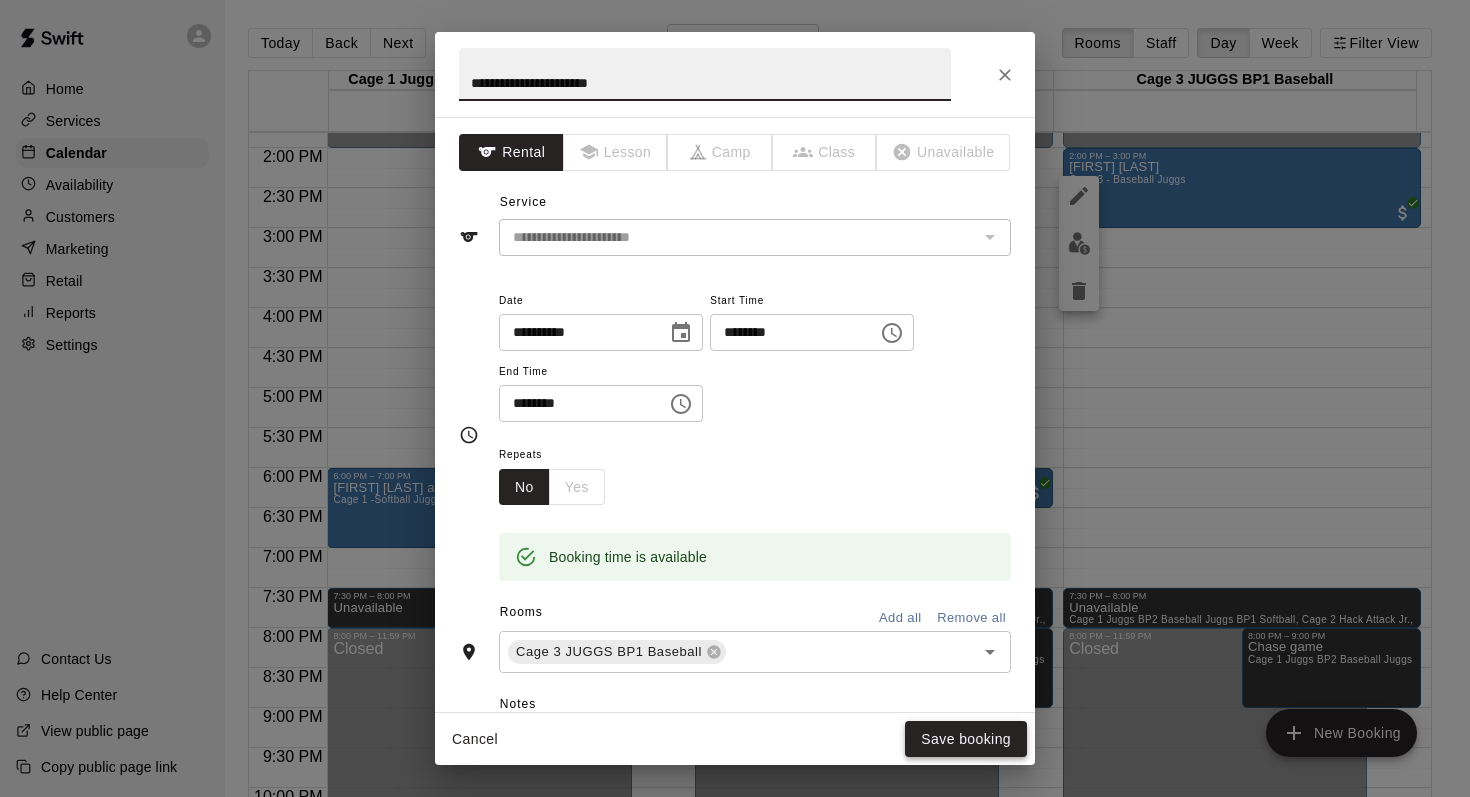 type on "**********" 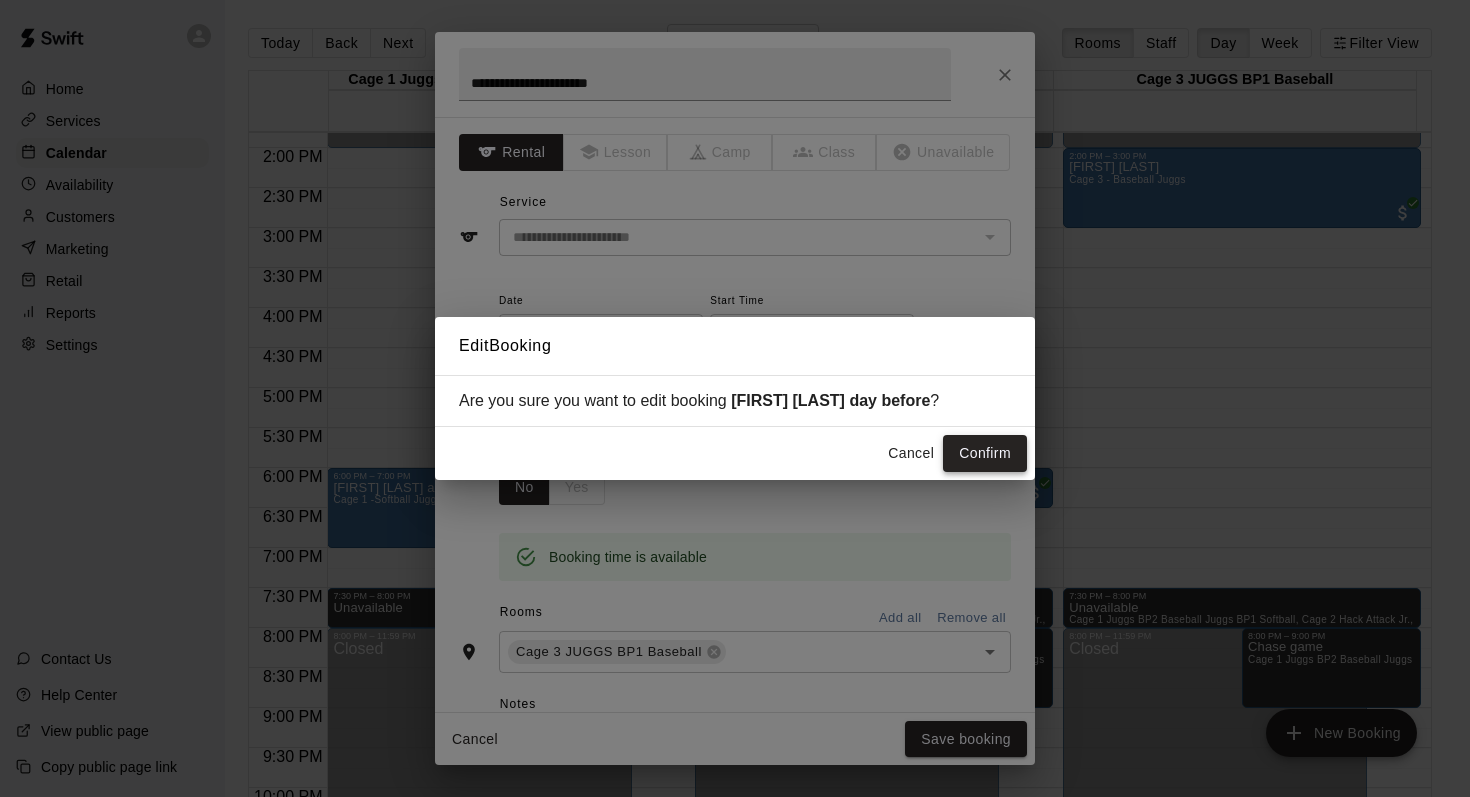 click on "Confirm" at bounding box center (985, 453) 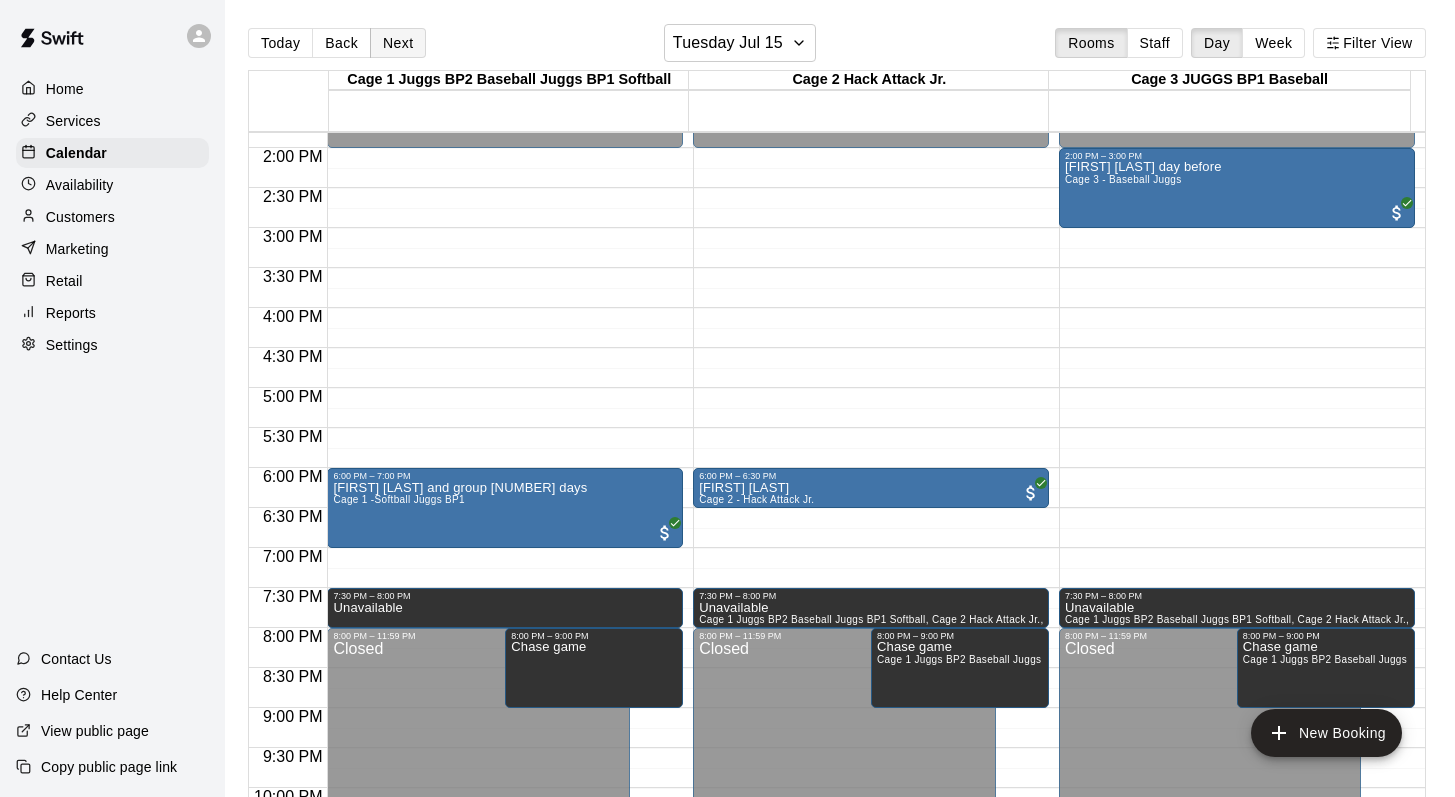 click on "Next" at bounding box center (398, 43) 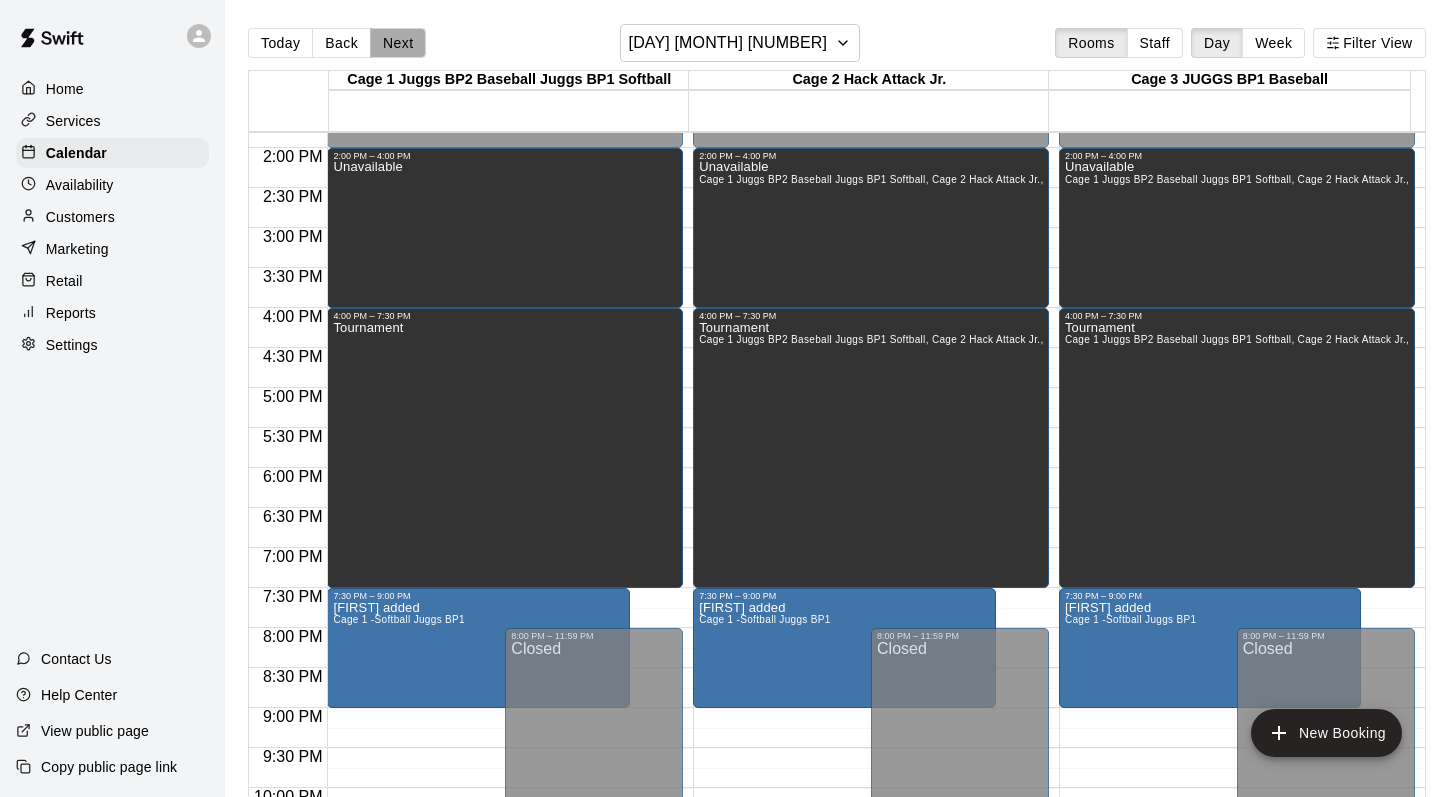 click on "Next" at bounding box center [398, 43] 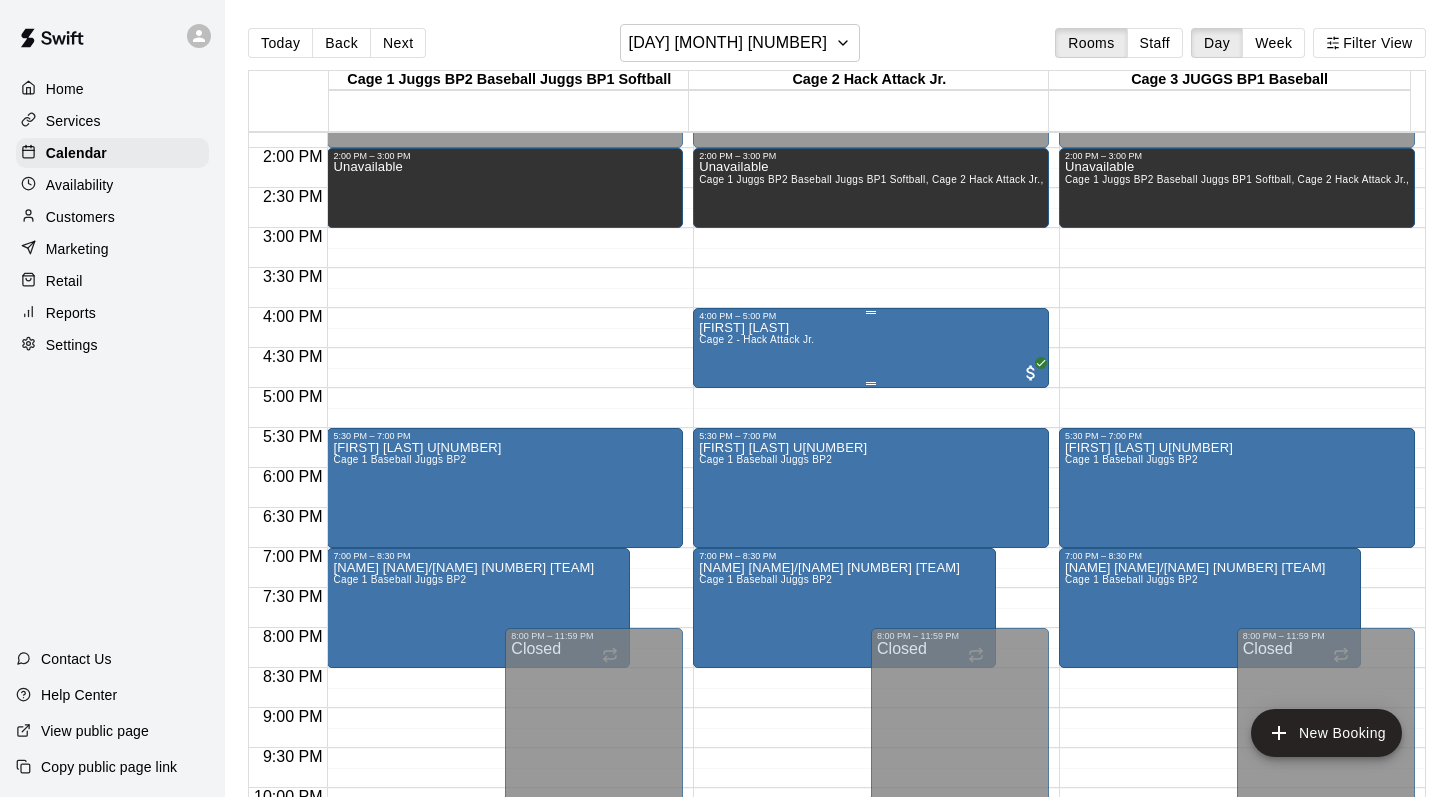 click on "[FIRST] [LAST] Cage [NUMBER] - [NAME]" at bounding box center (756, 719) 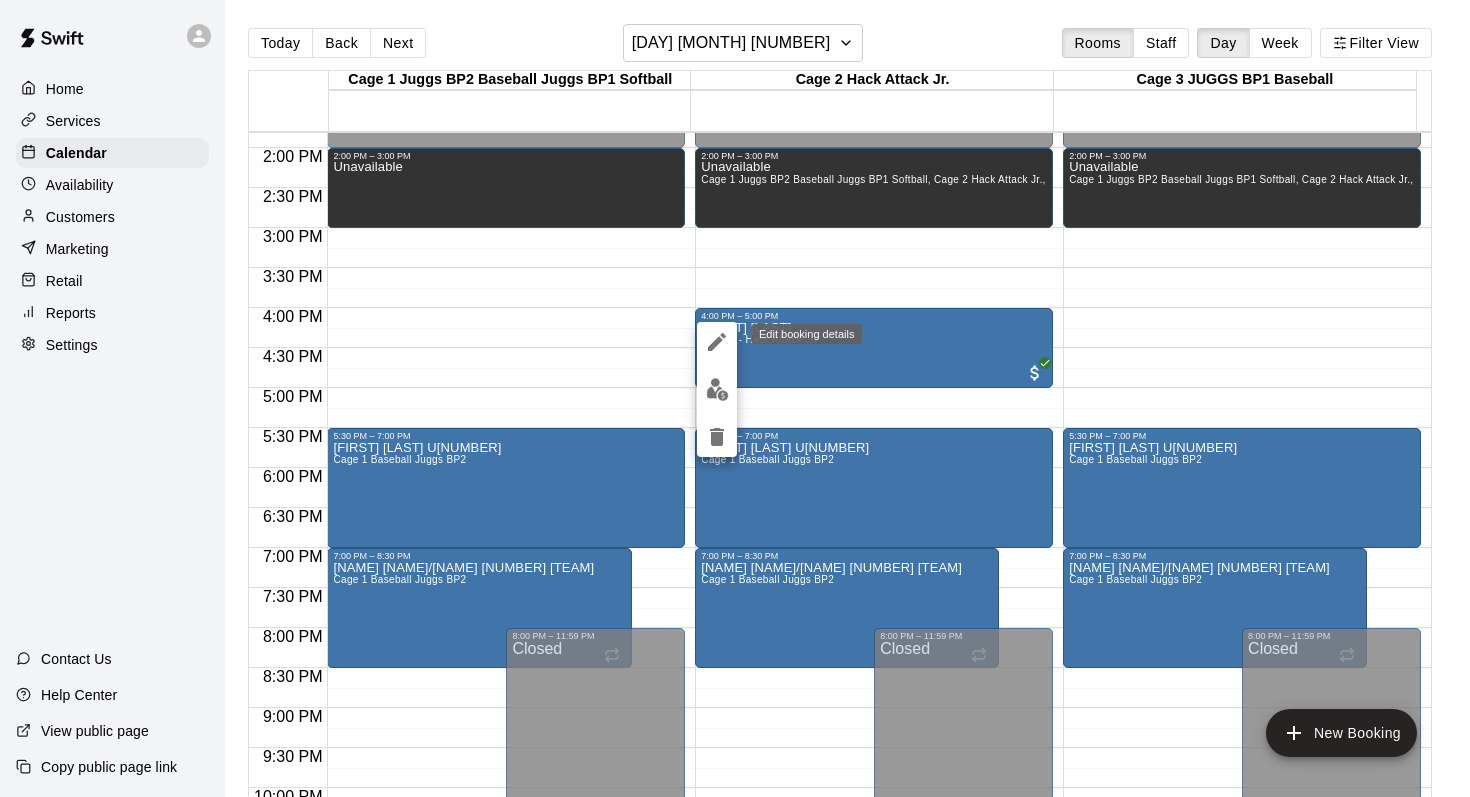 click 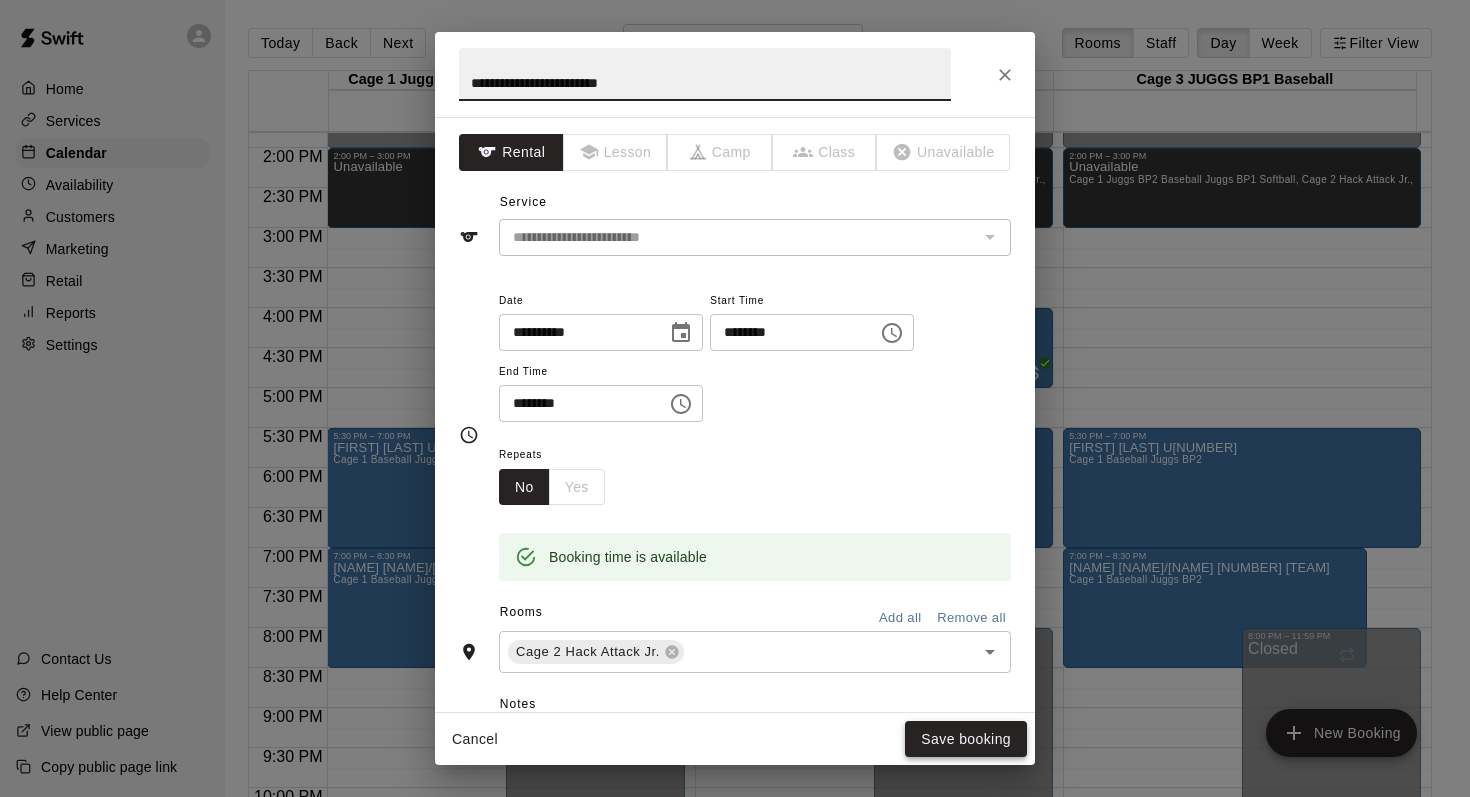 type on "**********" 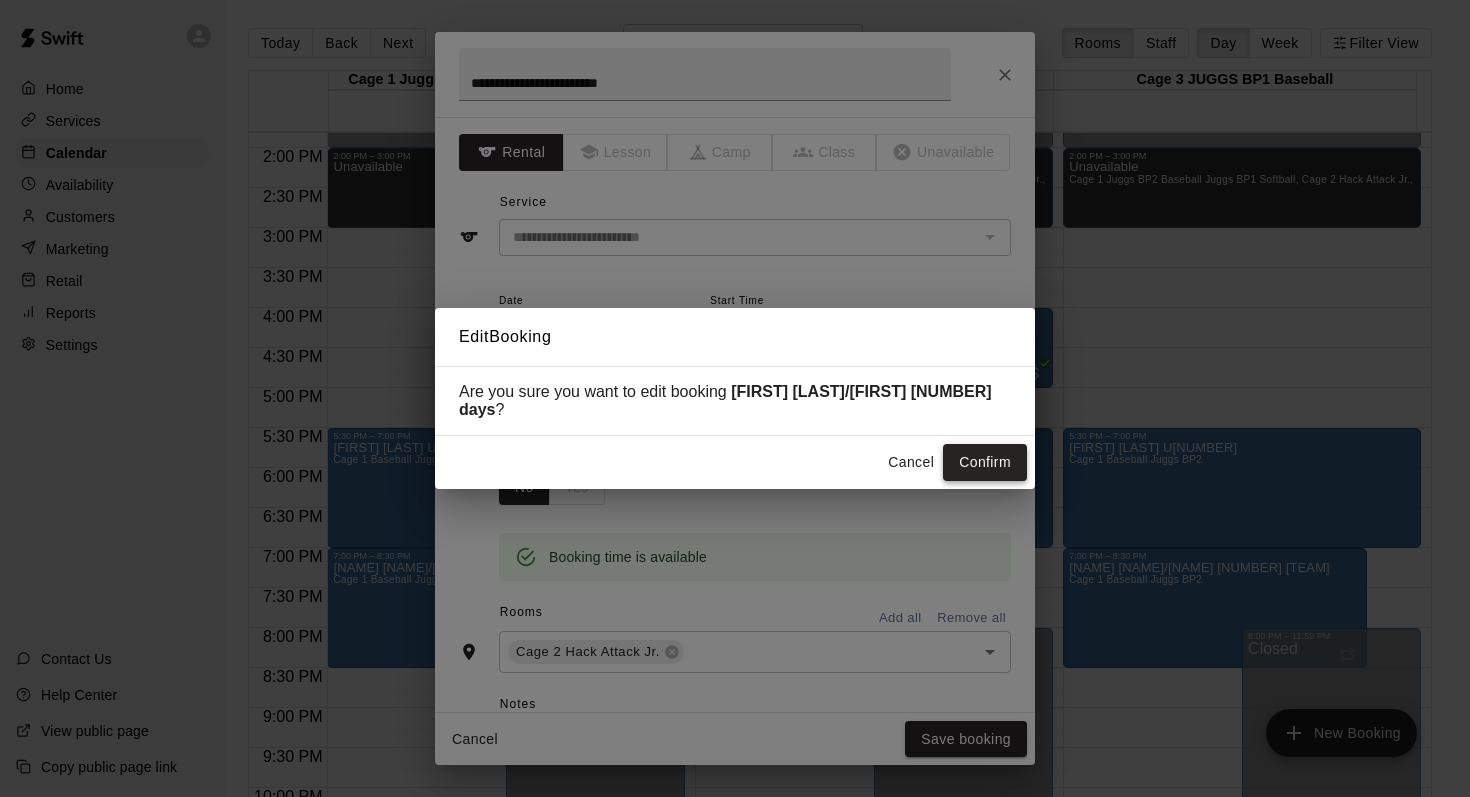 click on "Confirm" at bounding box center [985, 462] 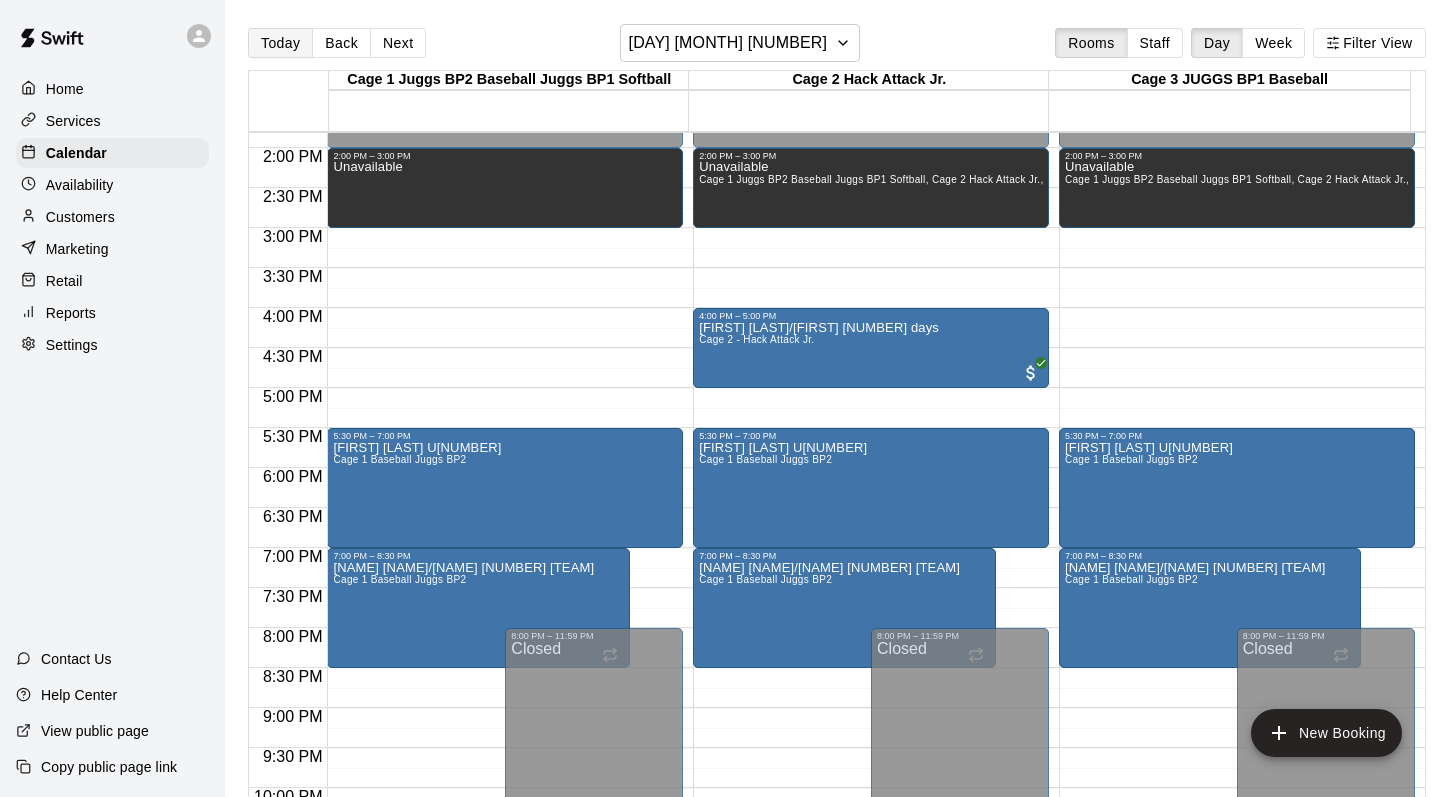 click on "Today" at bounding box center [280, 43] 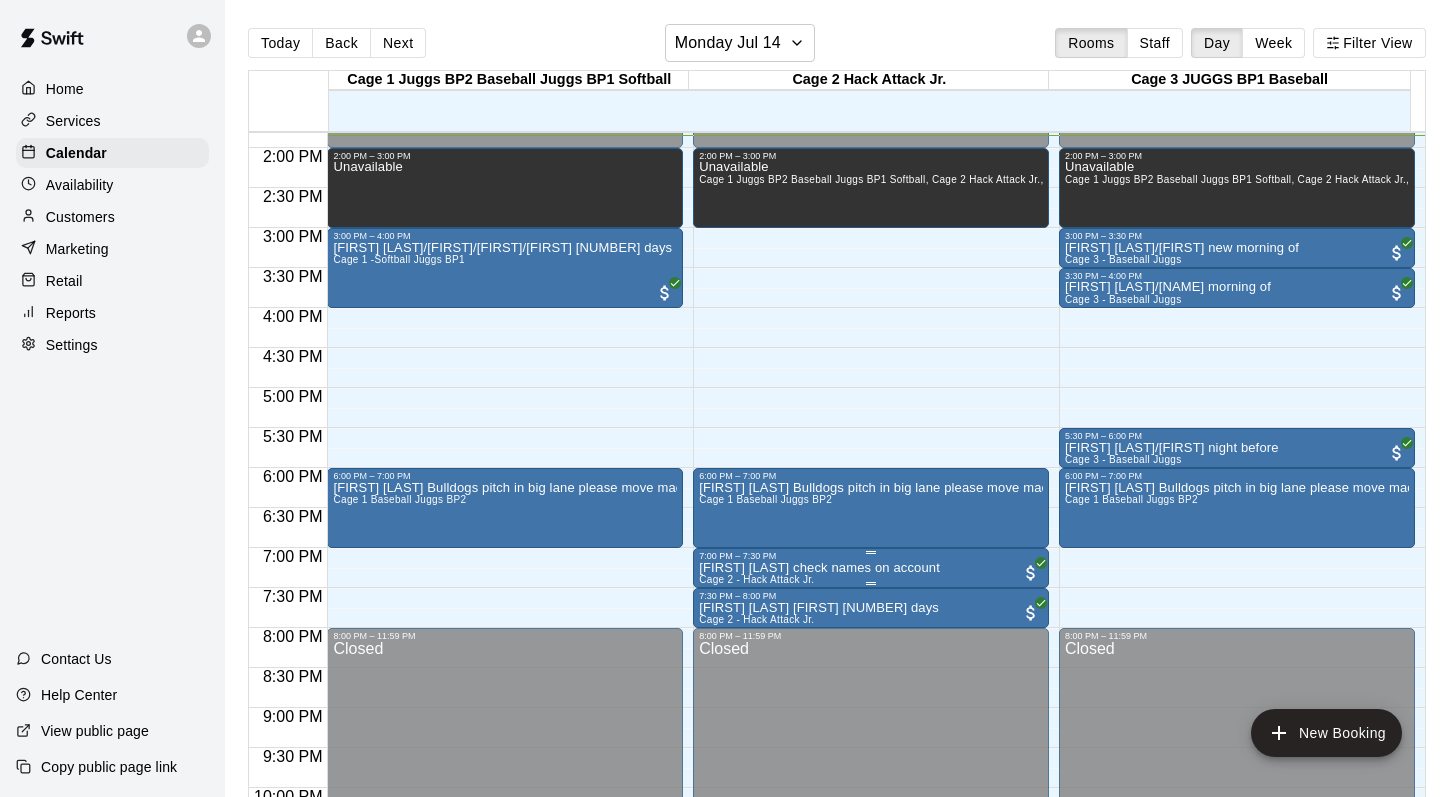 click on "[FIRST]  [LAST] check names on account" at bounding box center [819, 568] 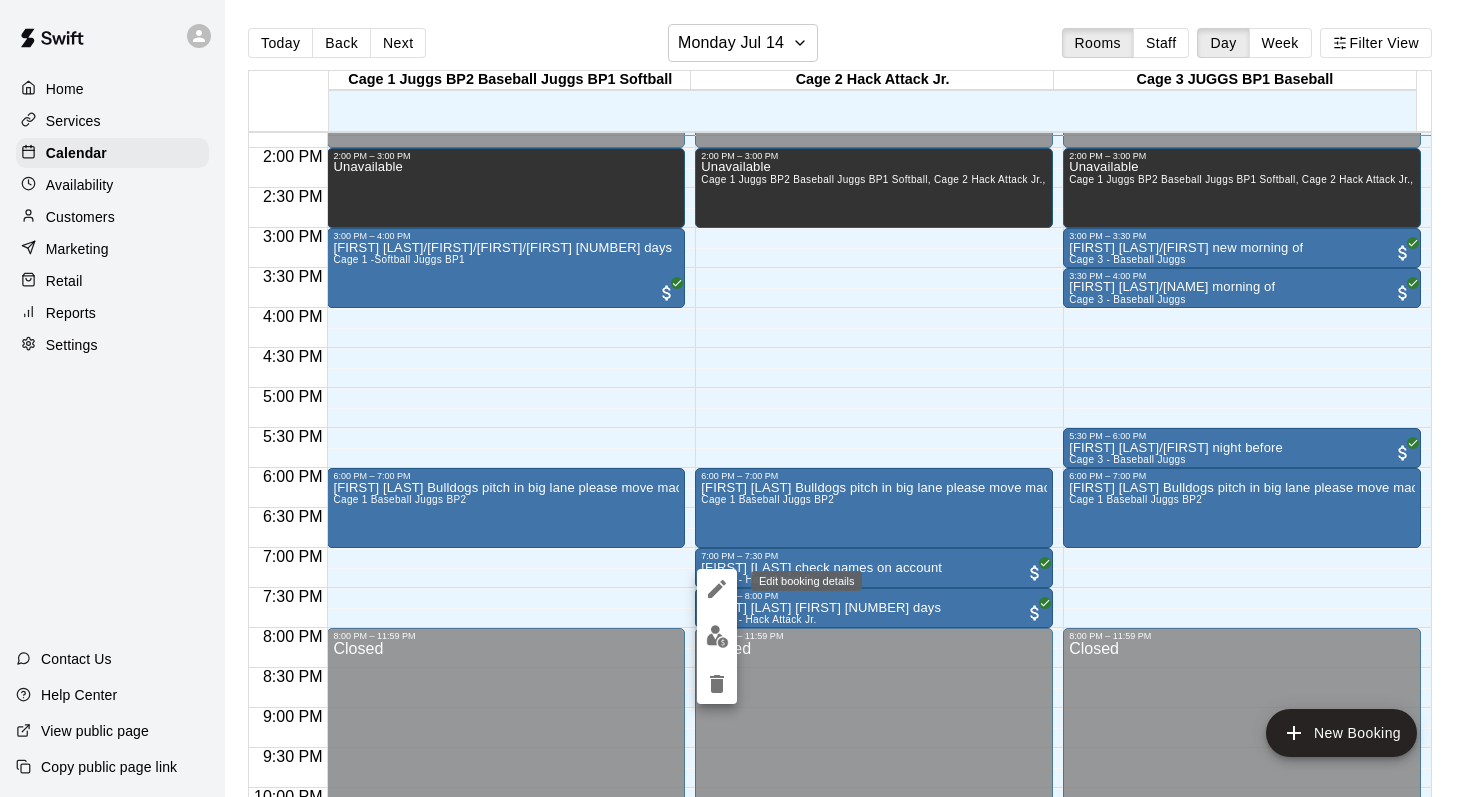 click 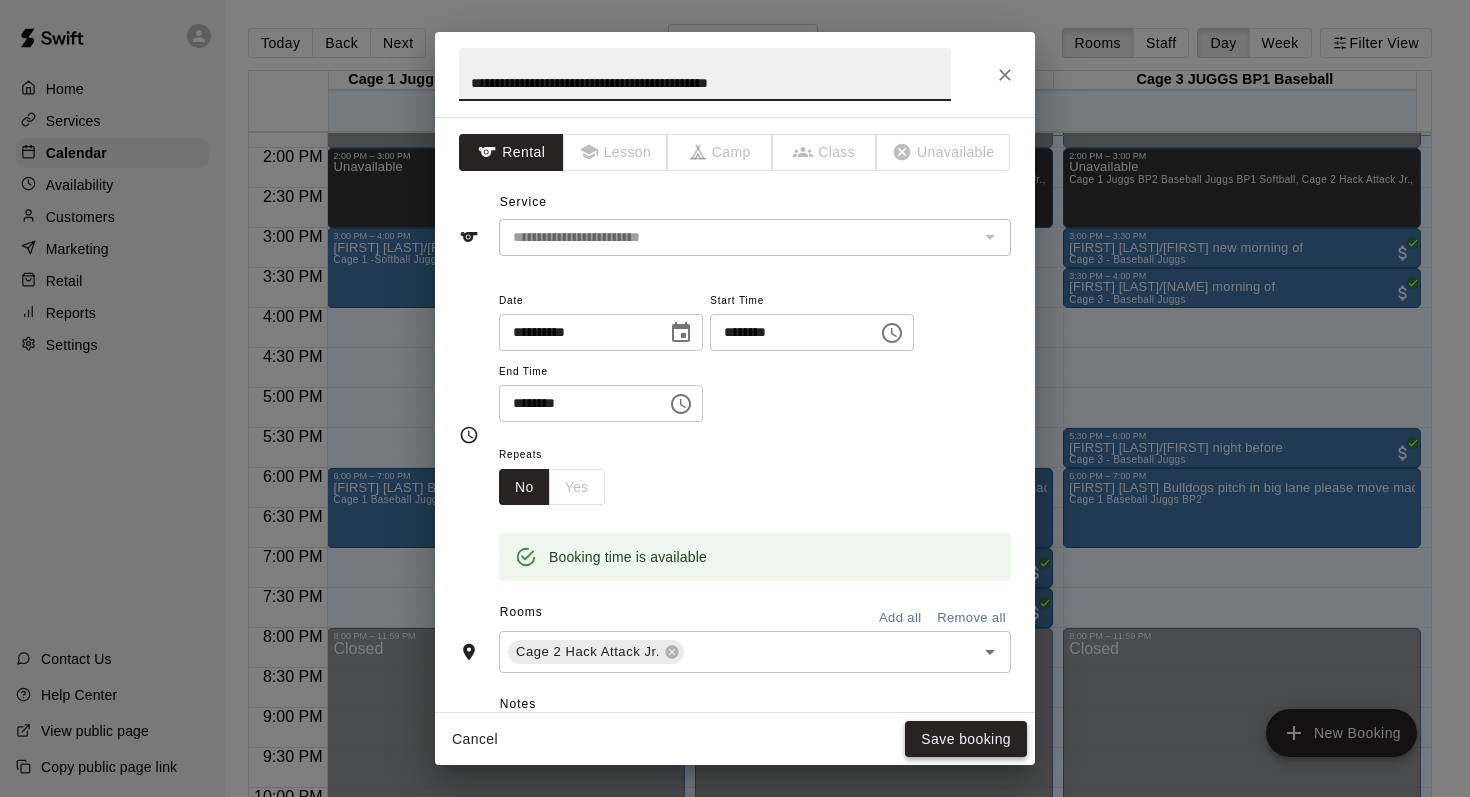 type on "**********" 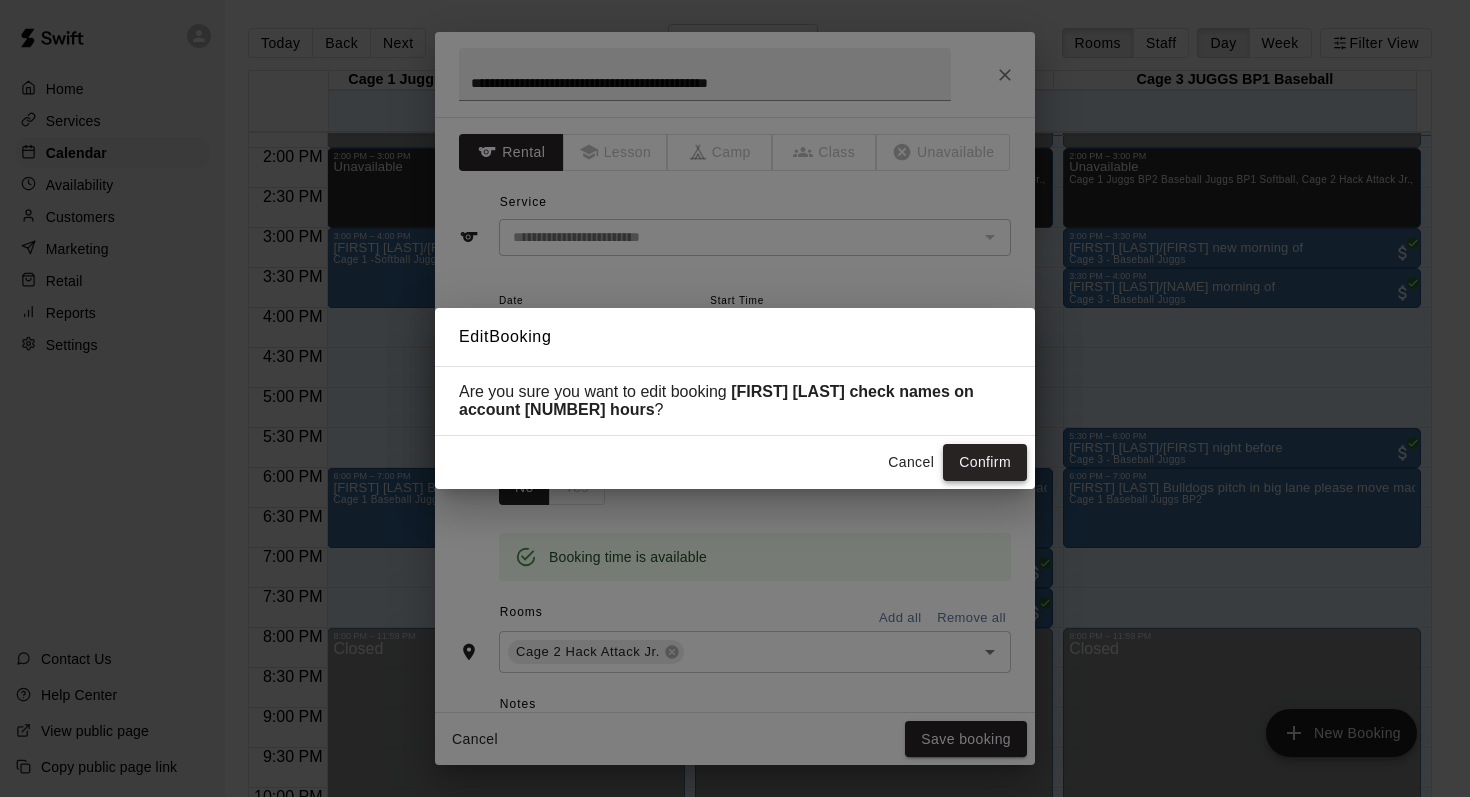 click on "Confirm" at bounding box center [985, 462] 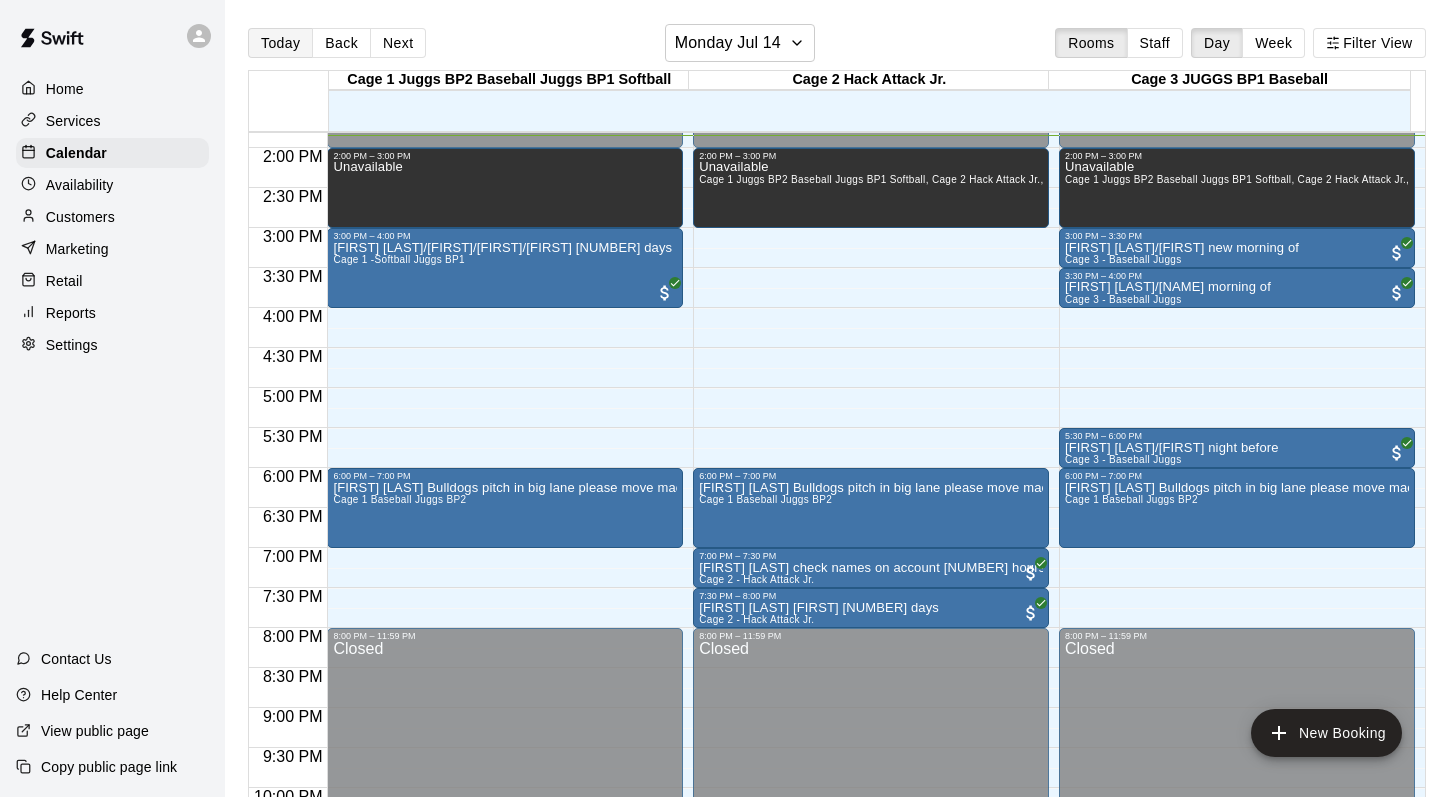 click on "Today" at bounding box center [280, 43] 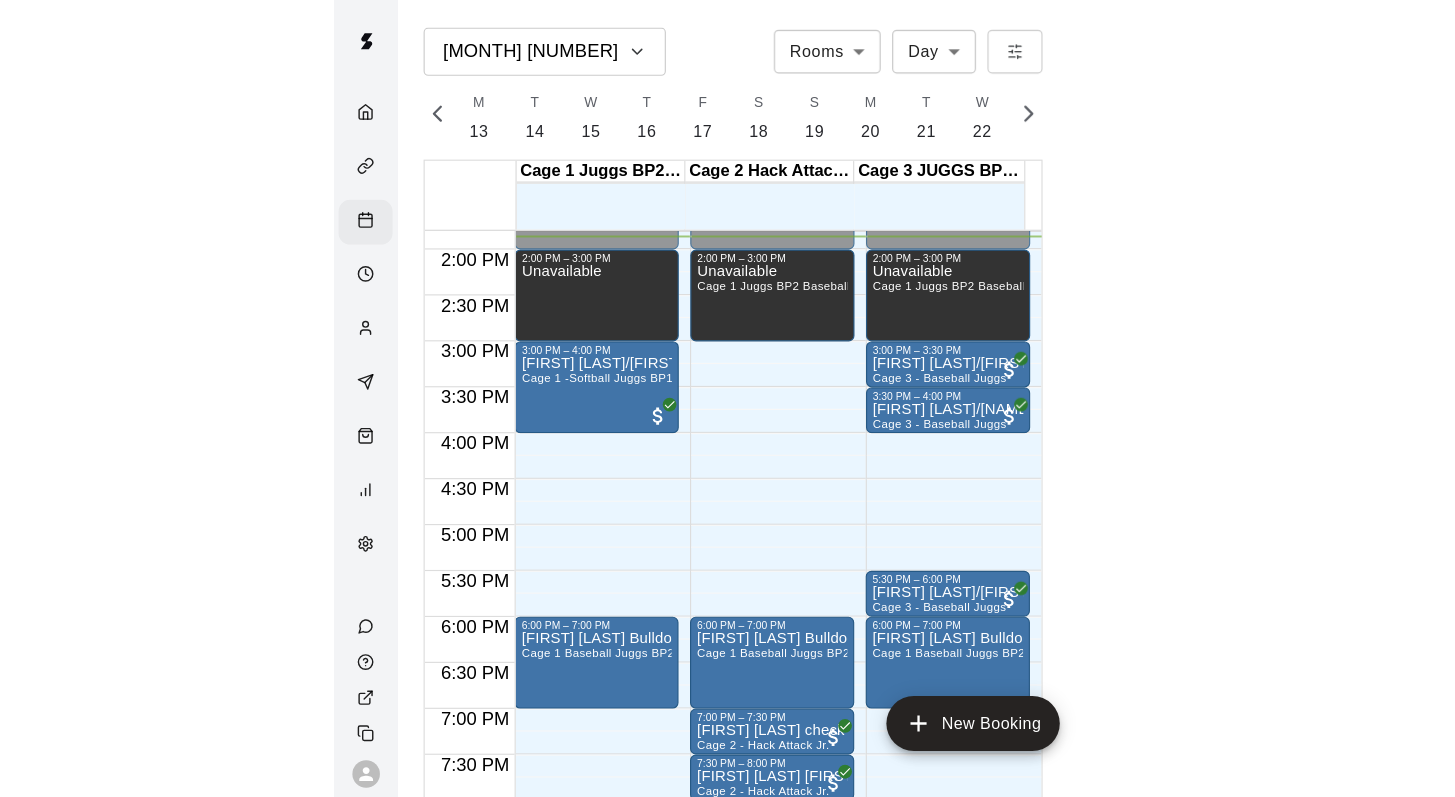 scroll, scrollTop: 0, scrollLeft: 8372, axis: horizontal 